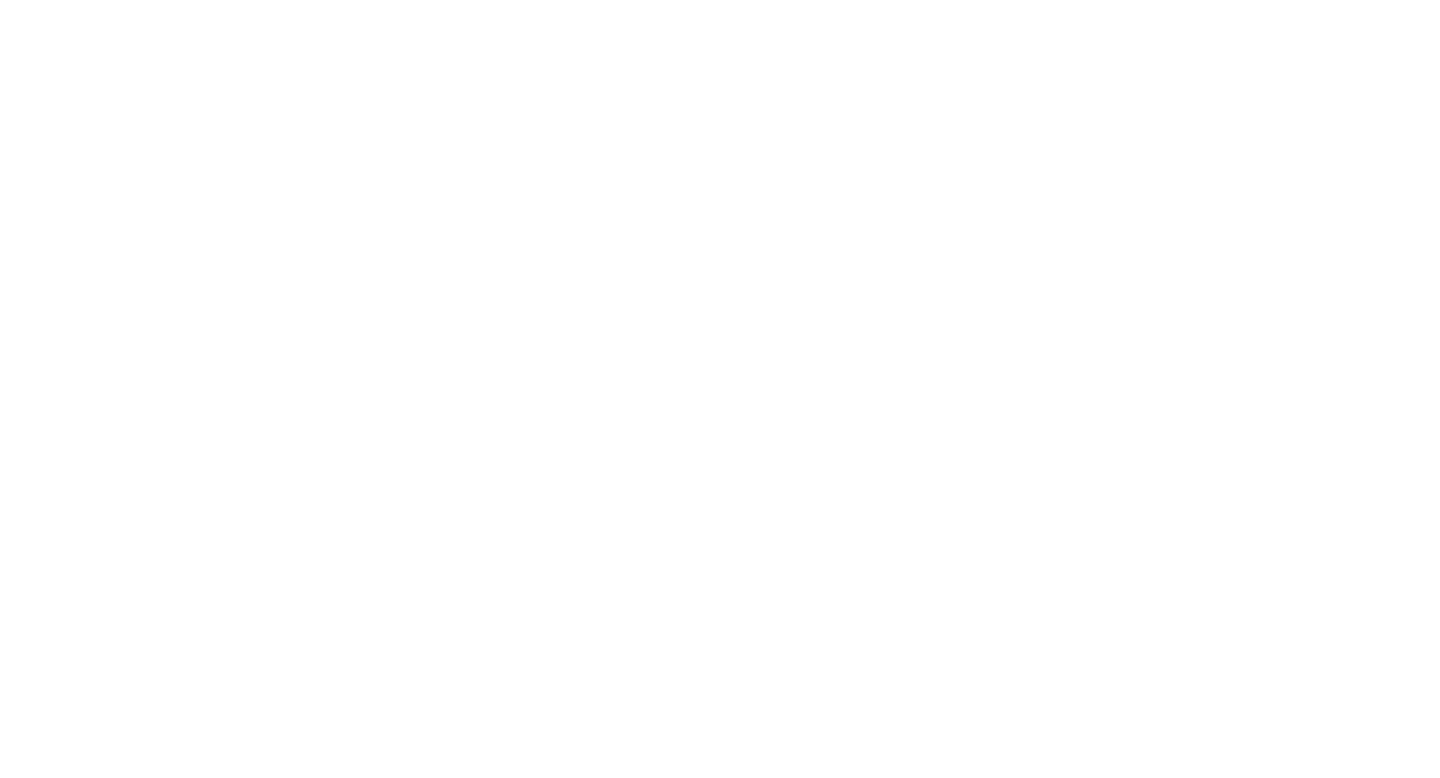 scroll, scrollTop: 0, scrollLeft: 0, axis: both 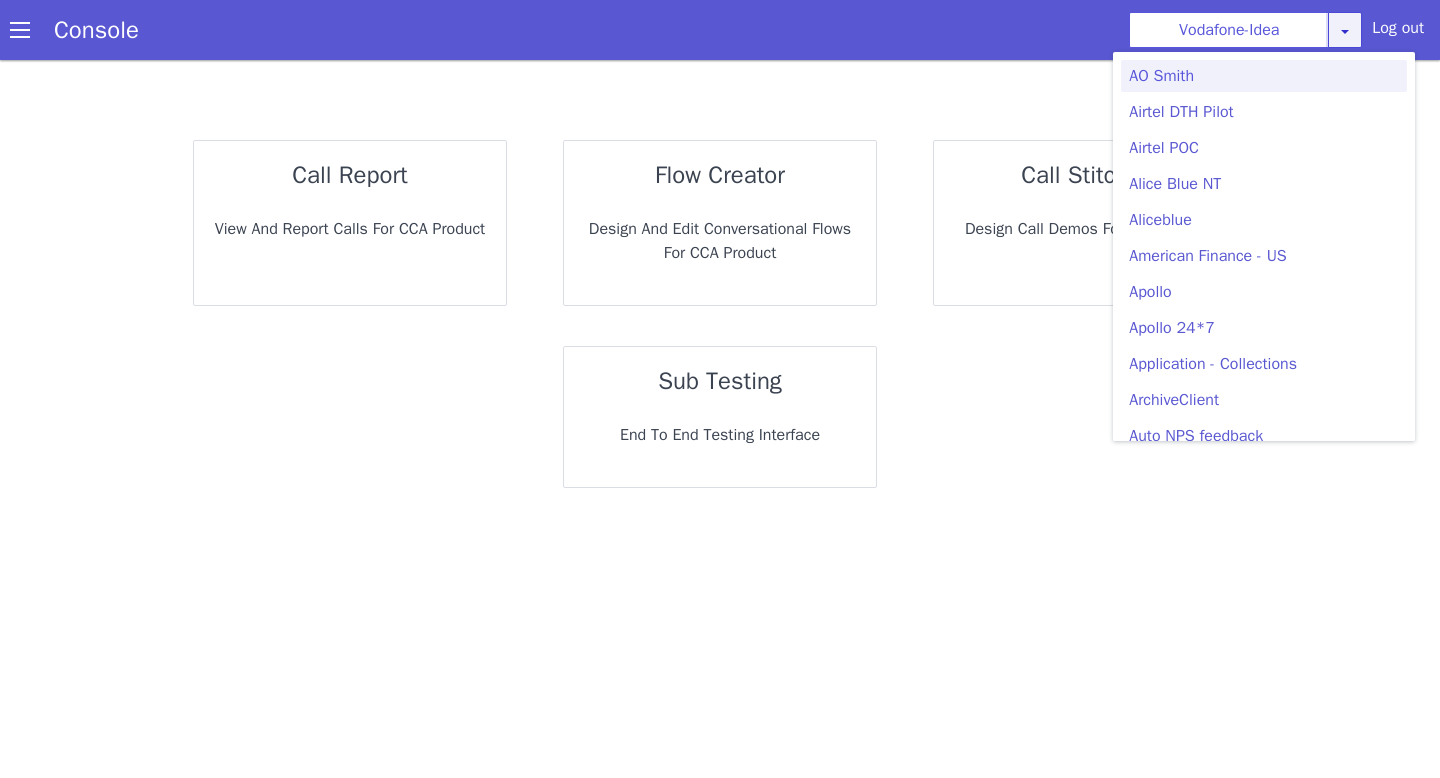 click at bounding box center (1355, 48) 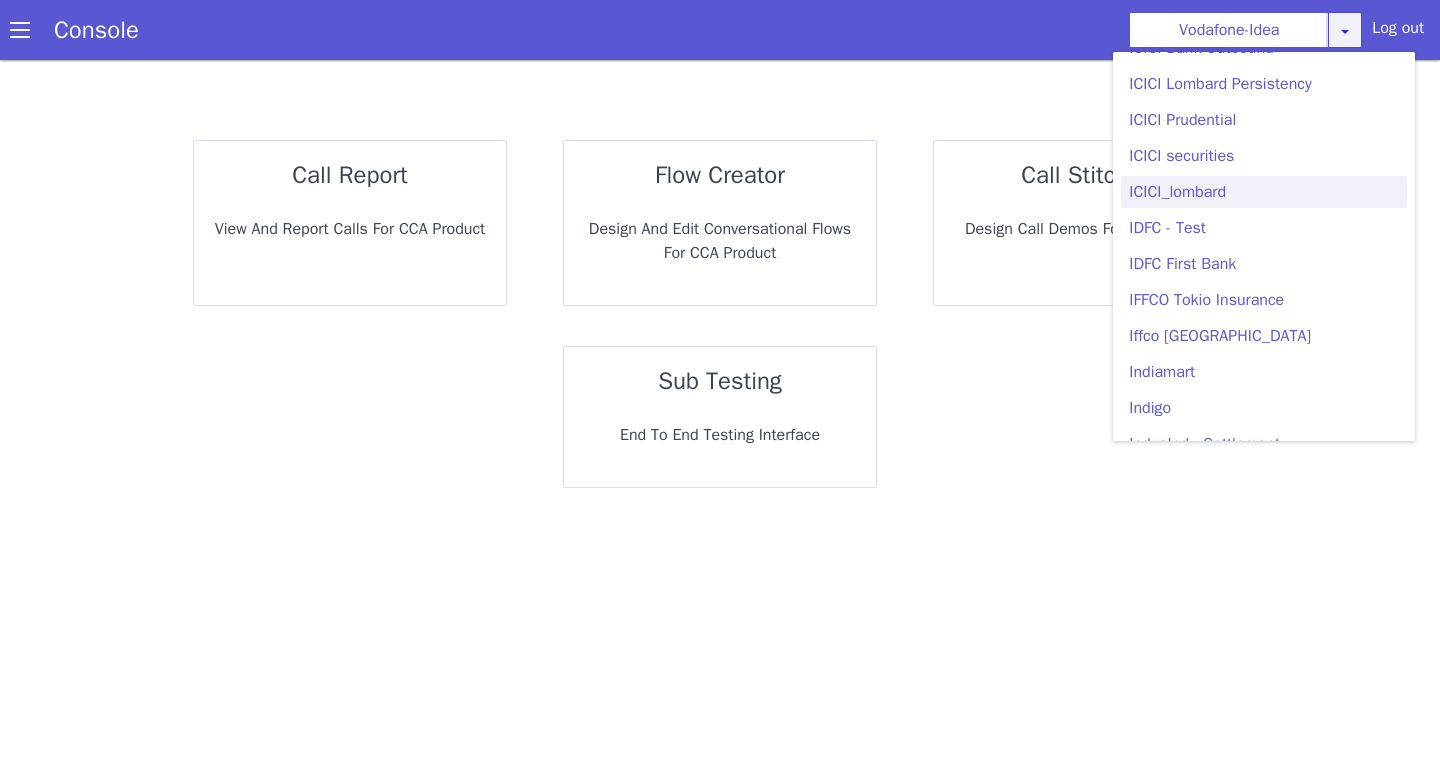 scroll, scrollTop: 2329, scrollLeft: 0, axis: vertical 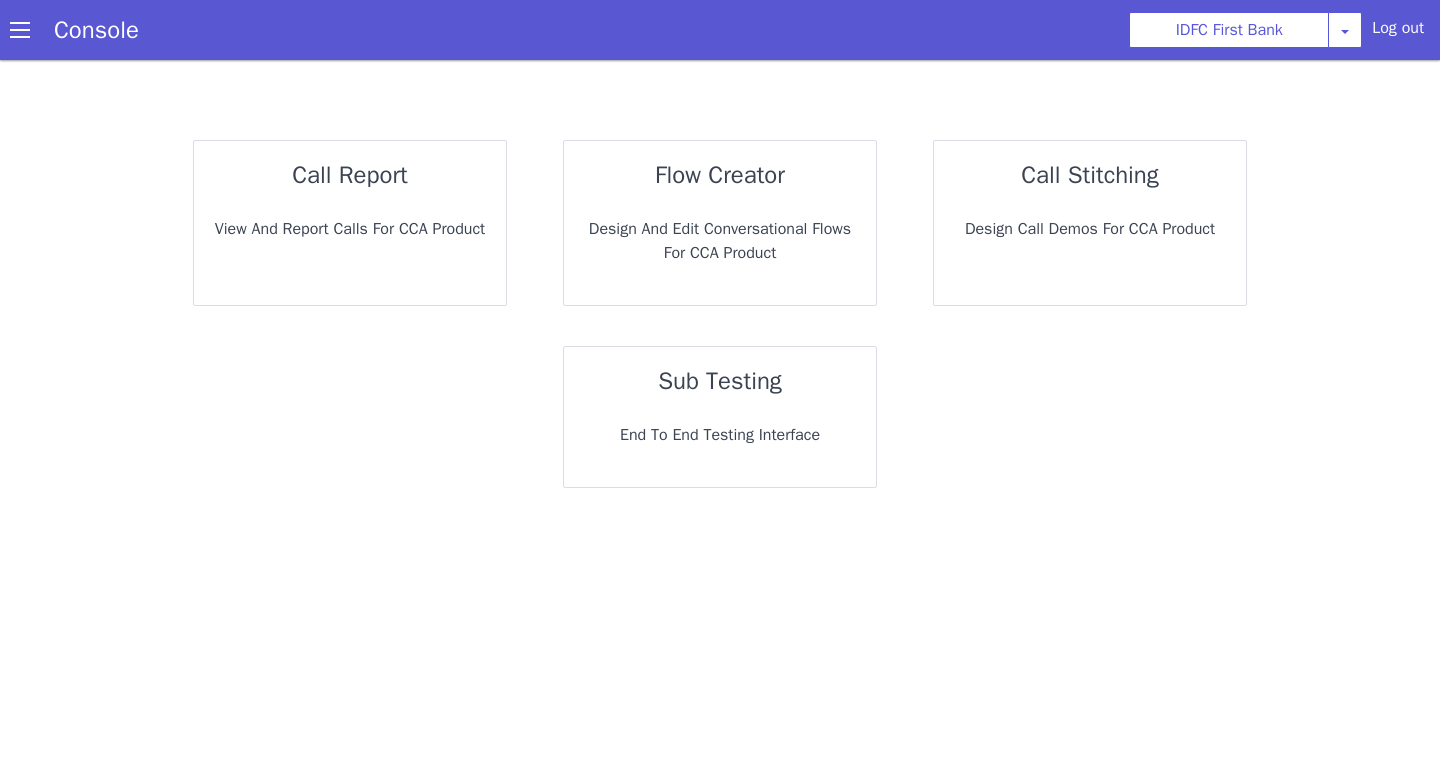 click on "End to End Testing Interface" at bounding box center [718, 435] 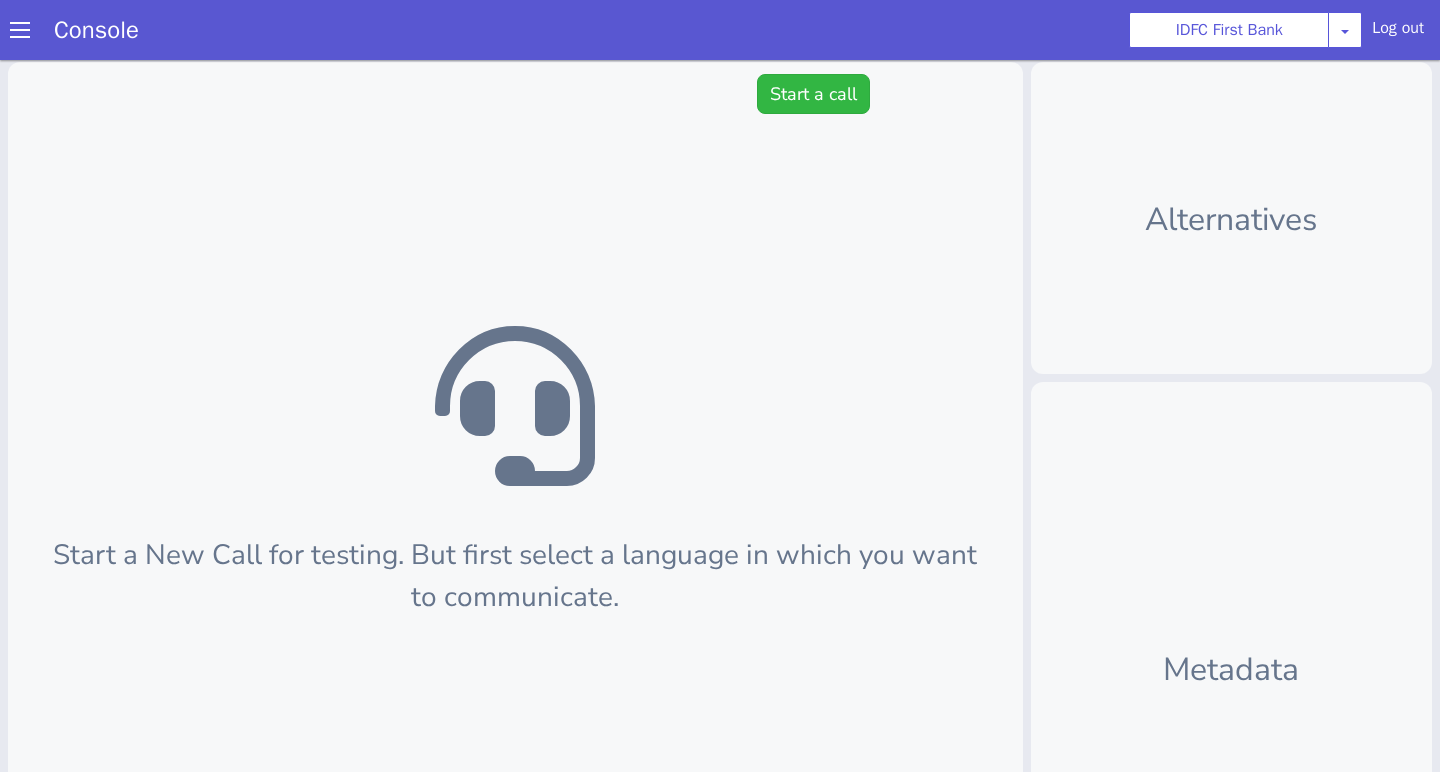 scroll, scrollTop: 0, scrollLeft: 0, axis: both 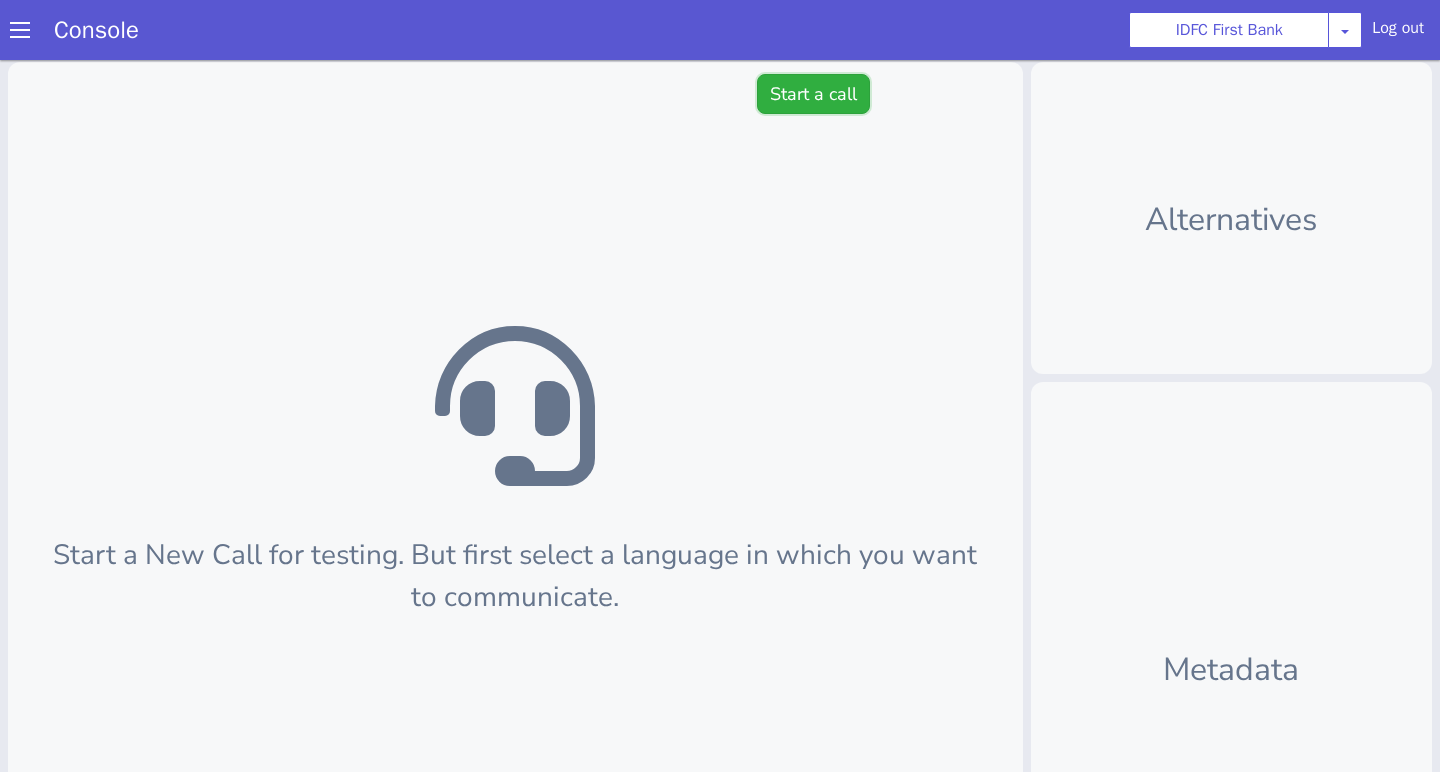 click on "Start a call" at bounding box center [813, 94] 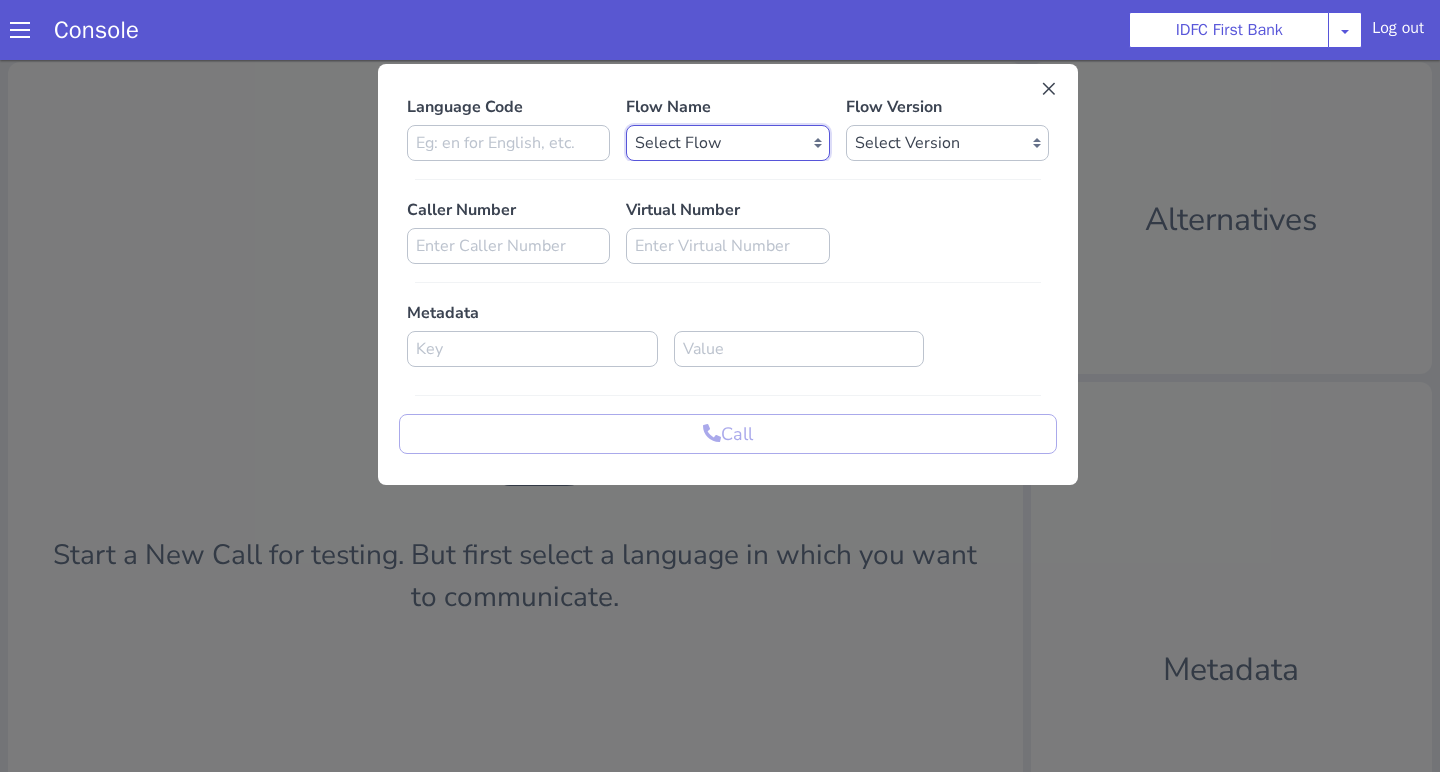 click on "Select Flow IDFC - MEL Flexi Rough work IDFC Test - English SA Funding T+15 Reminder IDFC Adhoc Feature Testing IDFC Test - Hindi API Test flow Lead Qualification Experiment Flow - 1 Lead Qualification Experiment - 2 IDFC Health Insurance IDFC PLCL Rural IDFC - Fund more IDFC - FD Cross Sell IDFC Farmer bot - Tamil HLBT - Home Loan Balance Transfer Rough IDFC PLCL : PLFK IDFC - LAP Balance Transfer IDFC - Car Refinance LOC - Rural IDFC - BIL Business Loan AcePL FirstMoney IDFC - PLCL MBL PL IDFC_farmer_en IDFC - Loan Against Property MBL Affordable Housing Loan BT IDFC - Life Insurance Policy IDFC CC PA+PQ IDFC - BALCON LOC - Loan on Credit Card SA Funding Rural IDFC - AcePL Rural Farmer_Bot_Bengali MEL Flexi Repeat IDFC_farmer_marathi IDFC_farmer_telugu IDFC_farmer_kannada IDFC_farmer_odiya IDFC Pre Approved Loan Lead Conversion IDFC - EMI Conversion SA FundMore Rural IDFC - MBL HL Fresh IDFC - FD Rural IDFC - CA Funding IDFC - Gold Loan Fresh IDFC - Gold loan BT IDFC - UAT Gold Loan BT IDFC VKYC Reminder" at bounding box center [727, 143] 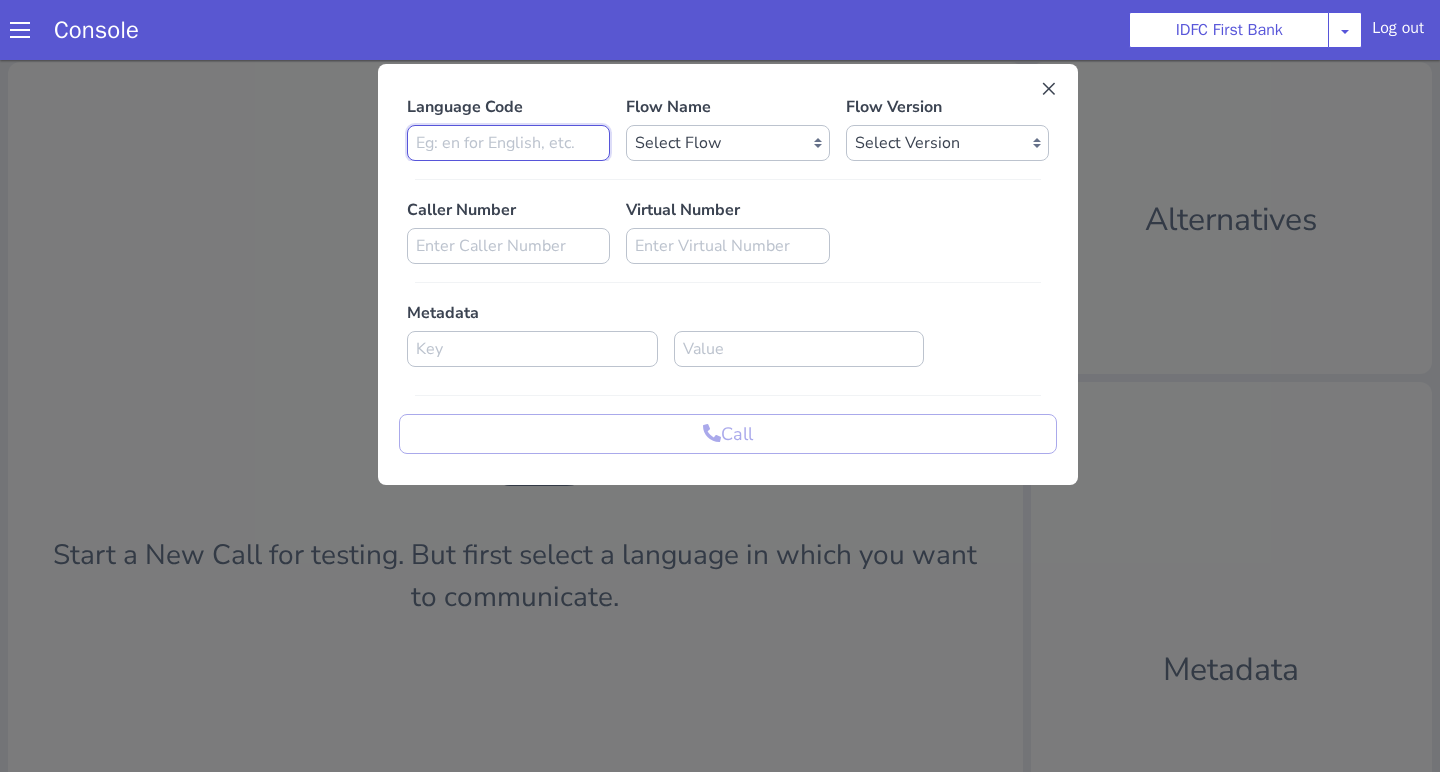 click at bounding box center [508, 143] 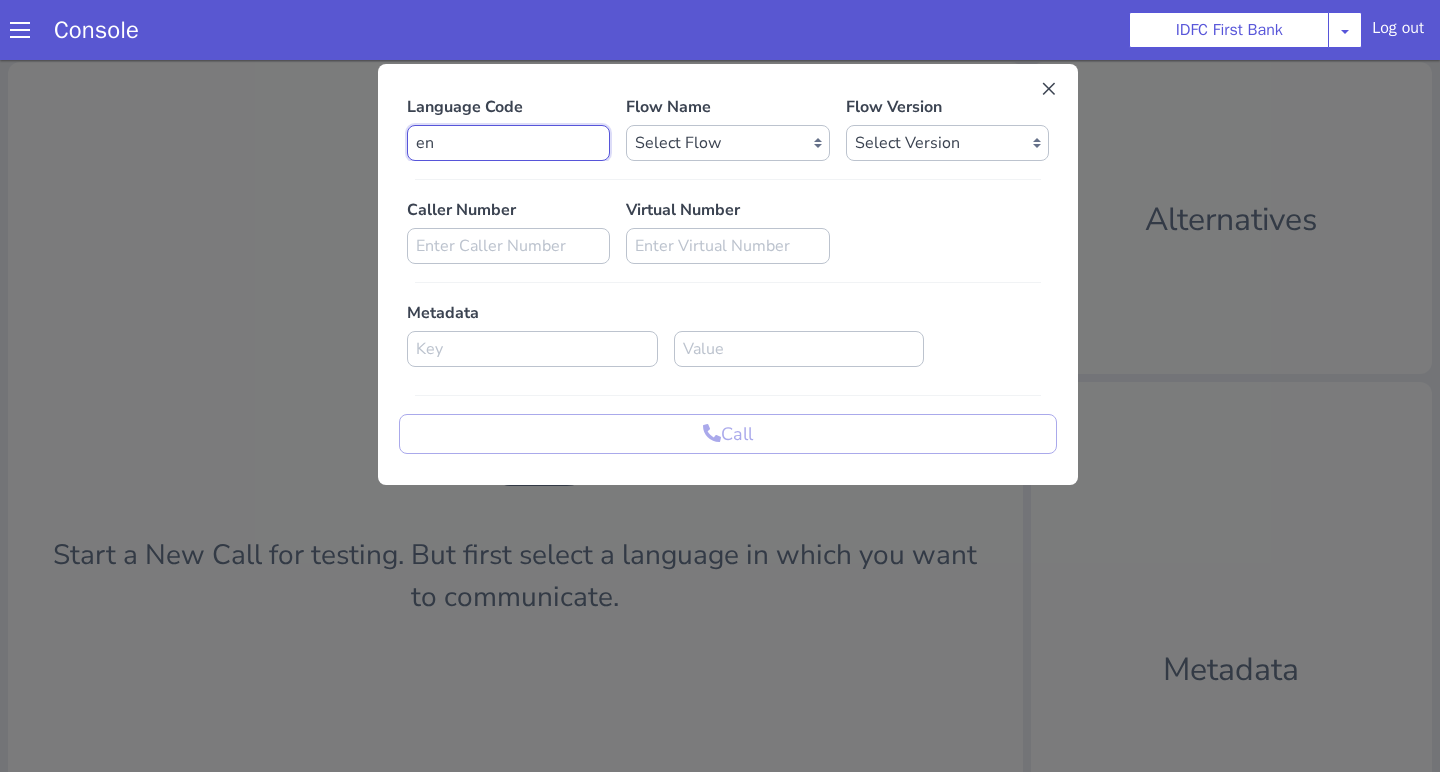 type on "en" 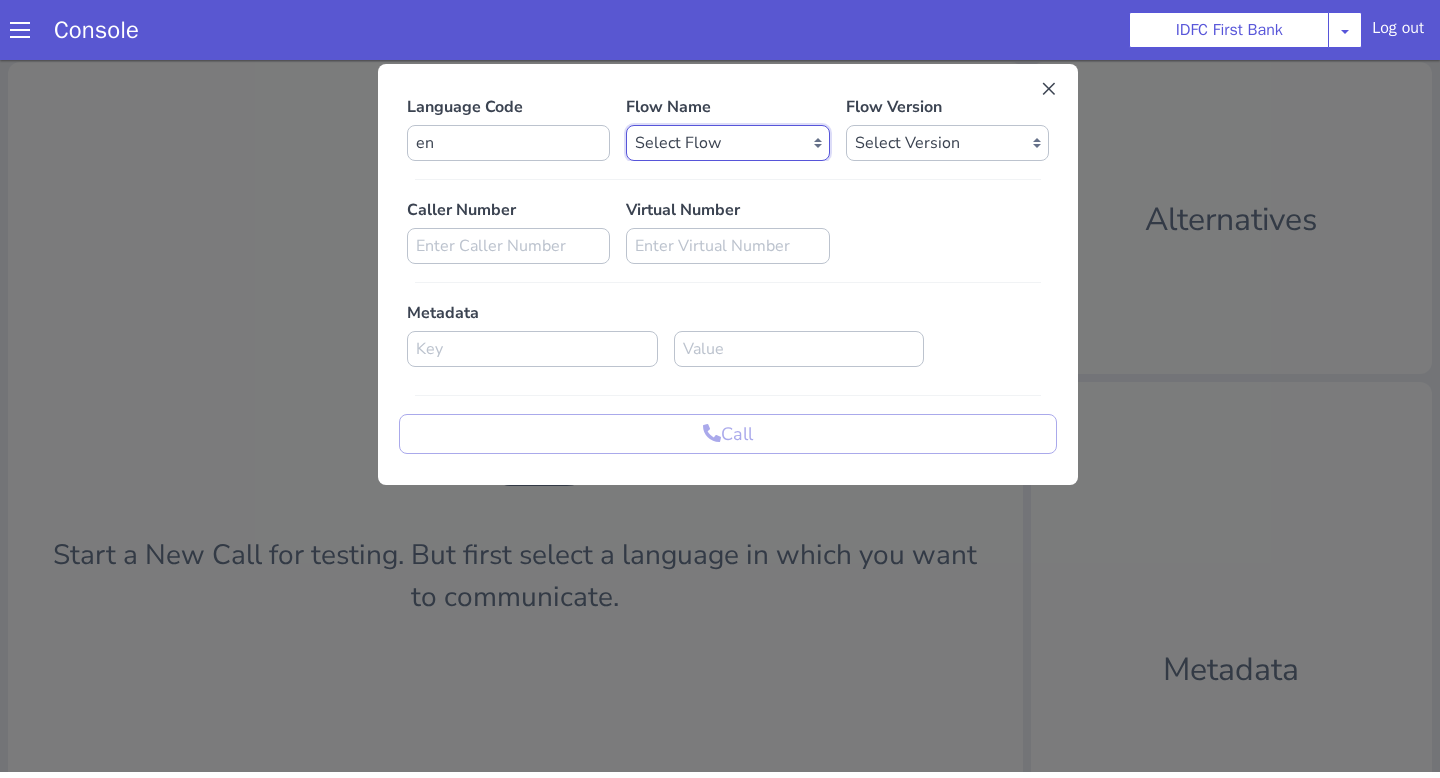 click on "Select Flow IDFC - MEL Flexi Rough work IDFC Test - English SA Funding T+15 Reminder IDFC Adhoc Feature Testing IDFC Test - Hindi API Test flow Lead Qualification Experiment Flow - 1 Lead Qualification Experiment - 2 IDFC Health Insurance IDFC PLCL Rural IDFC - Fund more IDFC - FD Cross Sell IDFC Farmer bot - Tamil HLBT - Home Loan Balance Transfer Rough IDFC PLCL : PLFK IDFC - LAP Balance Transfer IDFC - Car Refinance LOC - Rural IDFC - BIL Business Loan AcePL FirstMoney IDFC - PLCL MBL PL IDFC_farmer_en IDFC - Loan Against Property MBL Affordable Housing Loan BT IDFC - Life Insurance Policy IDFC CC PA+PQ IDFC - BALCON LOC - Loan on Credit Card SA Funding Rural IDFC - AcePL Rural Farmer_Bot_Bengali MEL Flexi Repeat IDFC_farmer_marathi IDFC_farmer_telugu IDFC_farmer_kannada IDFC_farmer_odiya IDFC Pre Approved Loan Lead Conversion IDFC - EMI Conversion SA FundMore Rural IDFC - MBL HL Fresh IDFC - FD Rural IDFC - CA Funding IDFC - Gold Loan Fresh IDFC - Gold loan BT IDFC - UAT Gold Loan BT IDFC VKYC Reminder" at bounding box center (727, 143) 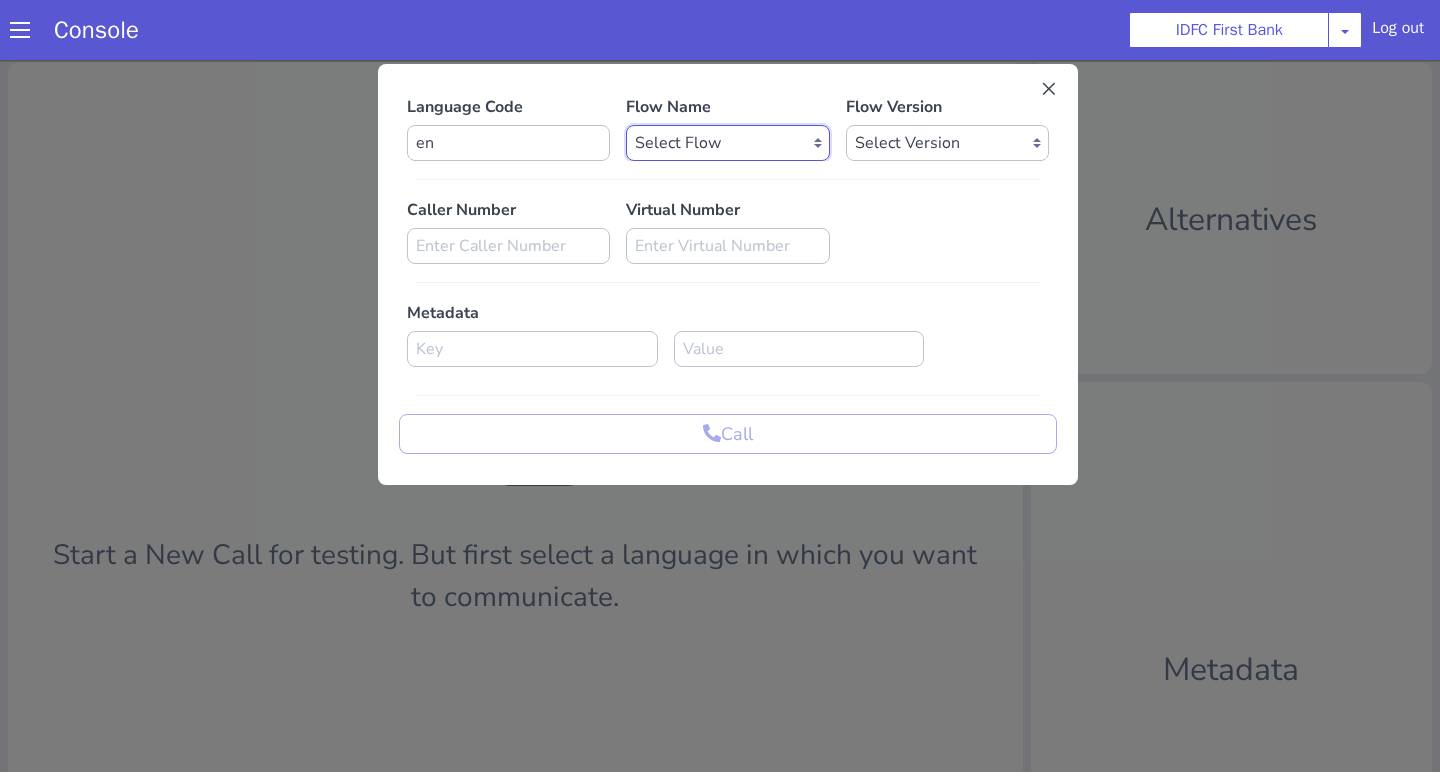 select on "39c88dff-f328-4eeb-b2e4-464222e97be7" 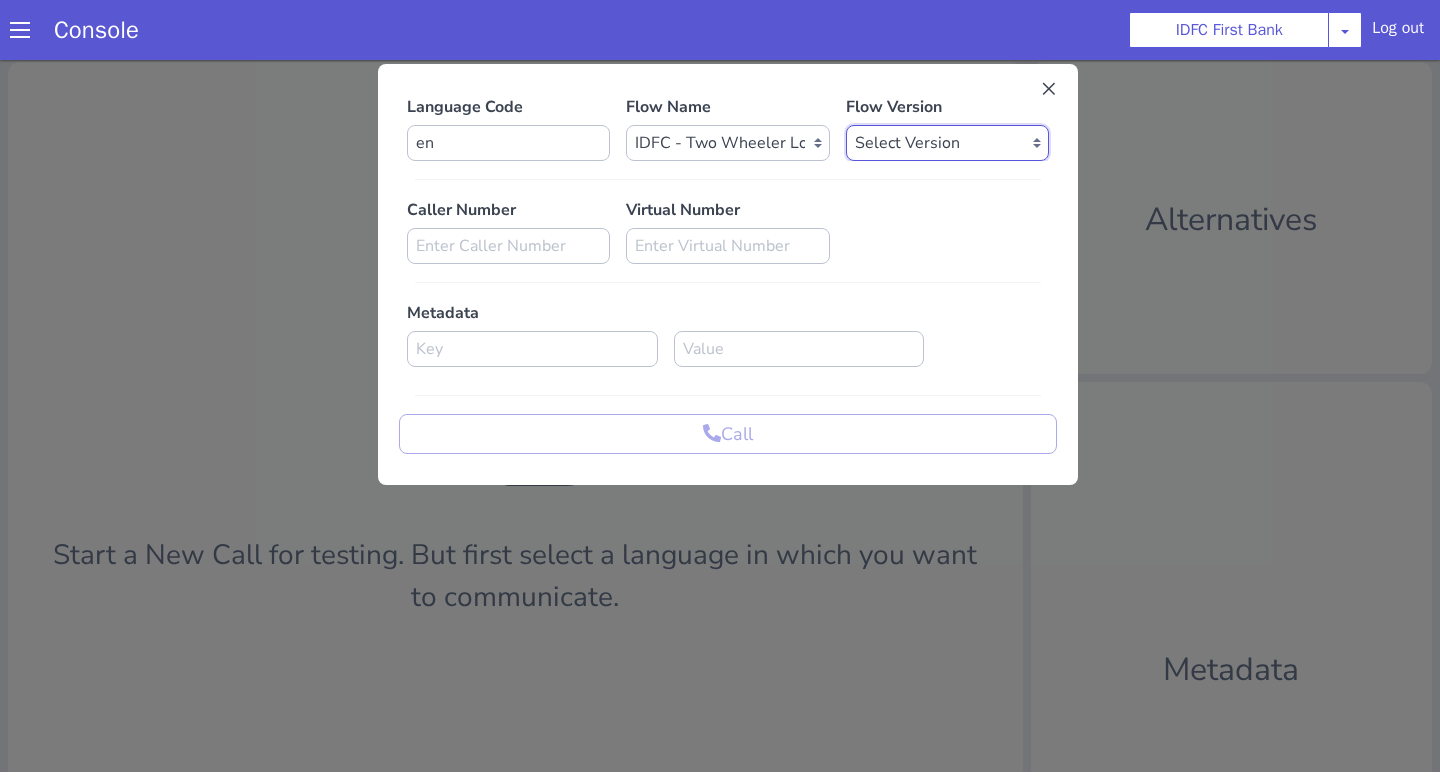 click on "Select Version 0.0.2 0.0.1" at bounding box center (947, 143) 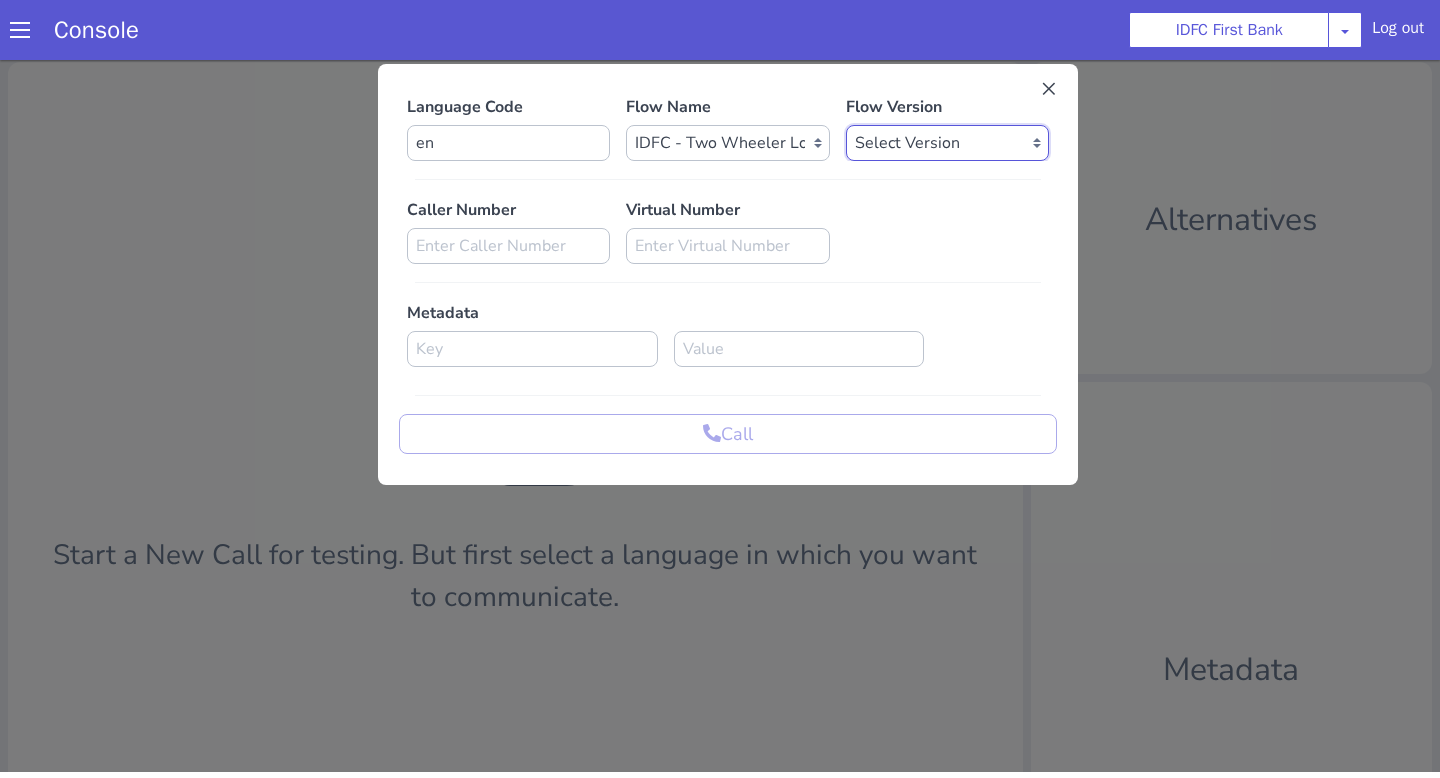 select on "0.0.2" 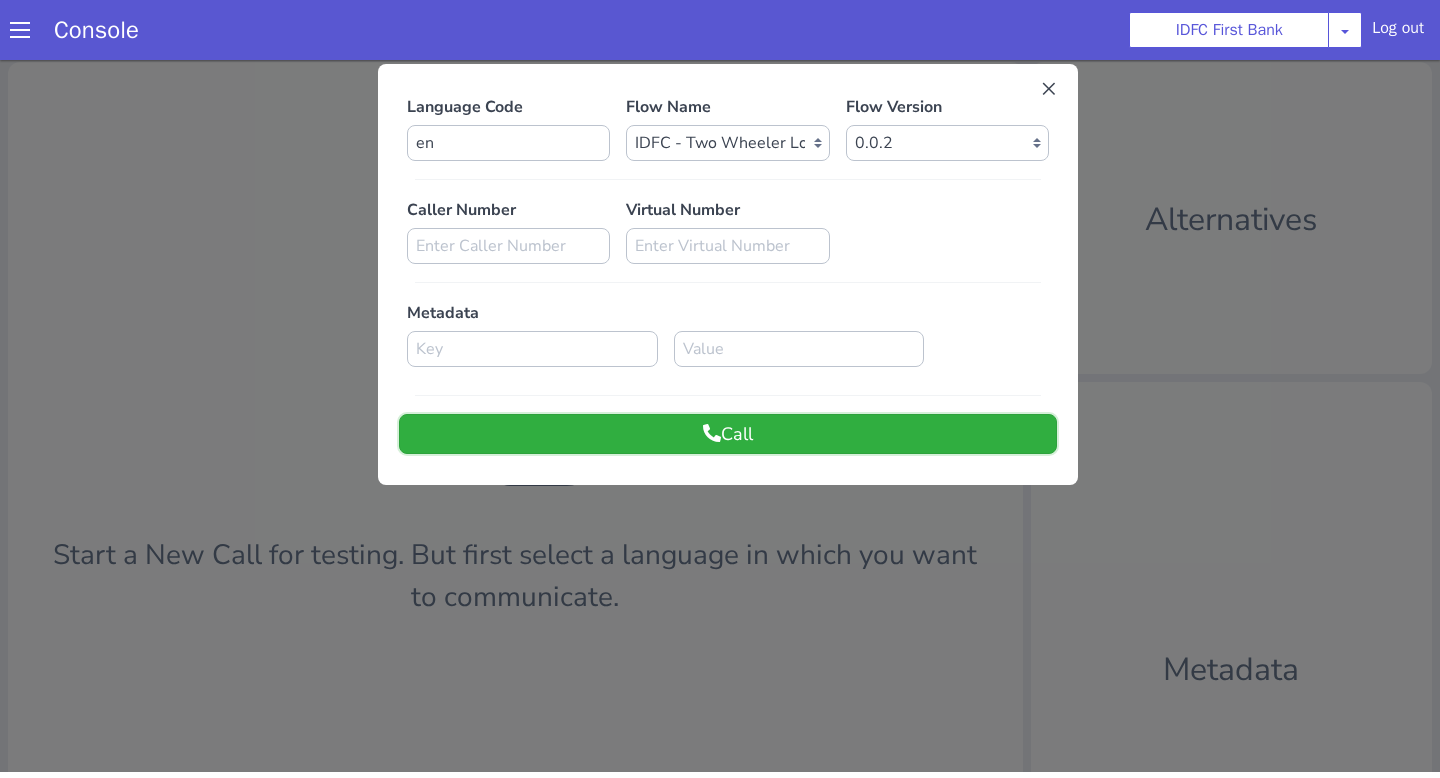 click on "Call" at bounding box center (728, 434) 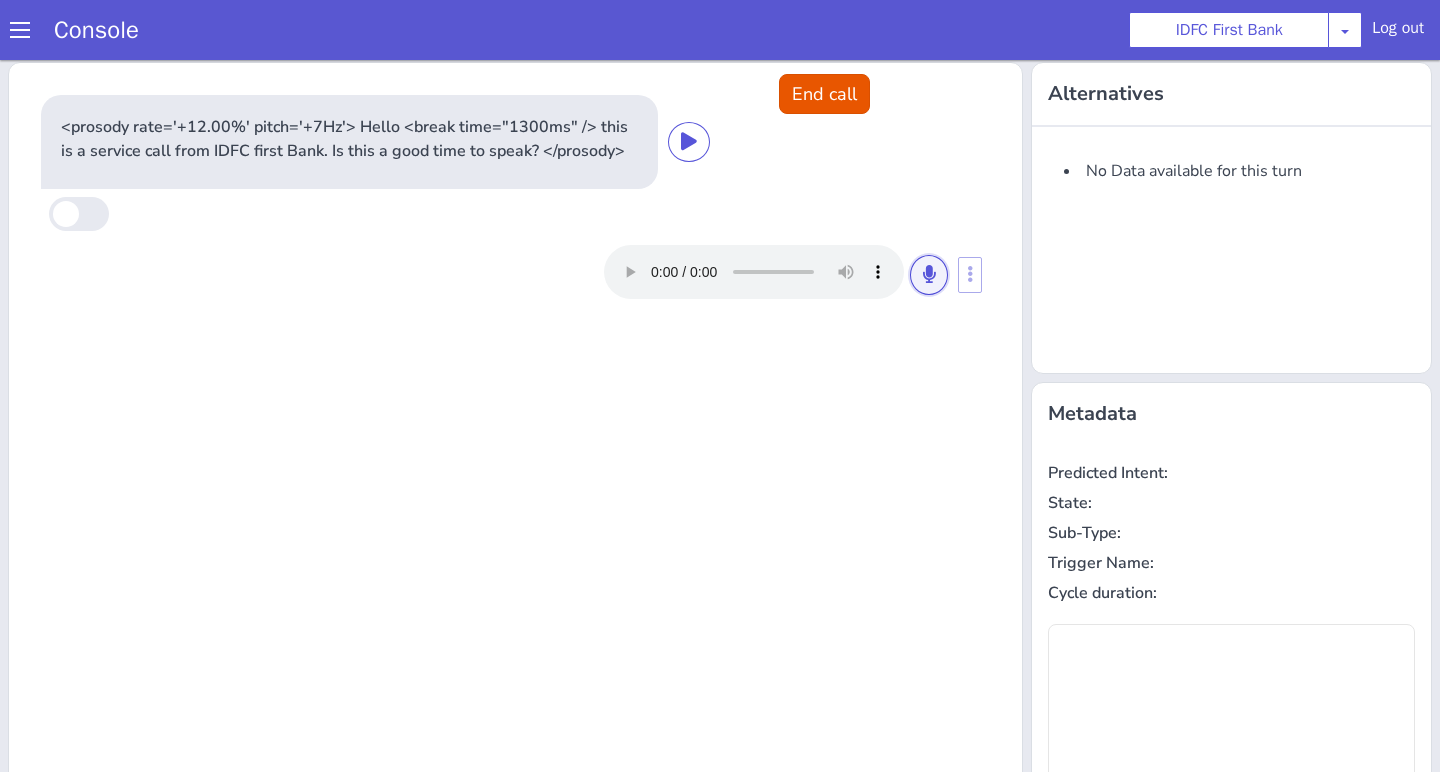click at bounding box center [929, 274] 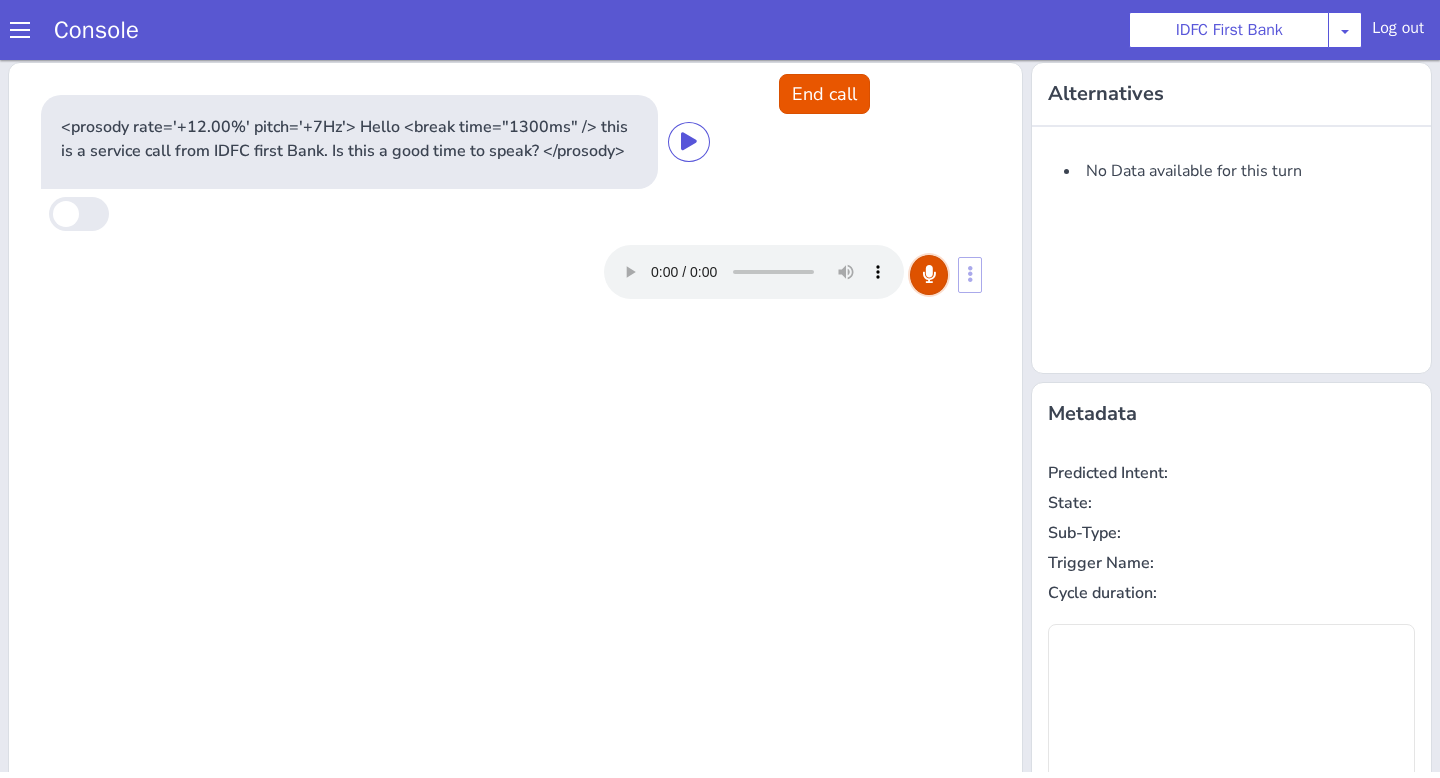 click at bounding box center (929, 274) 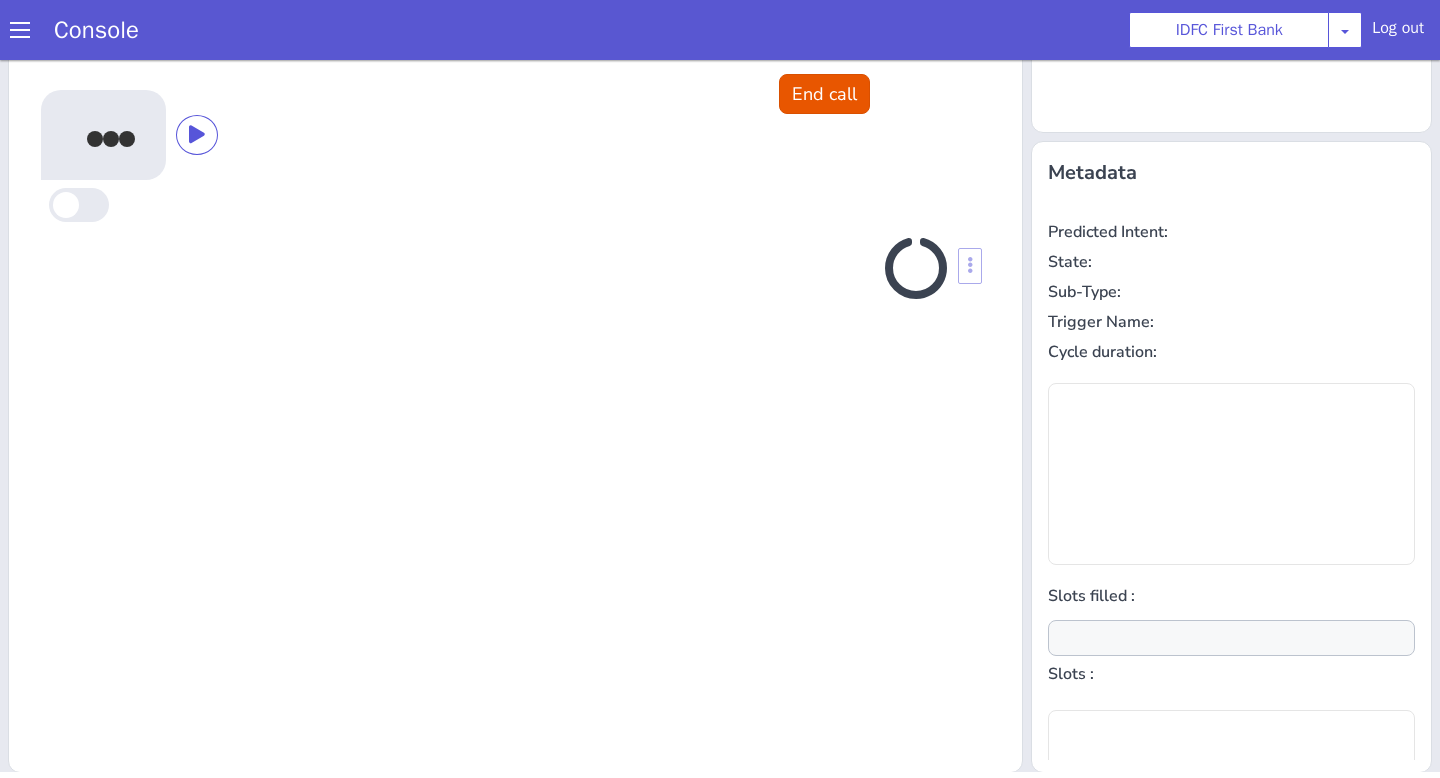 scroll, scrollTop: 242, scrollLeft: 0, axis: vertical 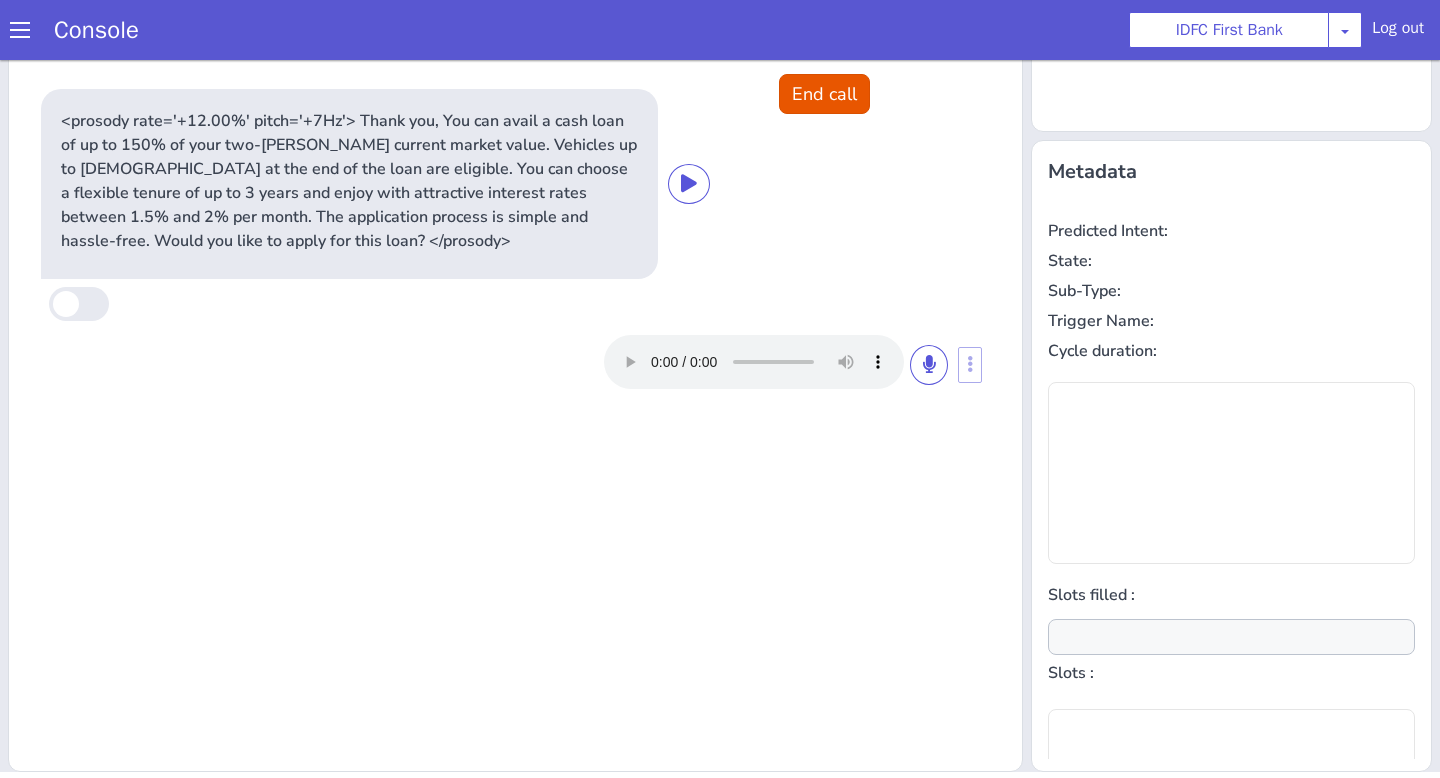 type on "null" 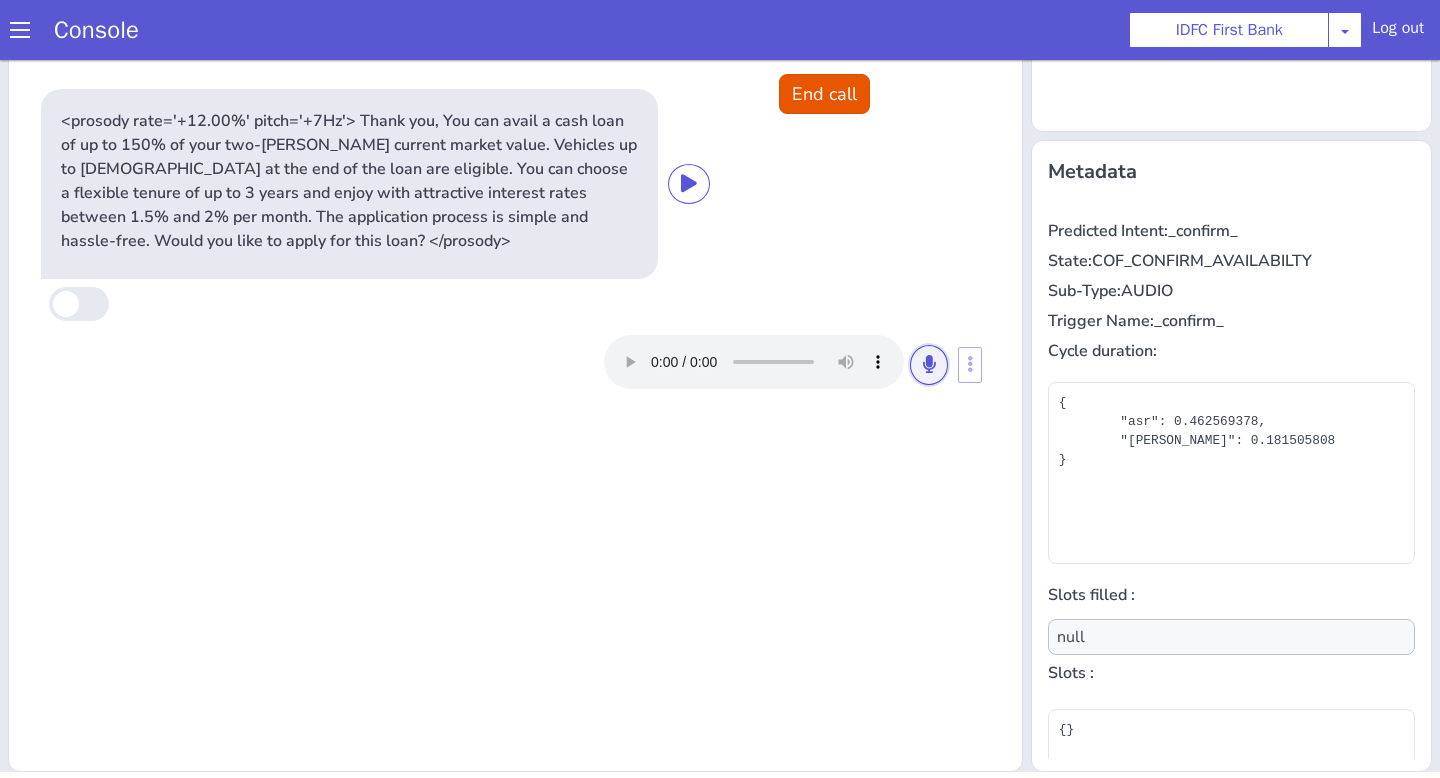 click at bounding box center [929, 364] 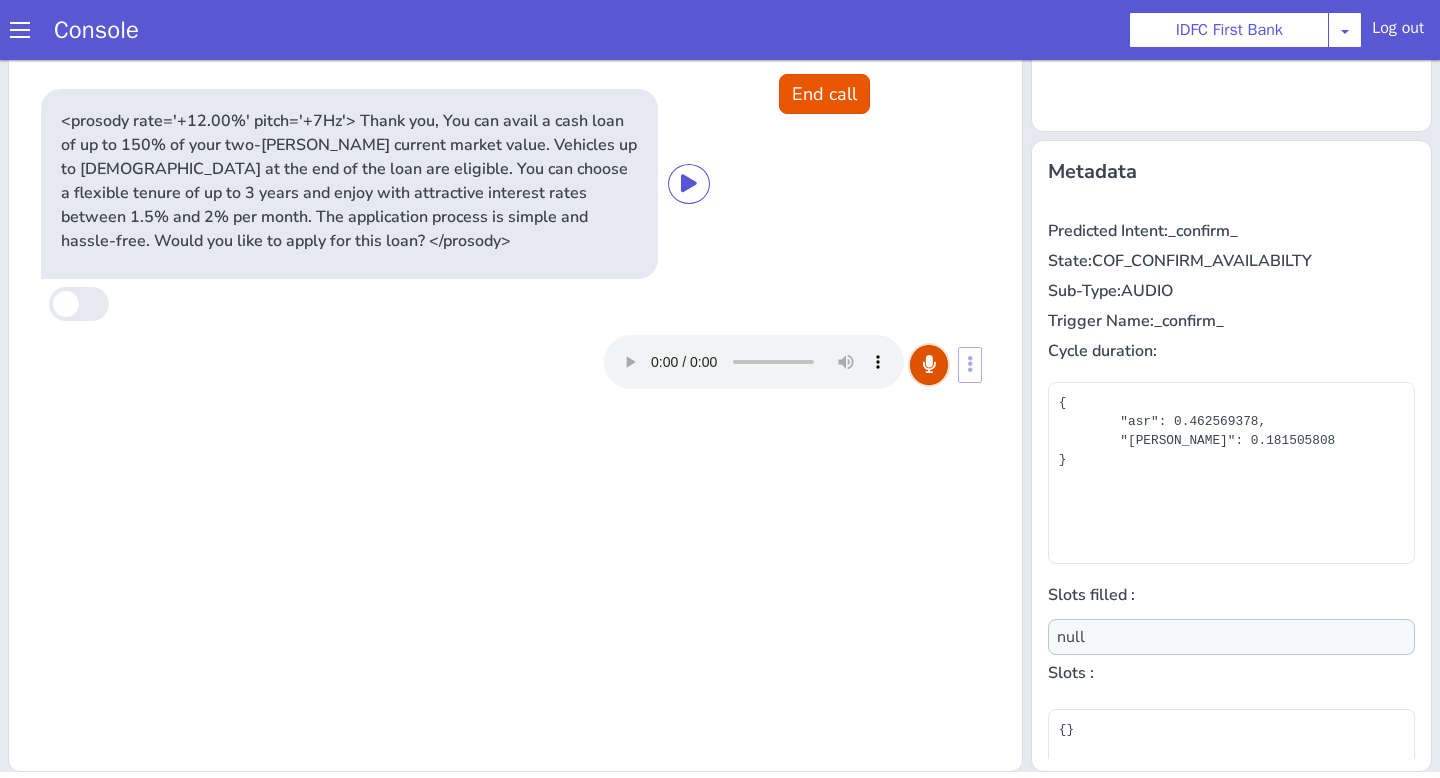 click at bounding box center [929, 364] 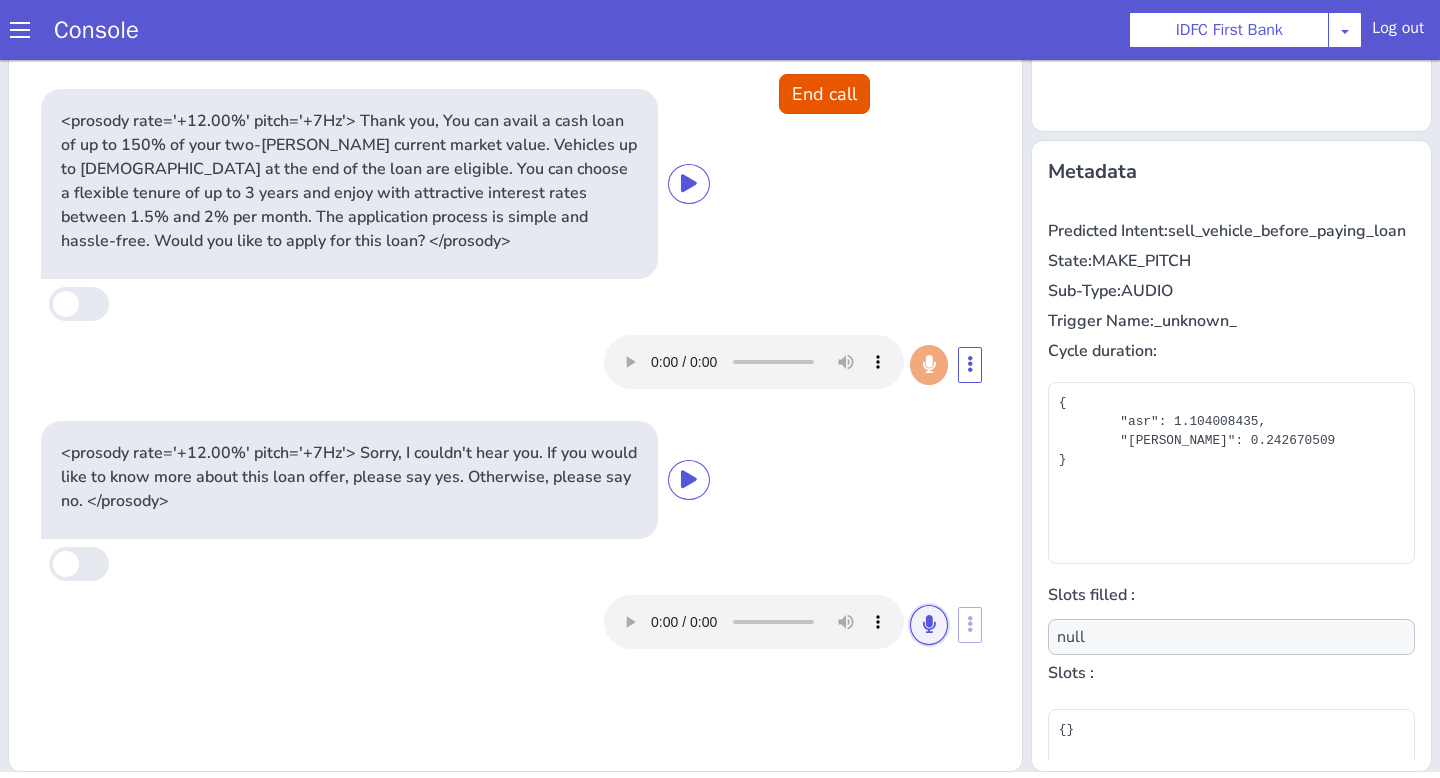click at bounding box center (929, 625) 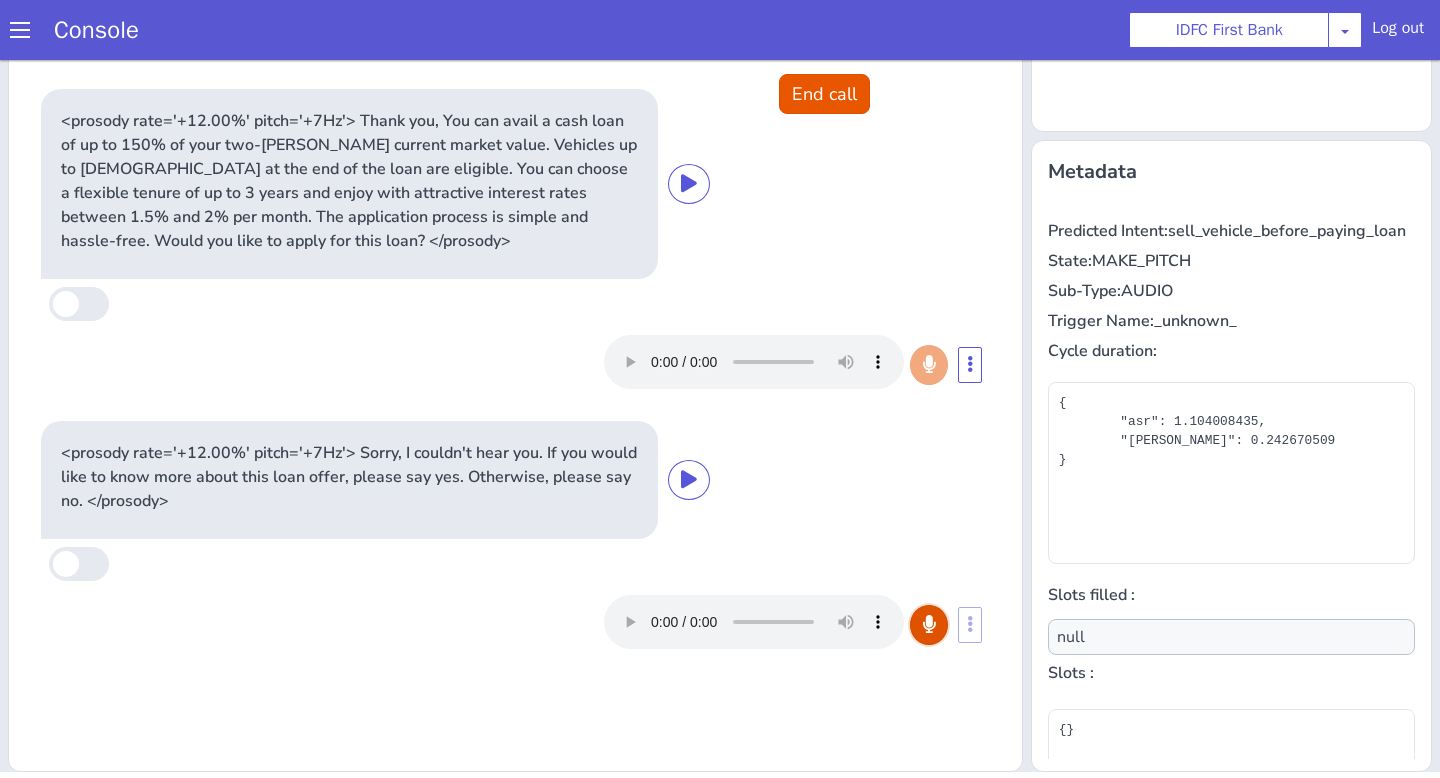 click at bounding box center [929, 625] 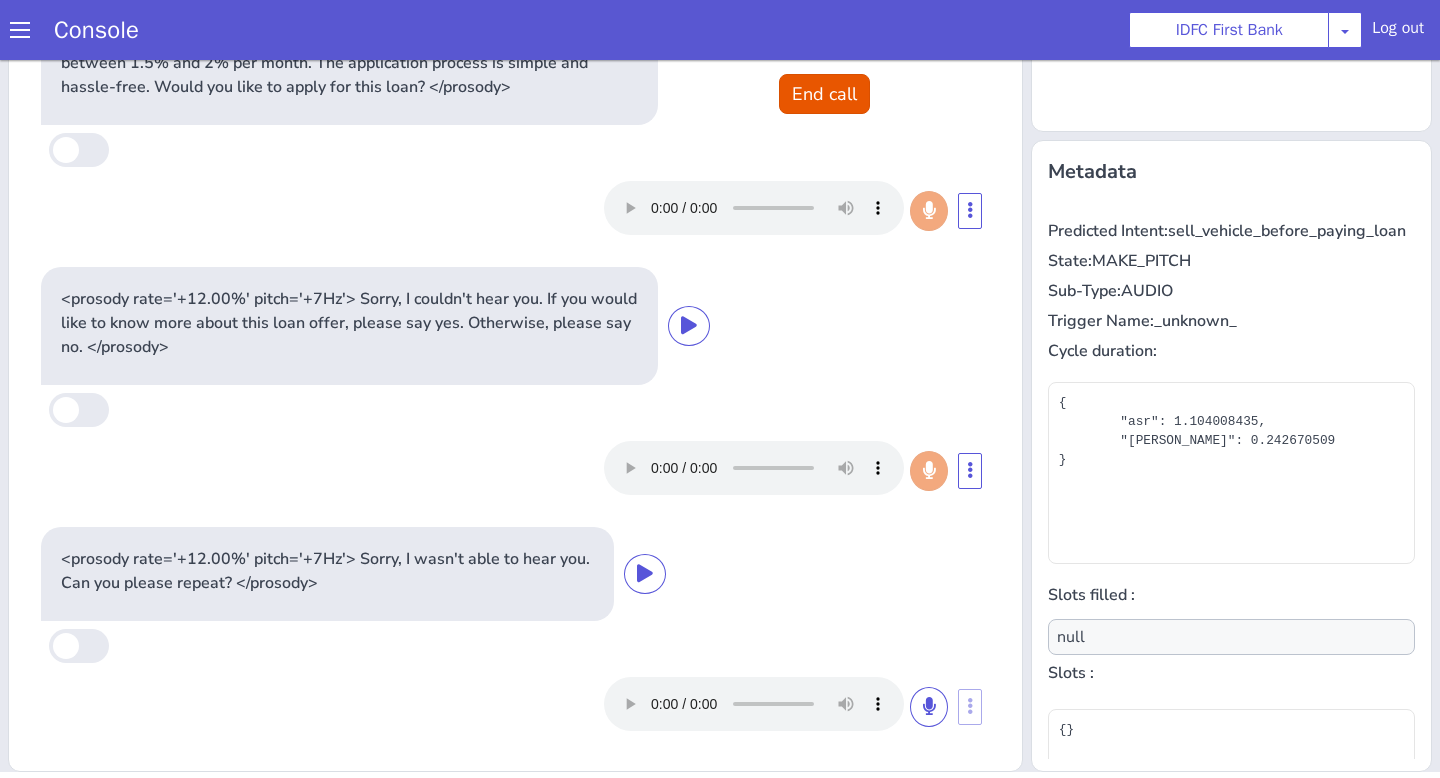 scroll, scrollTop: 154, scrollLeft: 0, axis: vertical 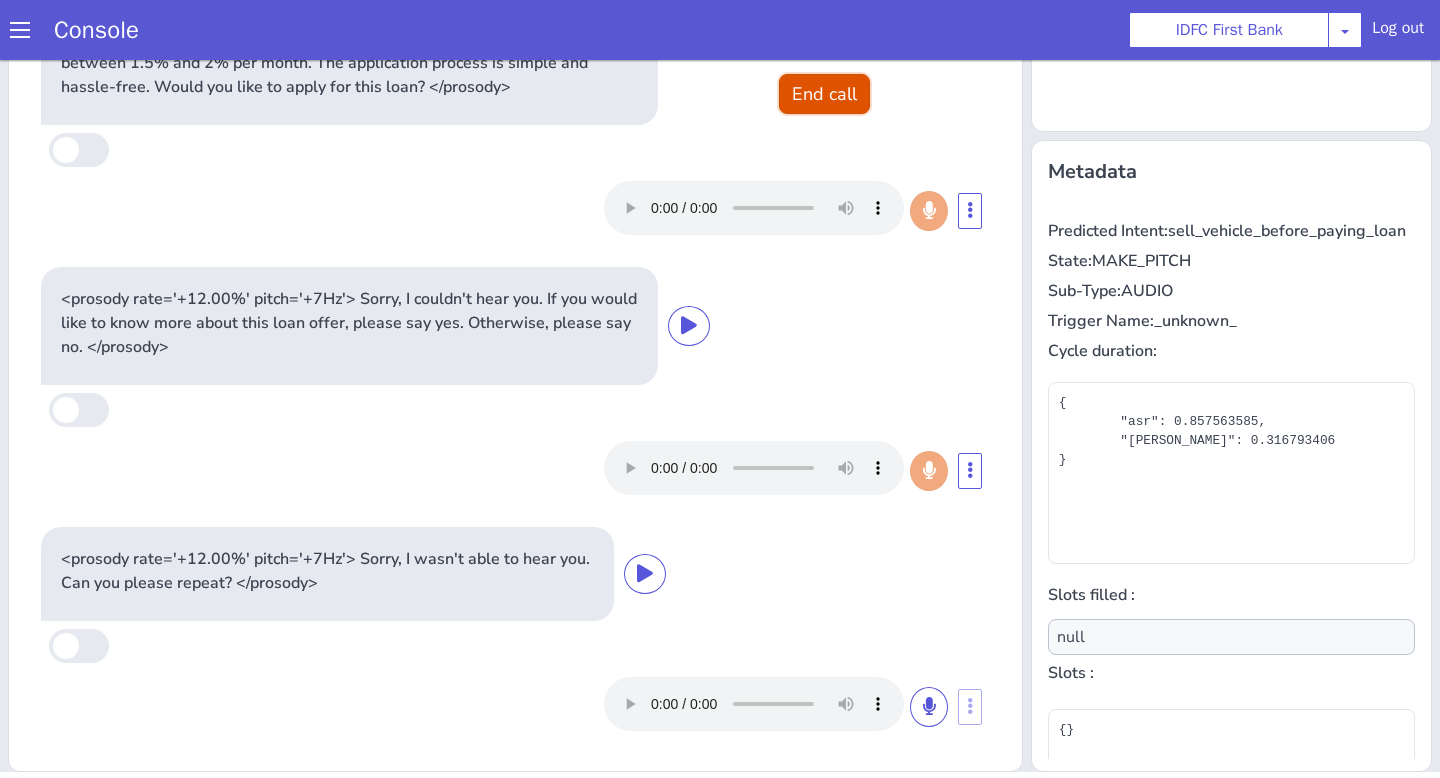 click on "End call" at bounding box center [824, 94] 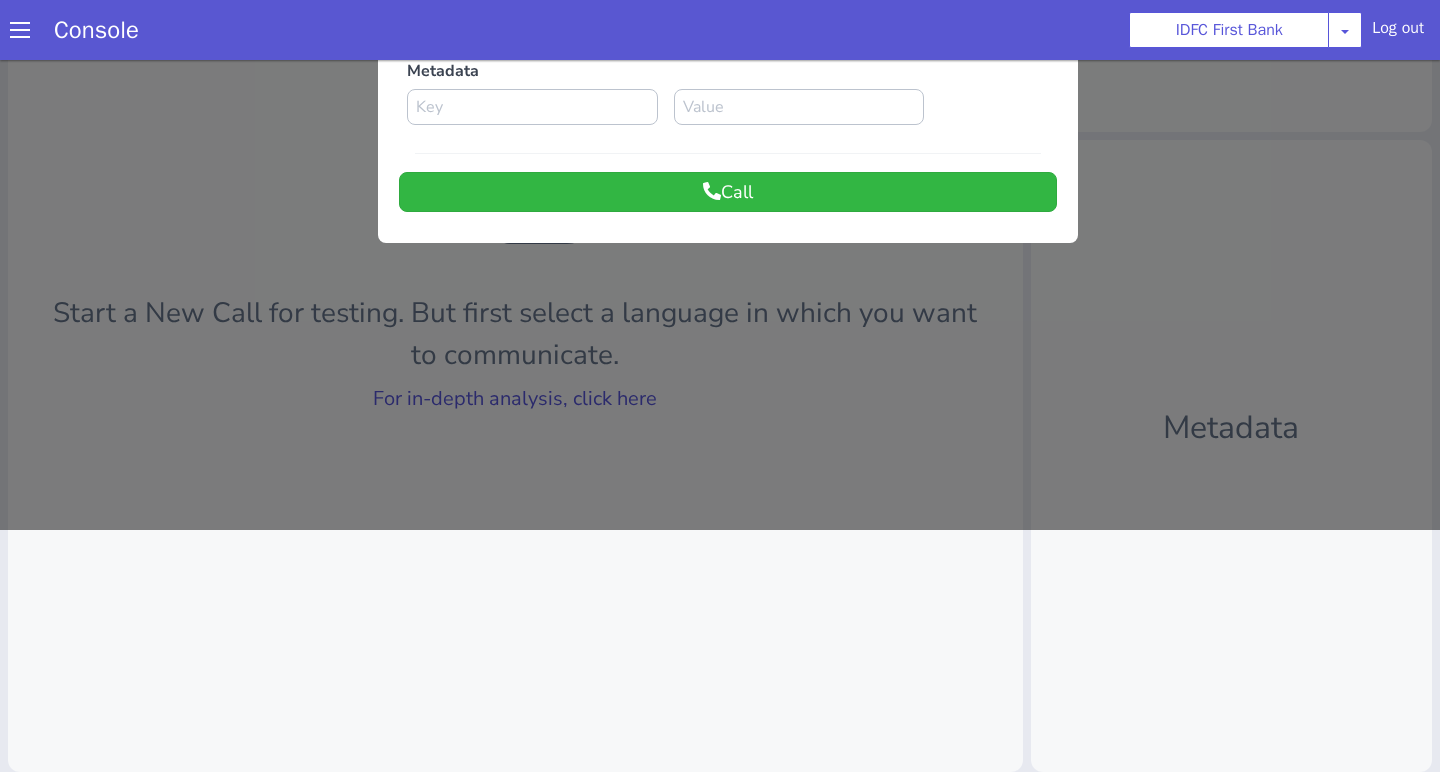 click at bounding box center (720, 171) 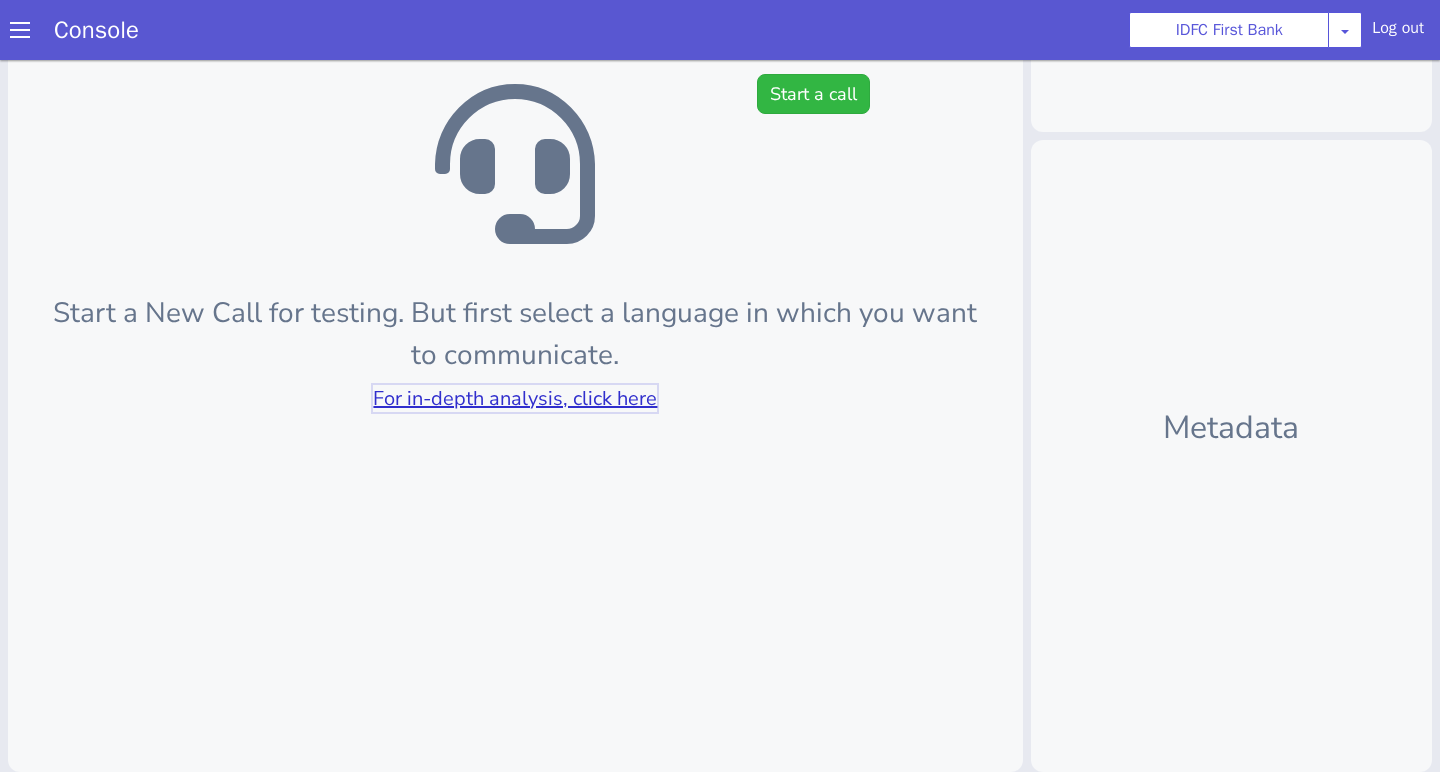 click on "For in-depth analysis, click here" at bounding box center [515, 398] 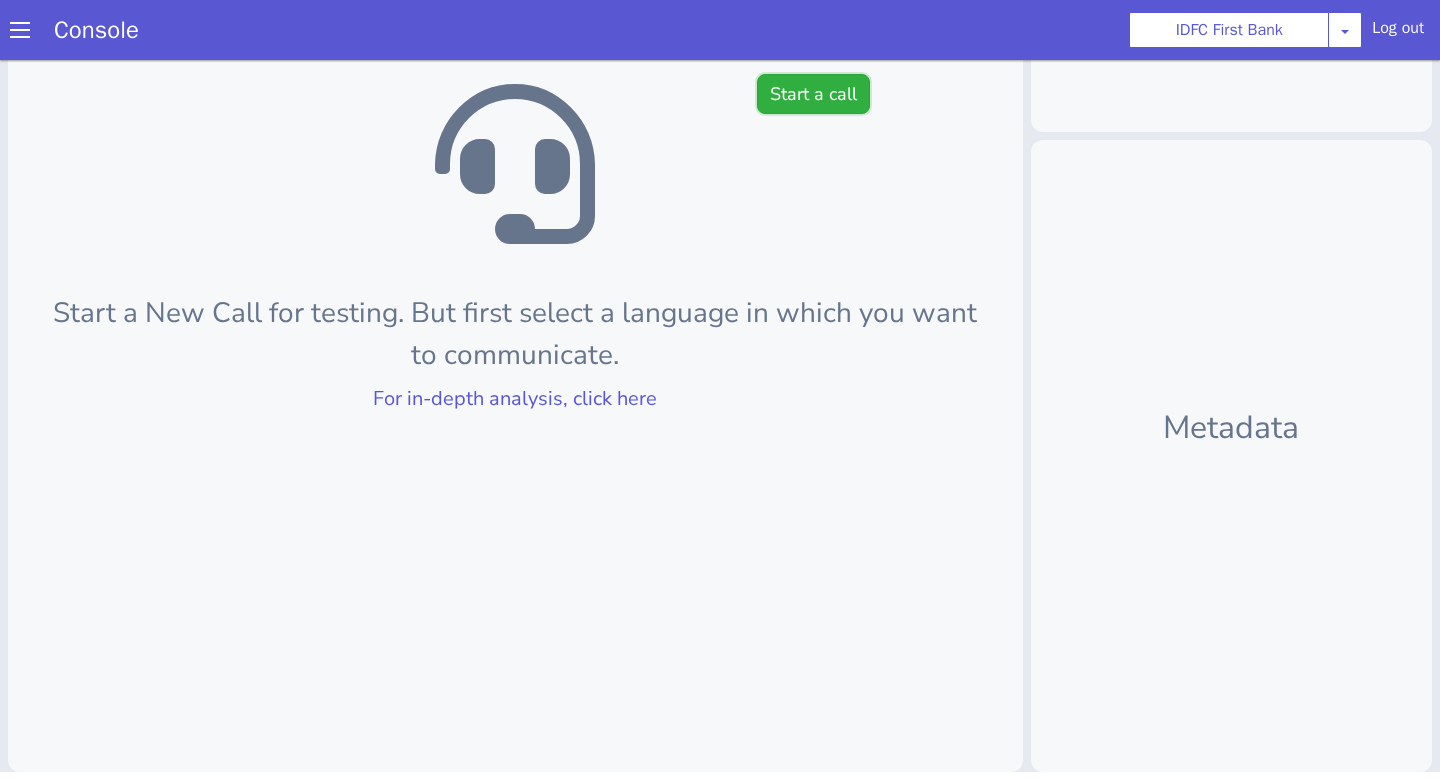 click on "Start a call" at bounding box center (813, 94) 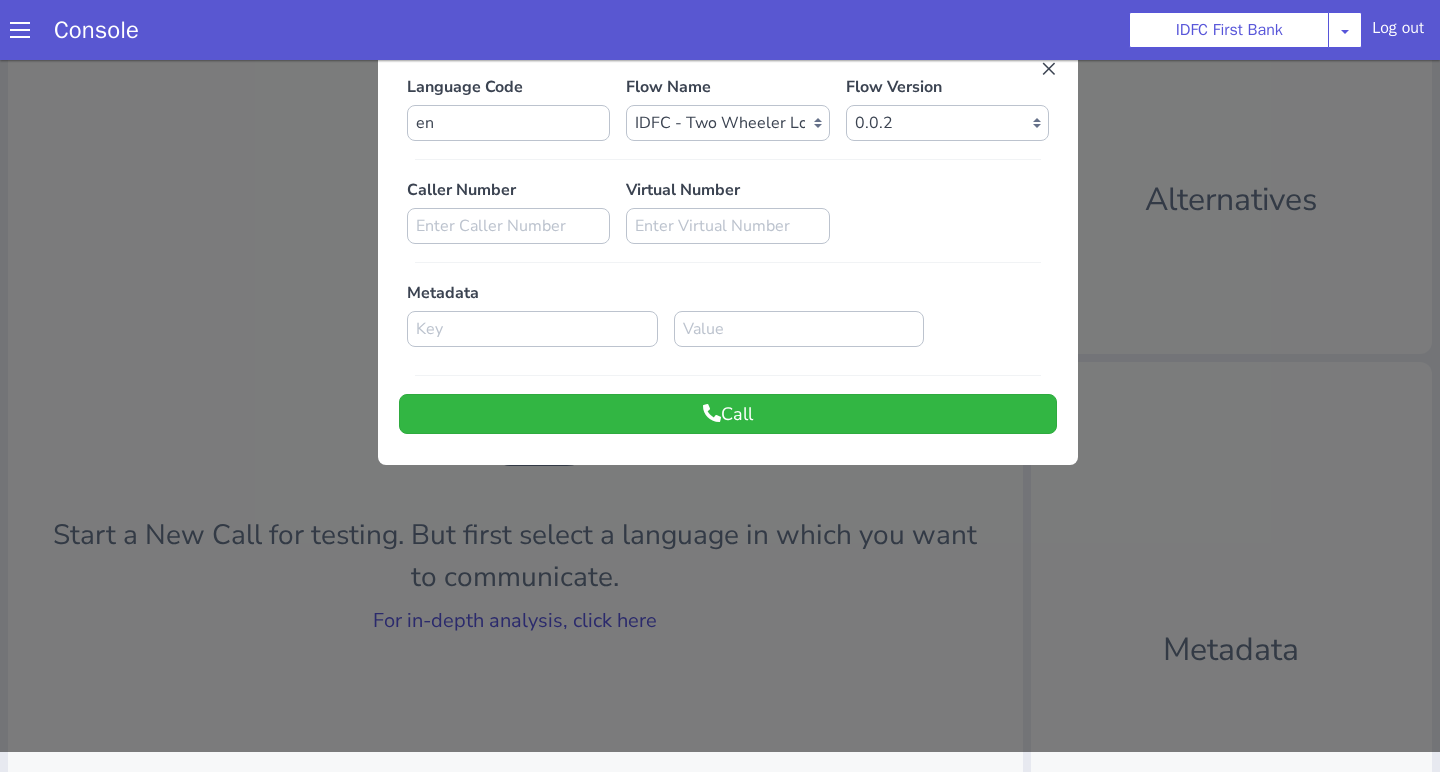 scroll, scrollTop: 16, scrollLeft: 0, axis: vertical 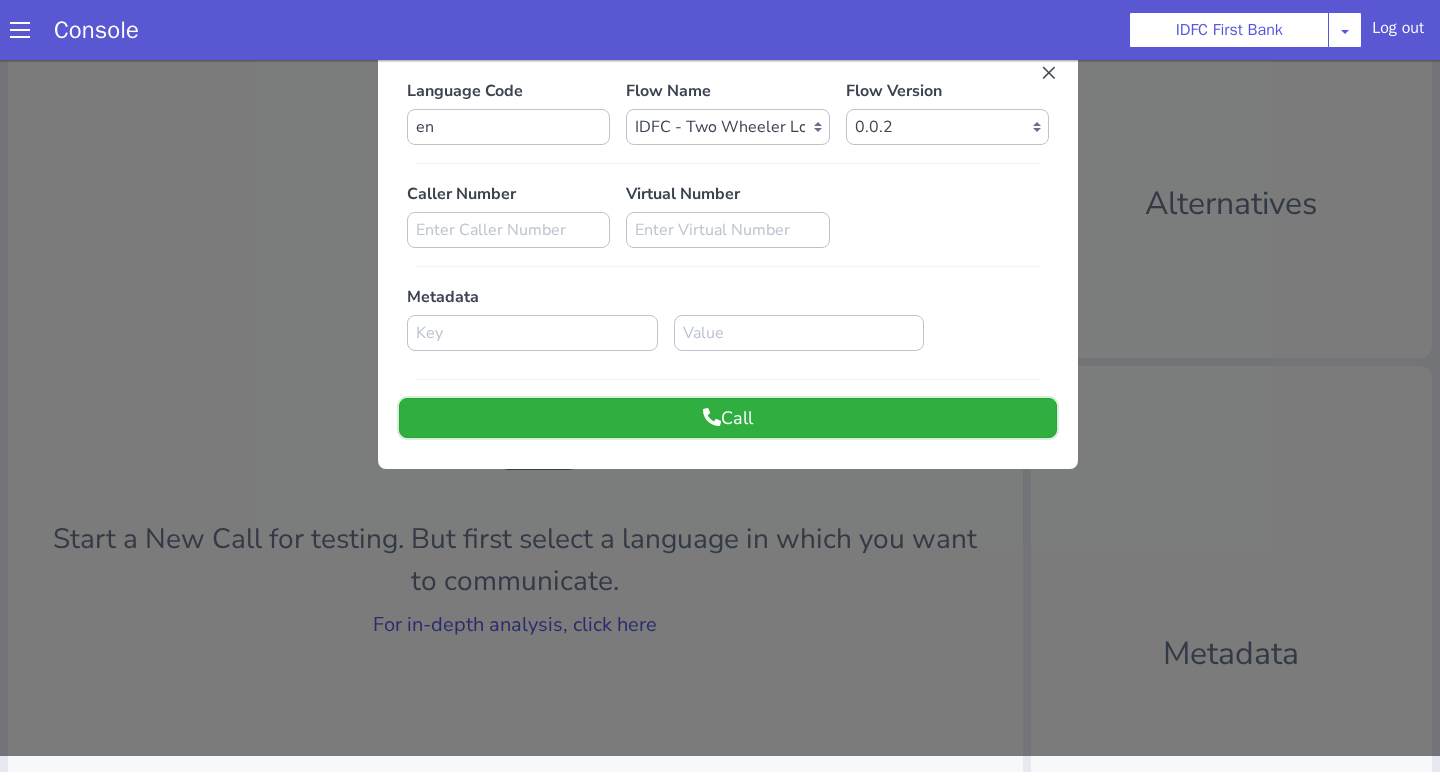 click on "Call" at bounding box center (728, 418) 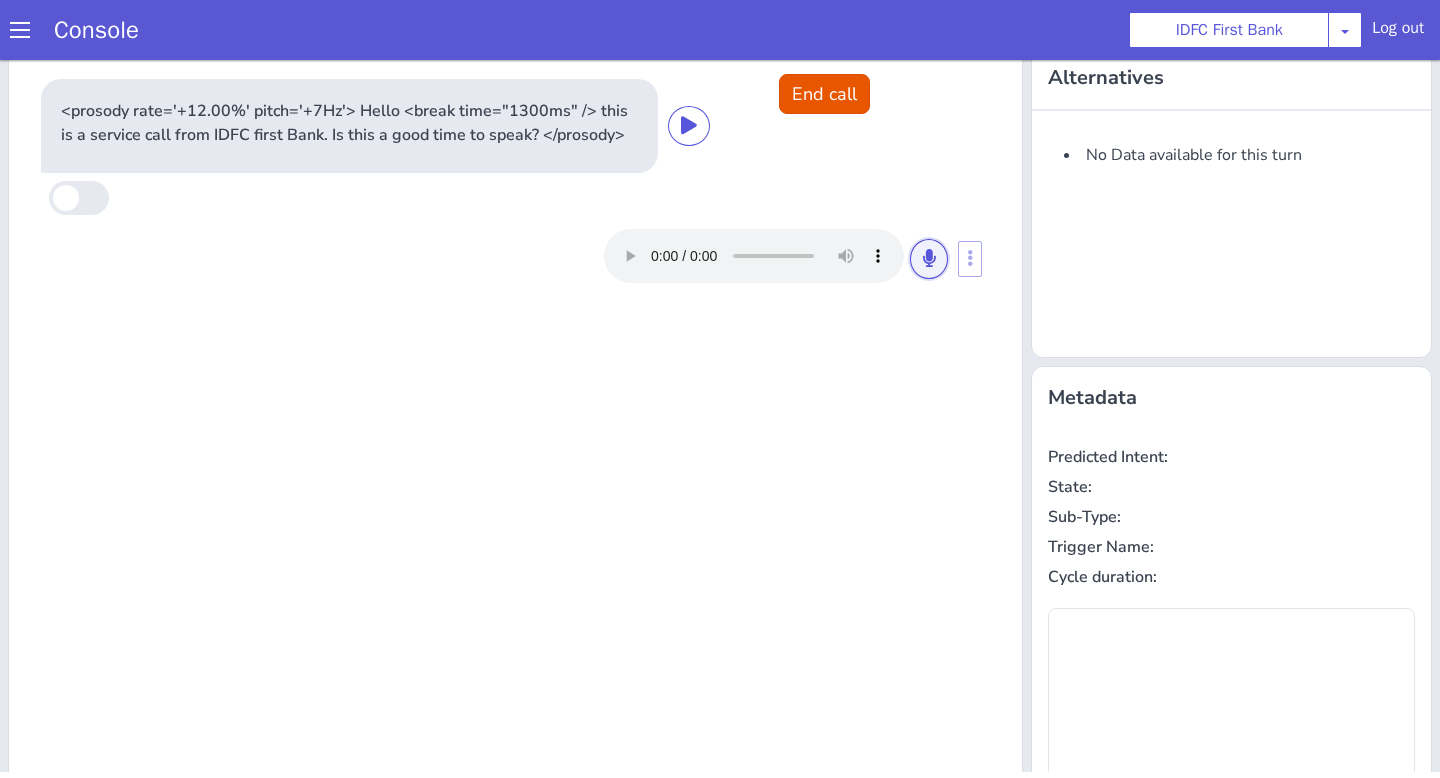 click at bounding box center (929, 258) 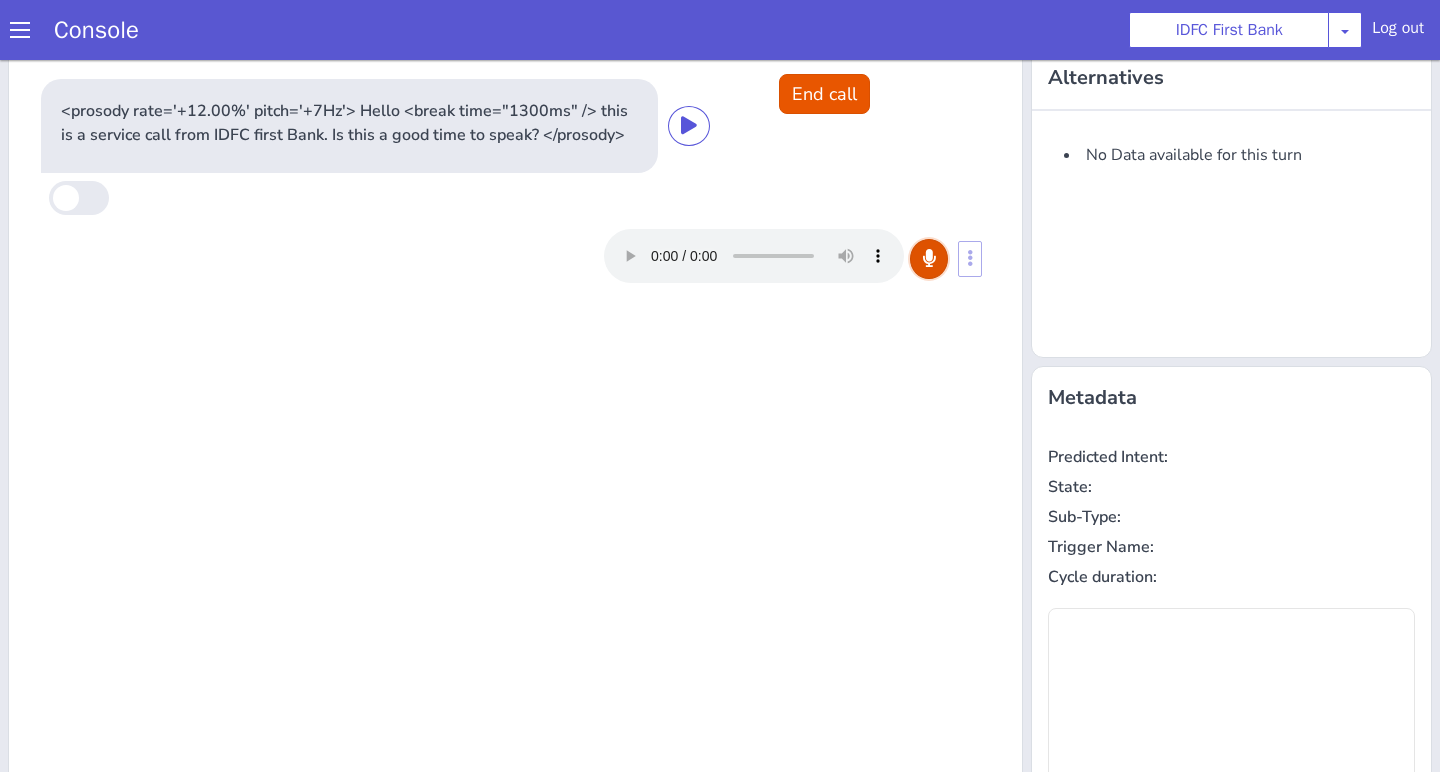 click at bounding box center (929, 258) 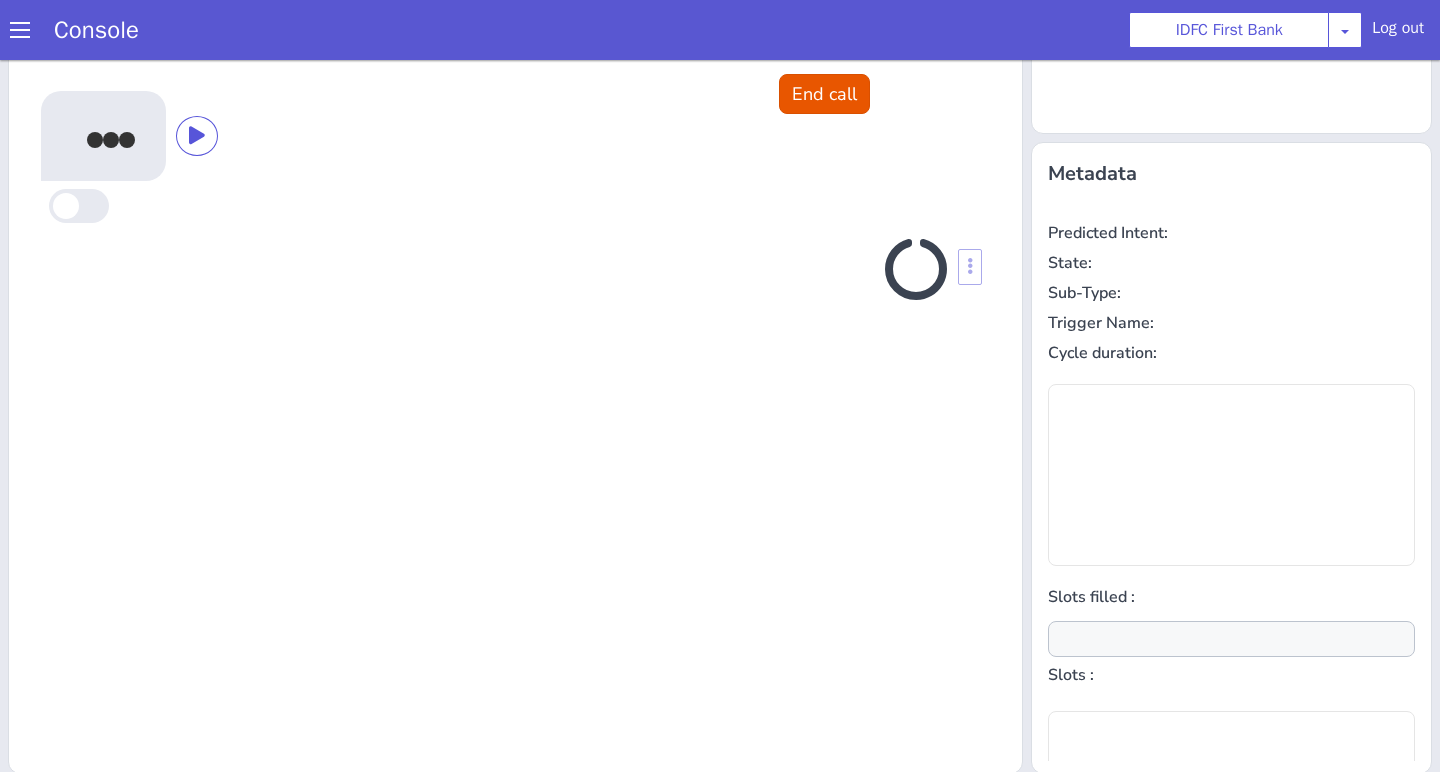 scroll, scrollTop: 242, scrollLeft: 0, axis: vertical 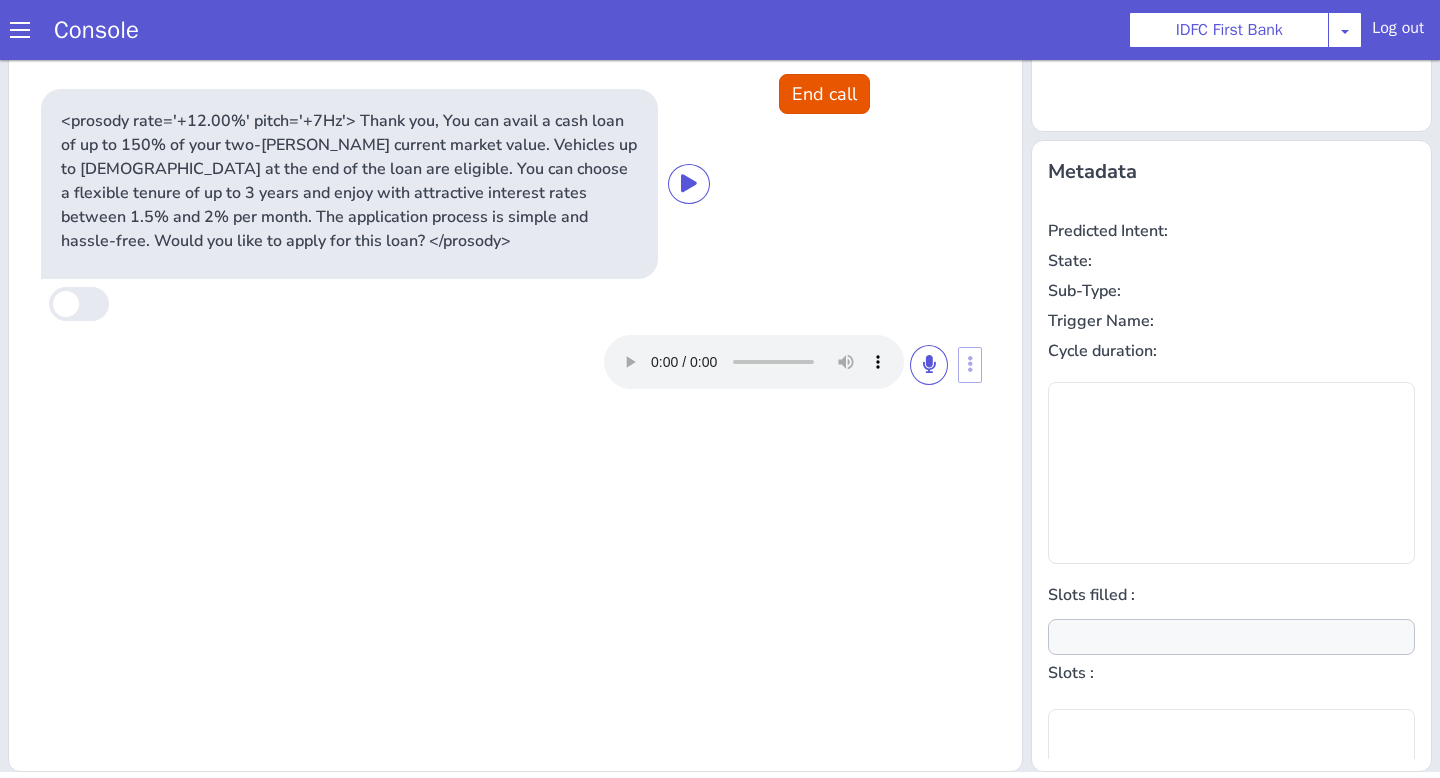 type on "null" 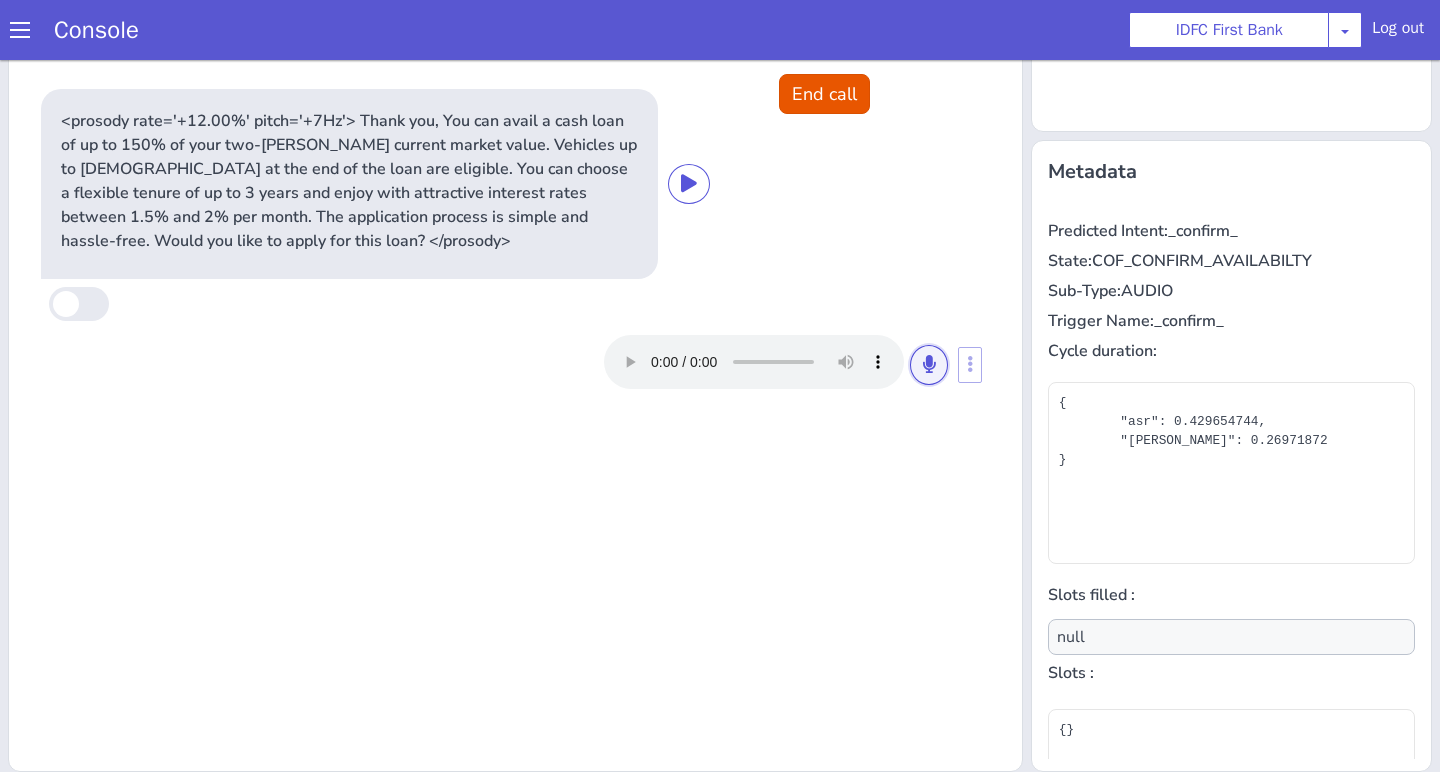 click at bounding box center (929, 364) 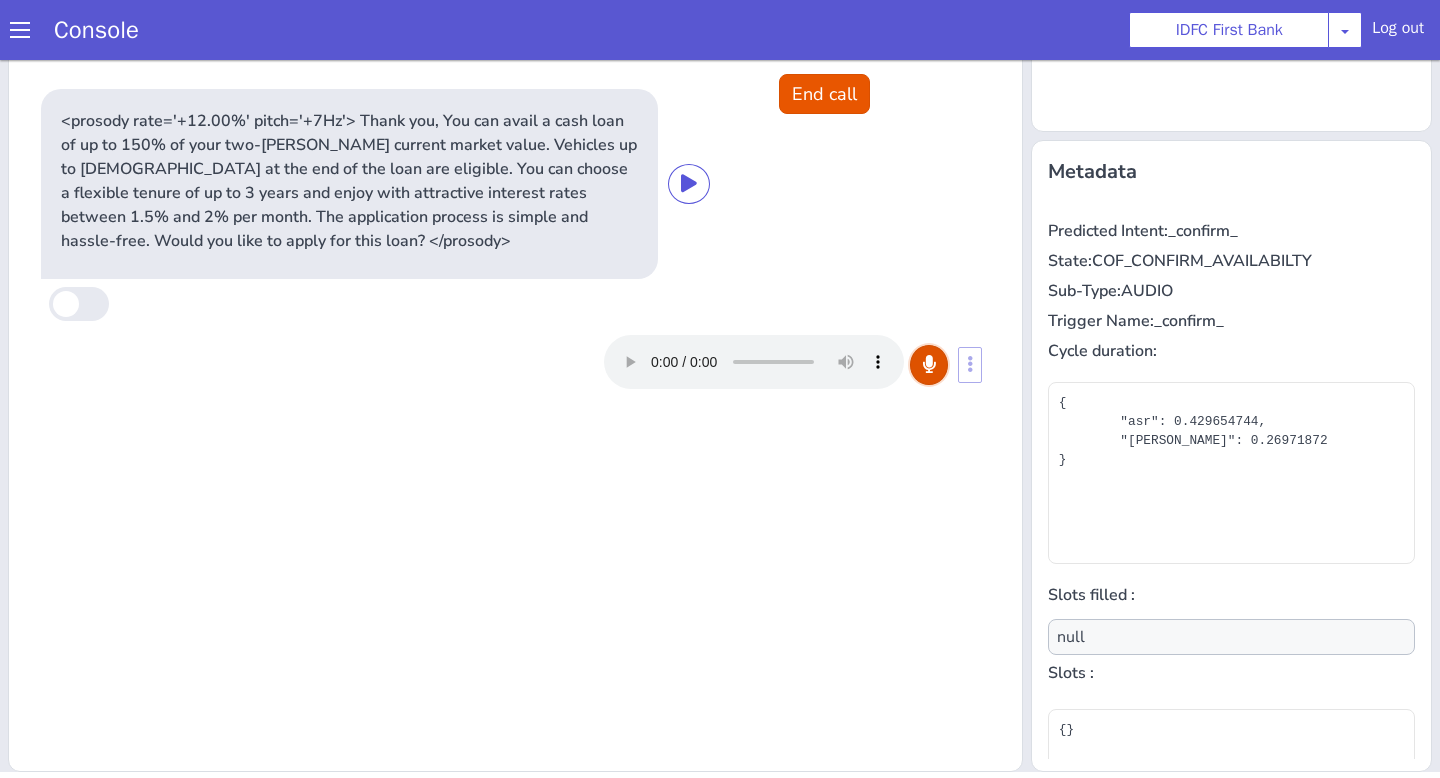 click at bounding box center [929, 364] 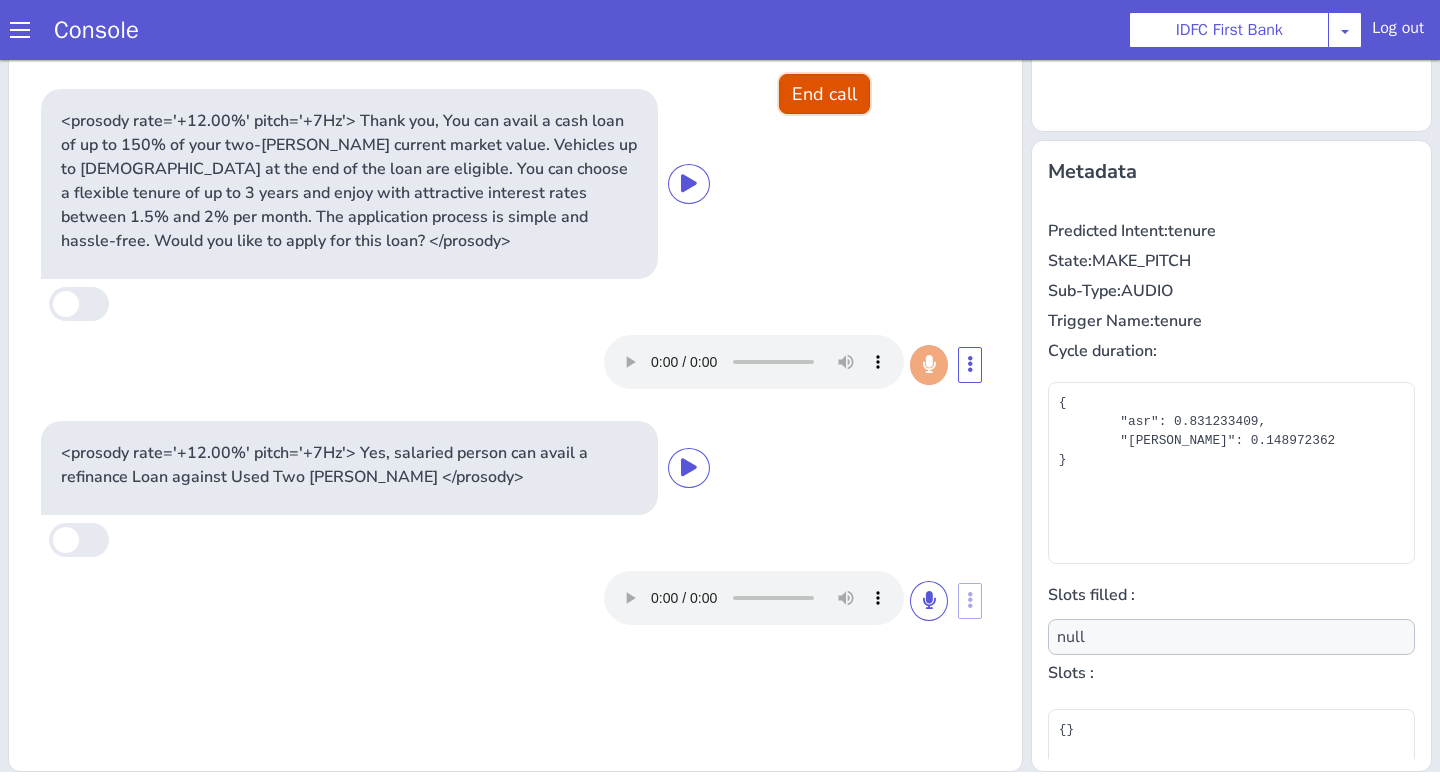 click on "End call" at bounding box center [824, 94] 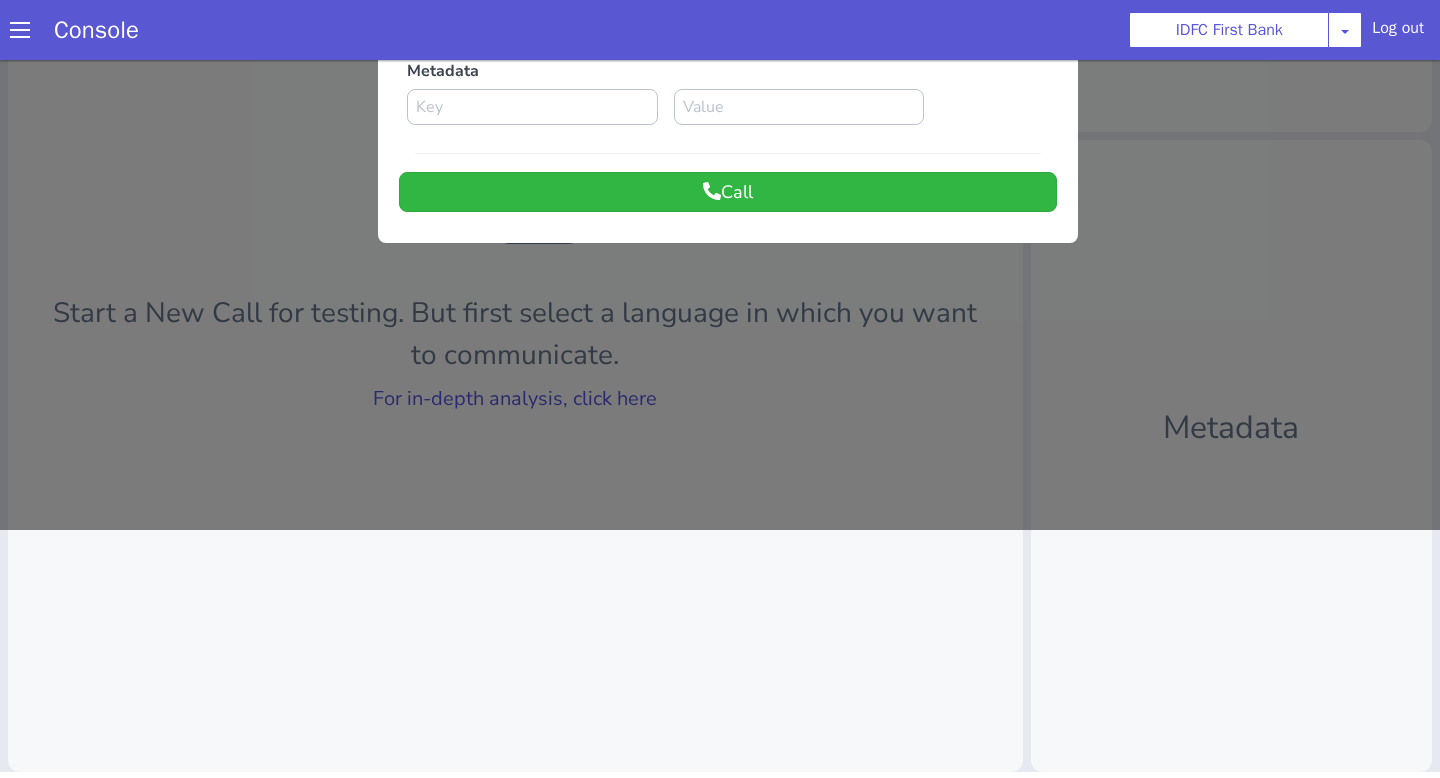 click at bounding box center [720, 171] 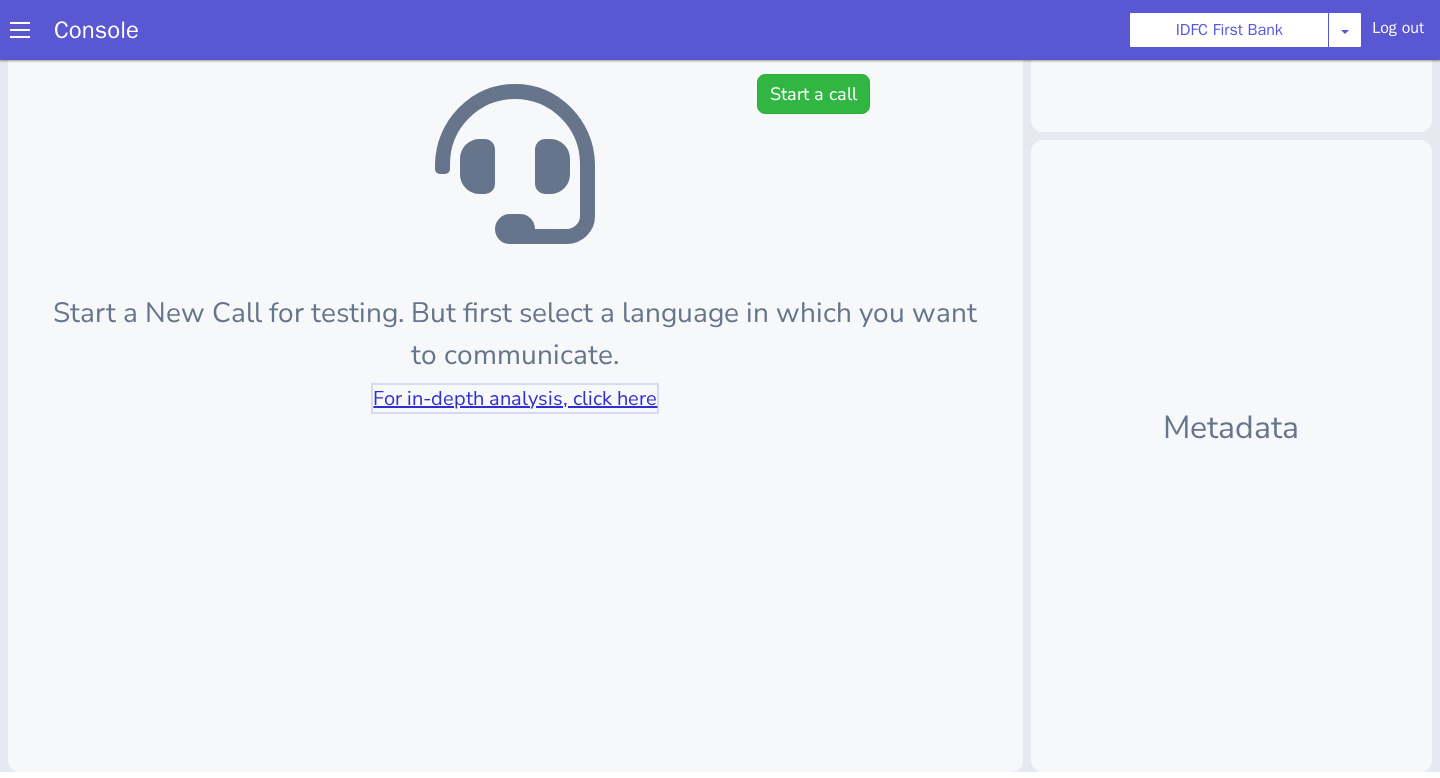 click on "For in-depth analysis, click here" at bounding box center (515, 398) 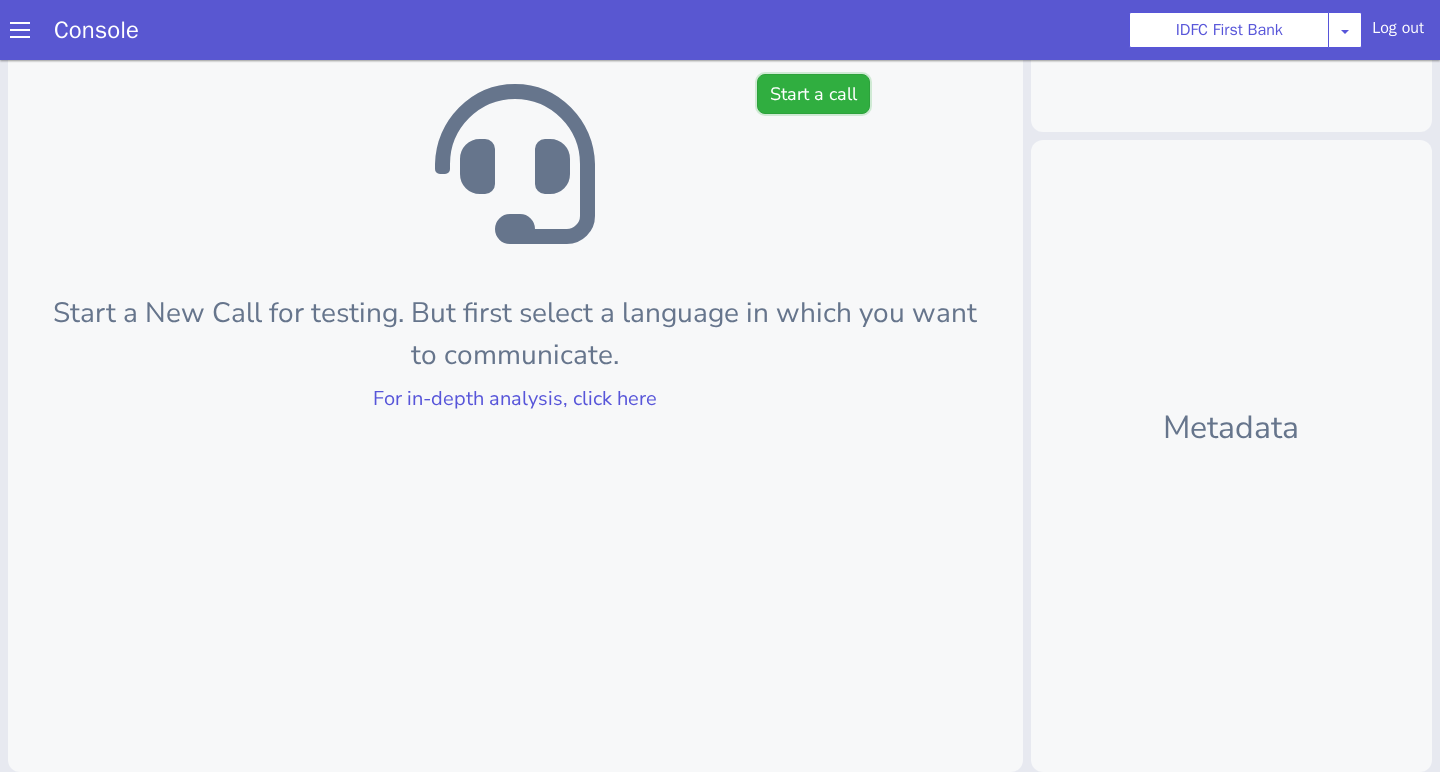 click on "Start a call" at bounding box center (813, 94) 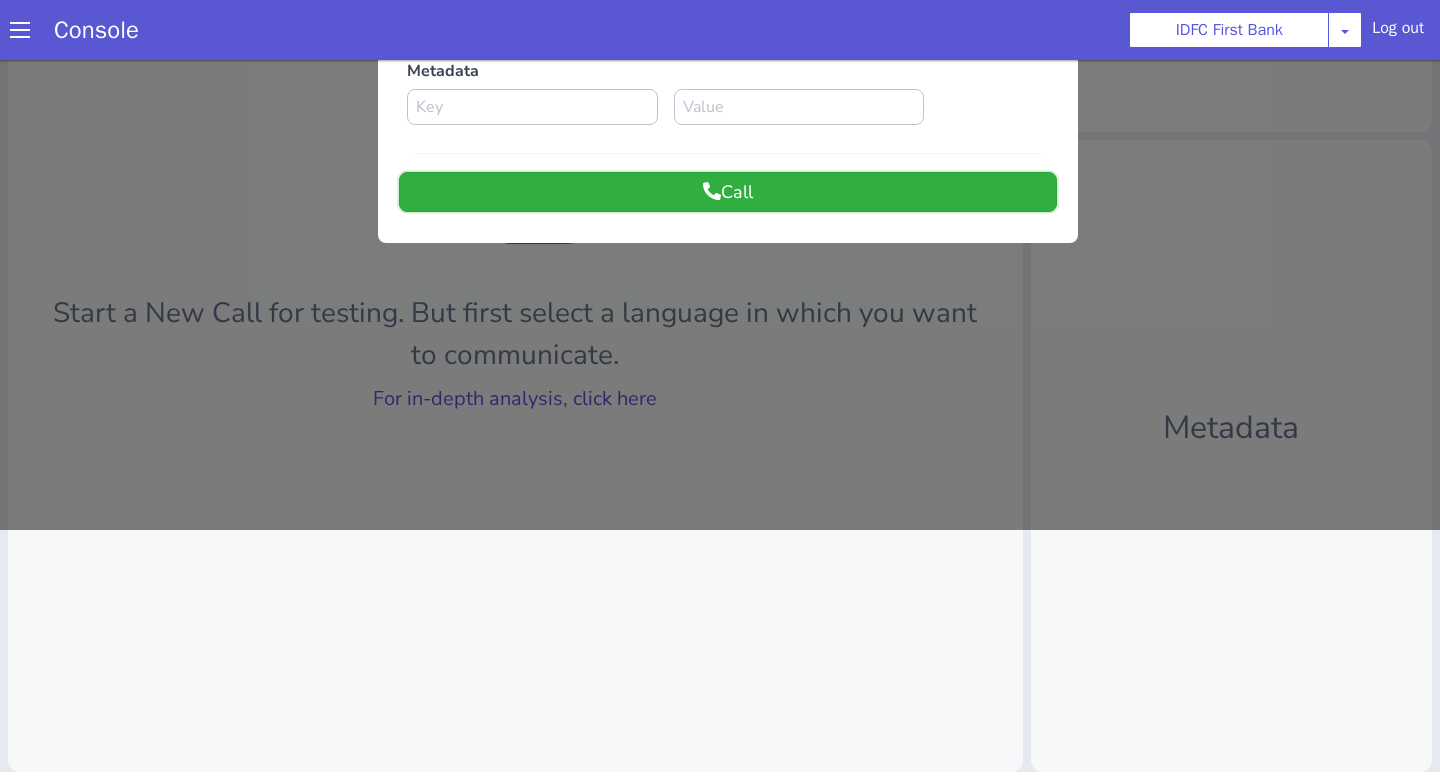 click on "Call" at bounding box center [728, 192] 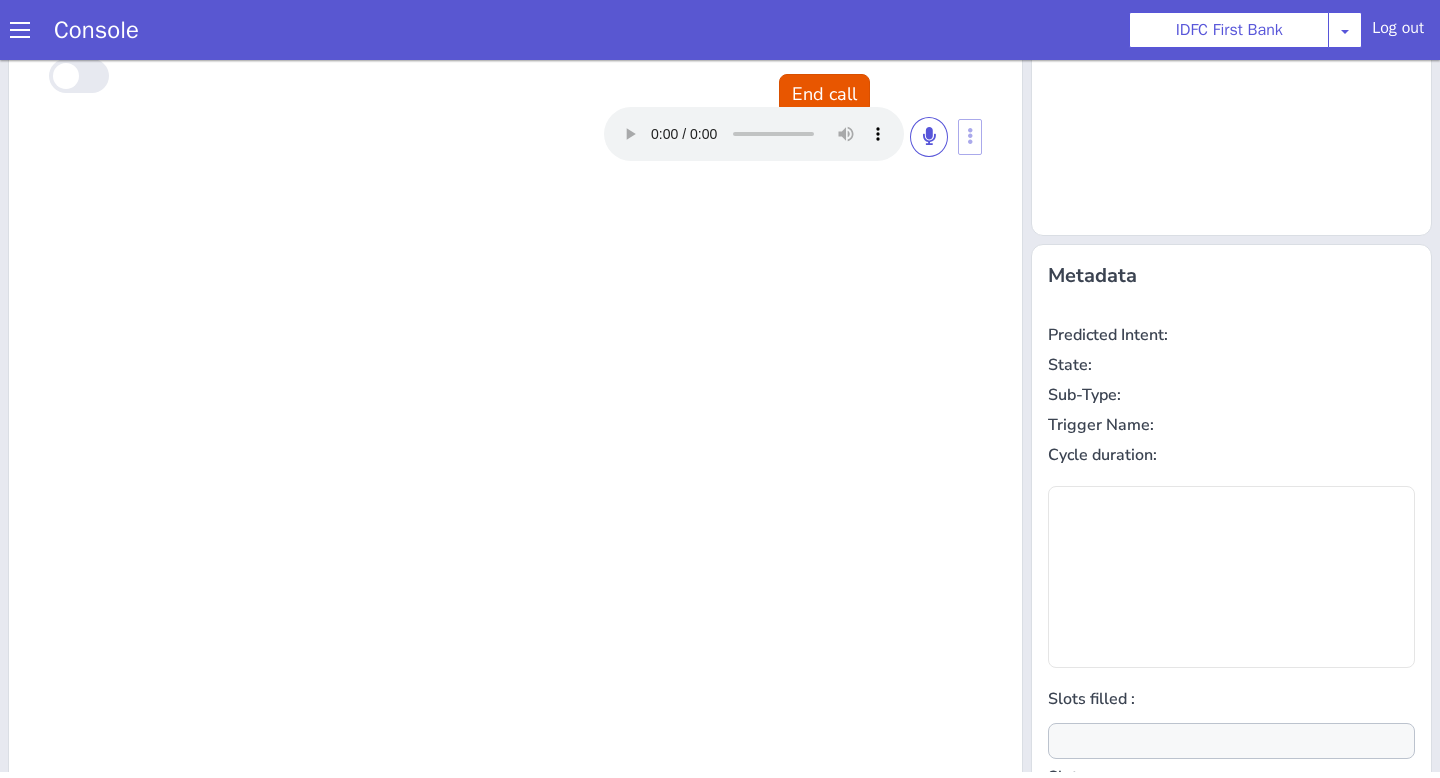 scroll, scrollTop: 0, scrollLeft: 0, axis: both 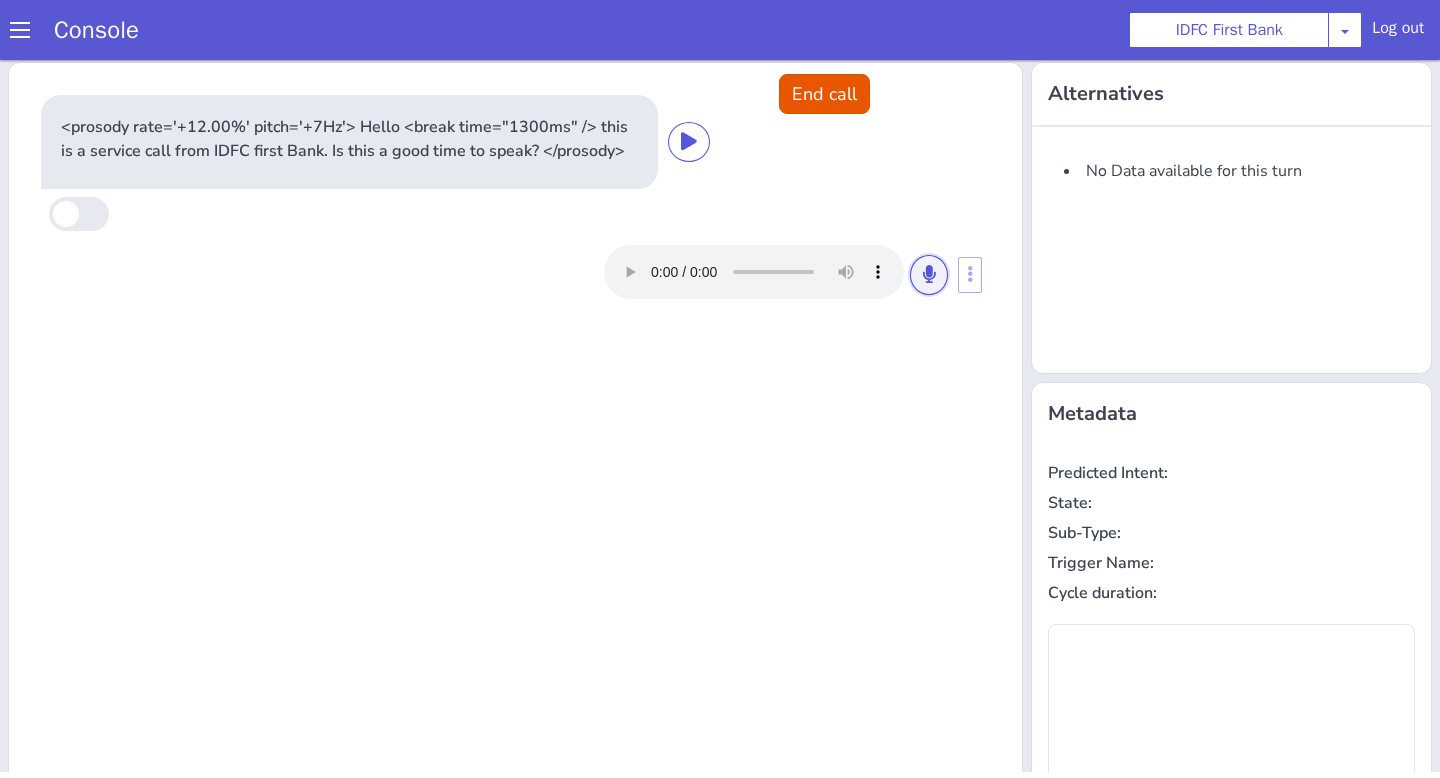 click at bounding box center [929, 274] 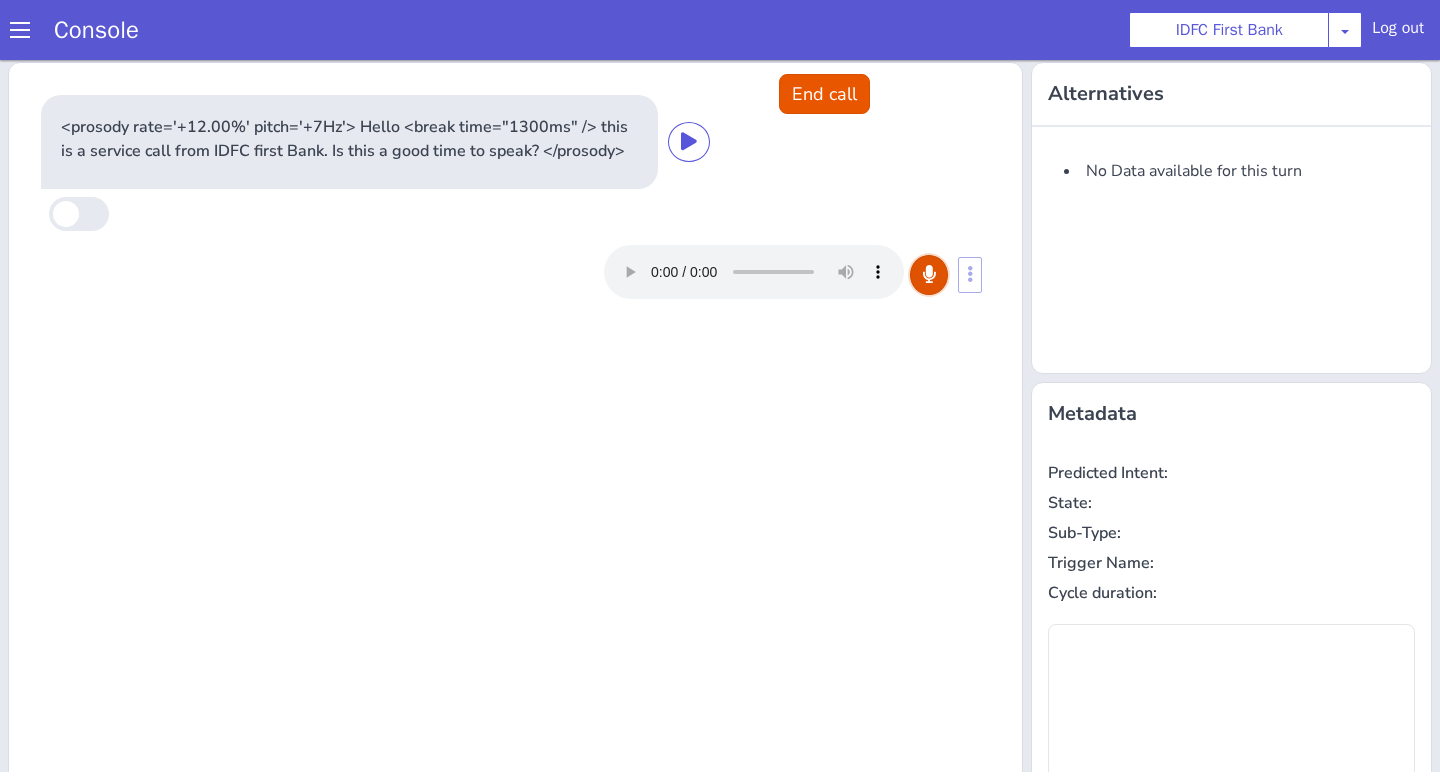 click at bounding box center (929, 274) 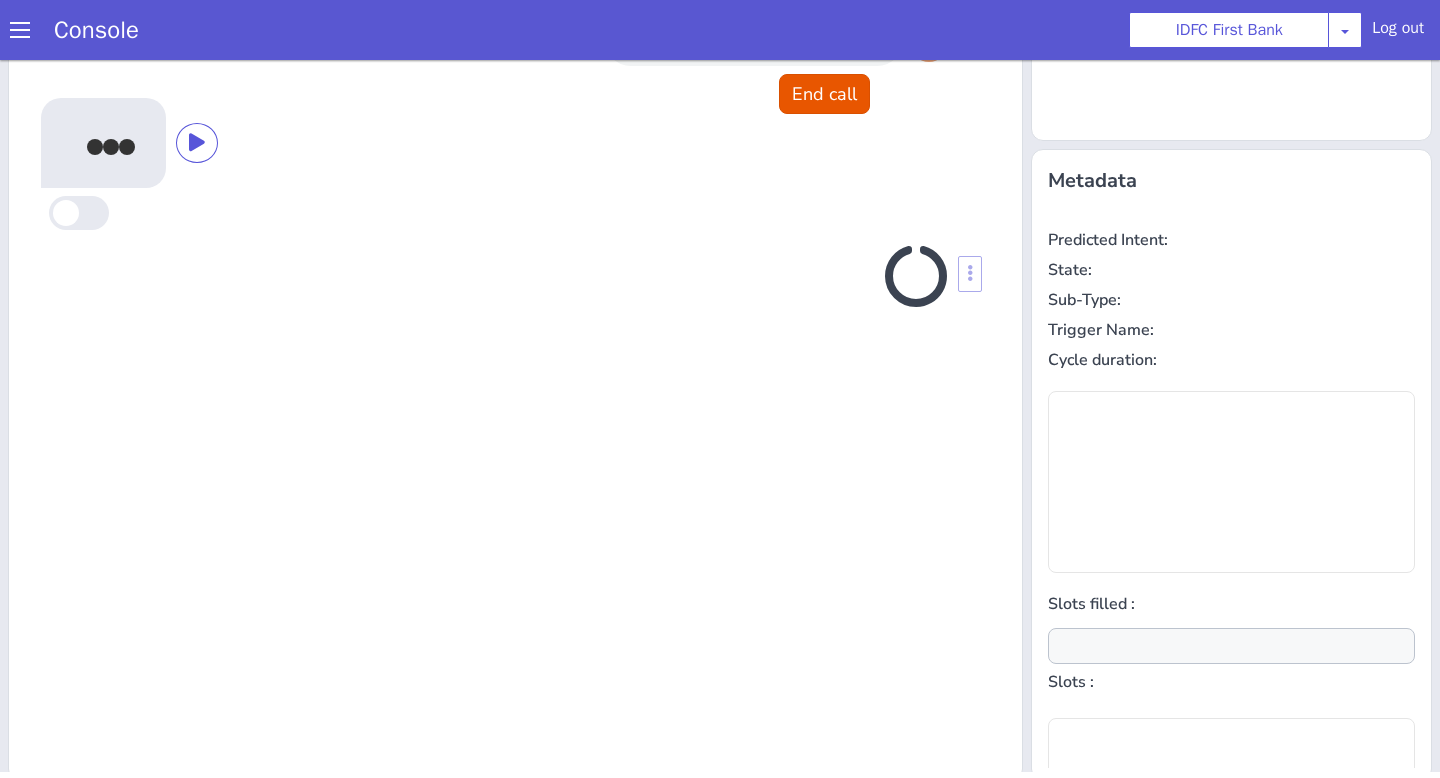 scroll, scrollTop: 242, scrollLeft: 0, axis: vertical 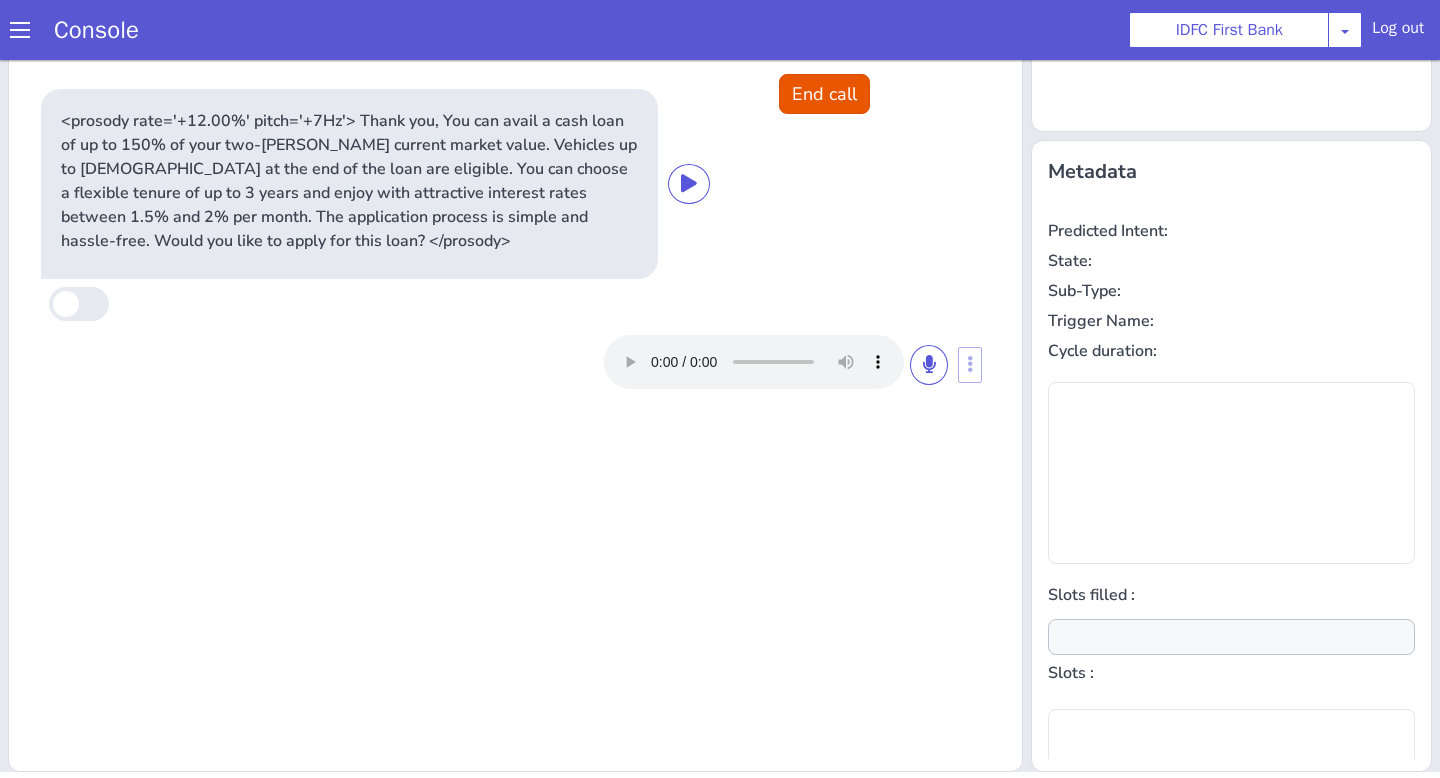 type on "null" 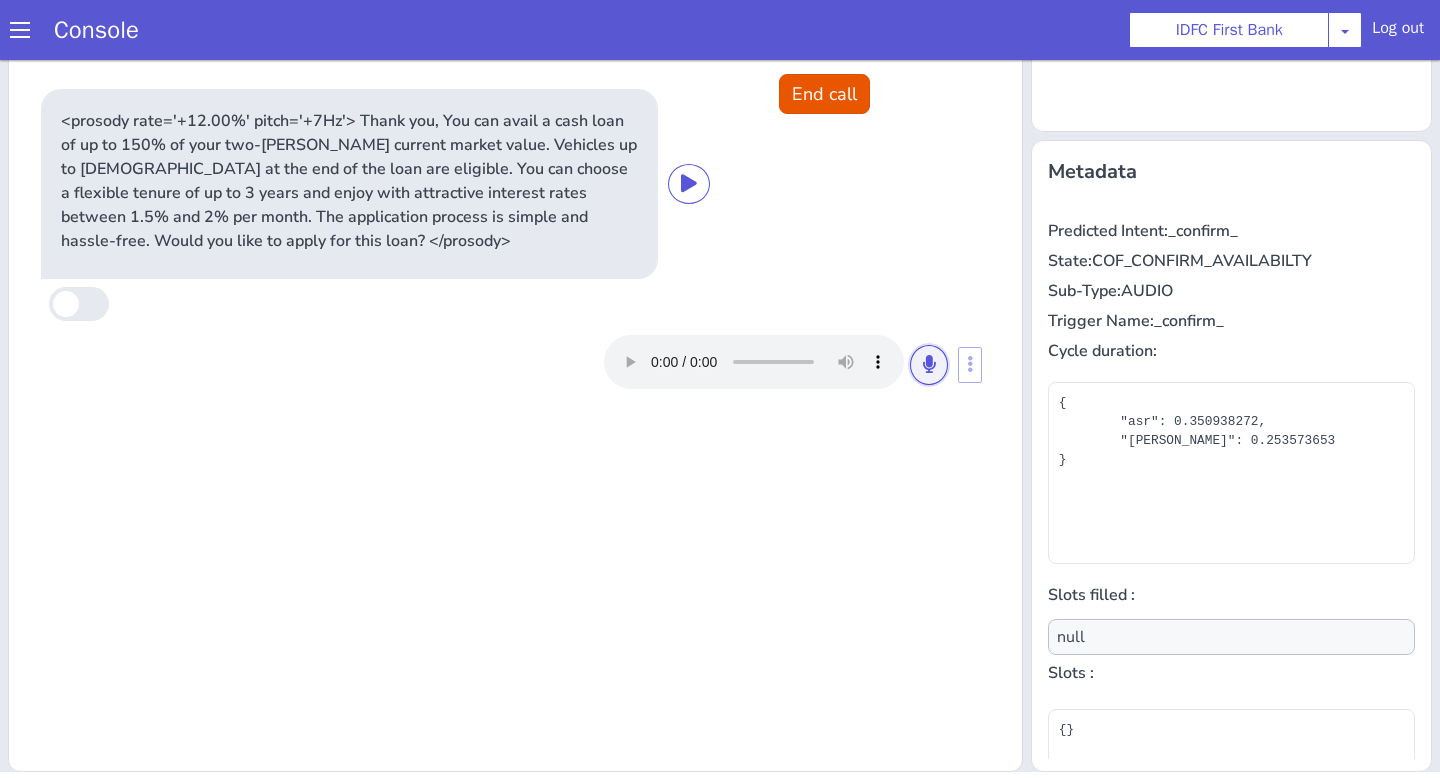 click at bounding box center [929, 365] 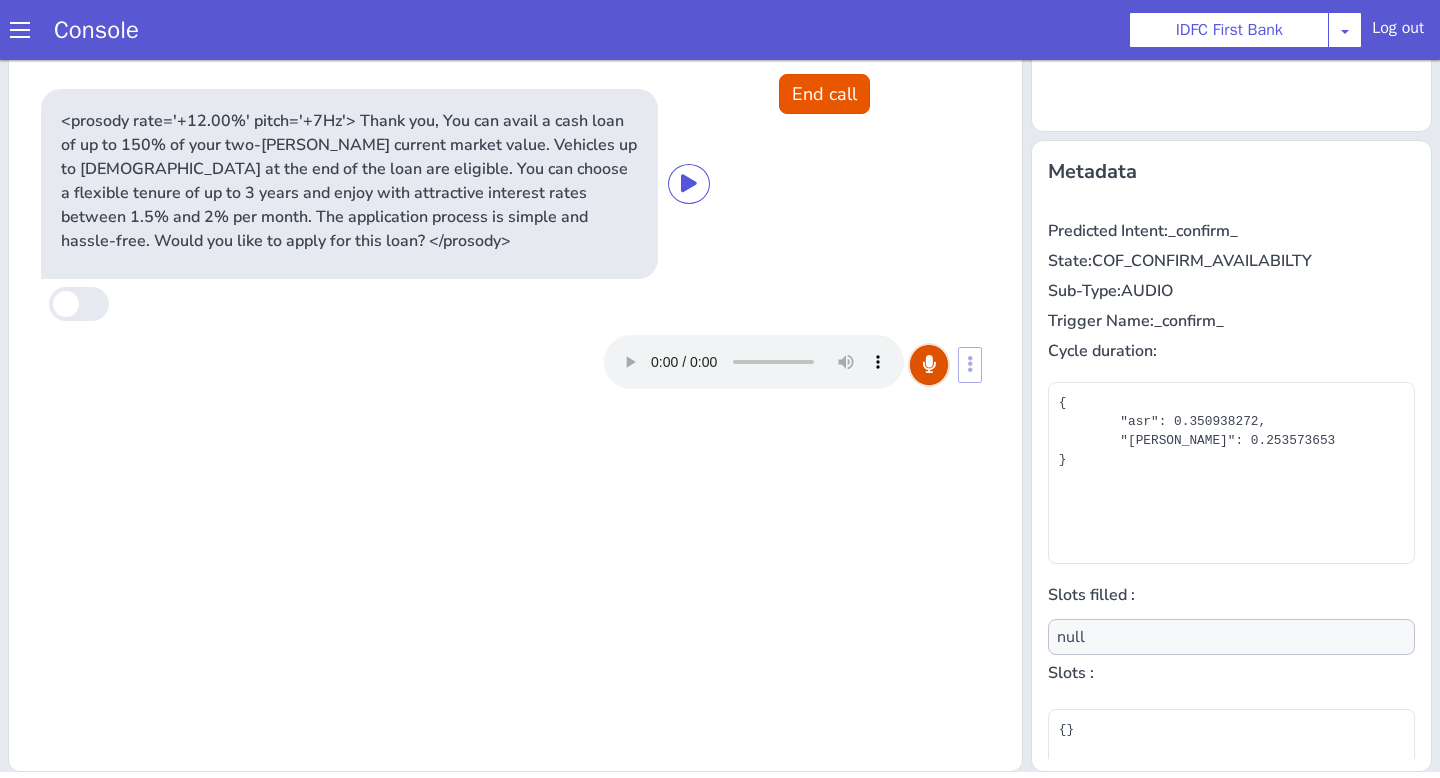 click at bounding box center (929, 365) 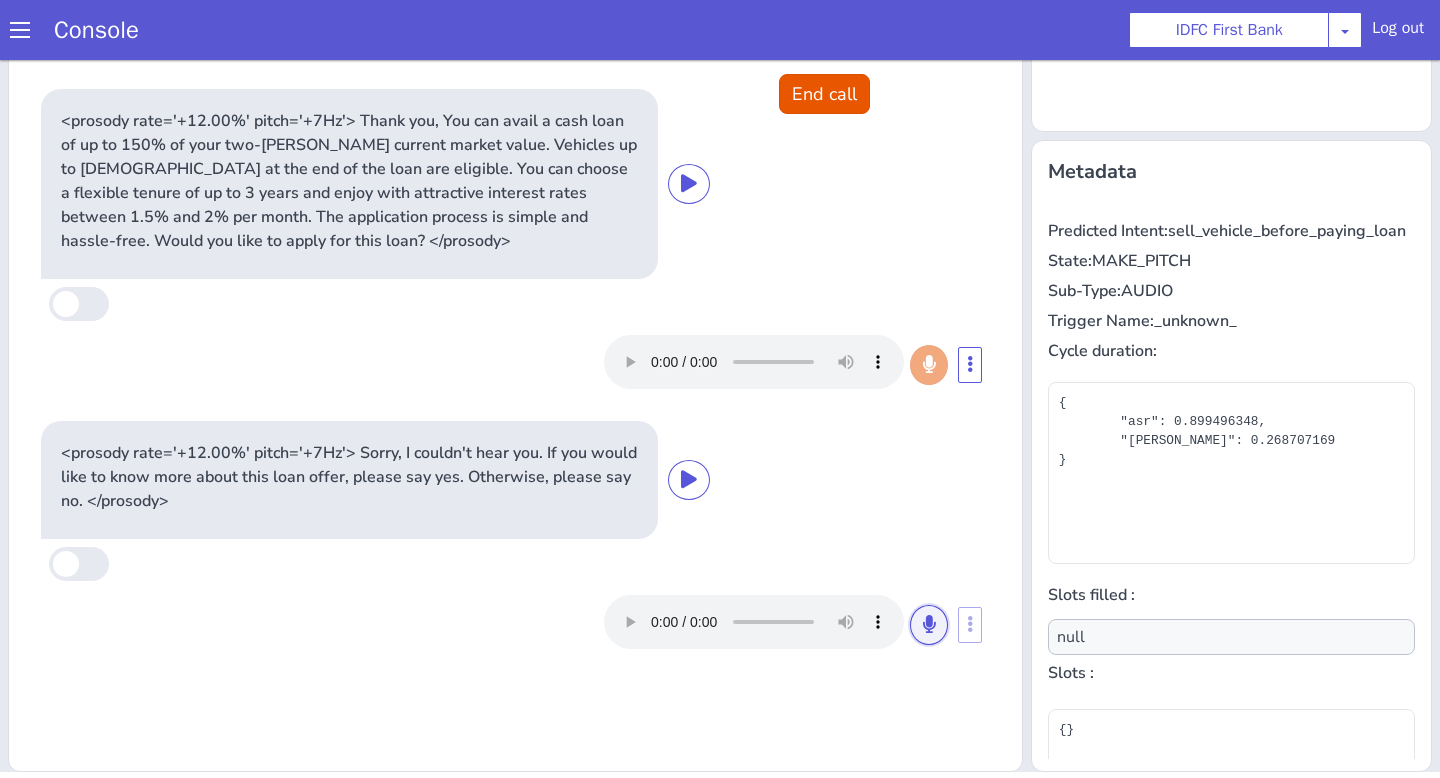 click at bounding box center [929, 625] 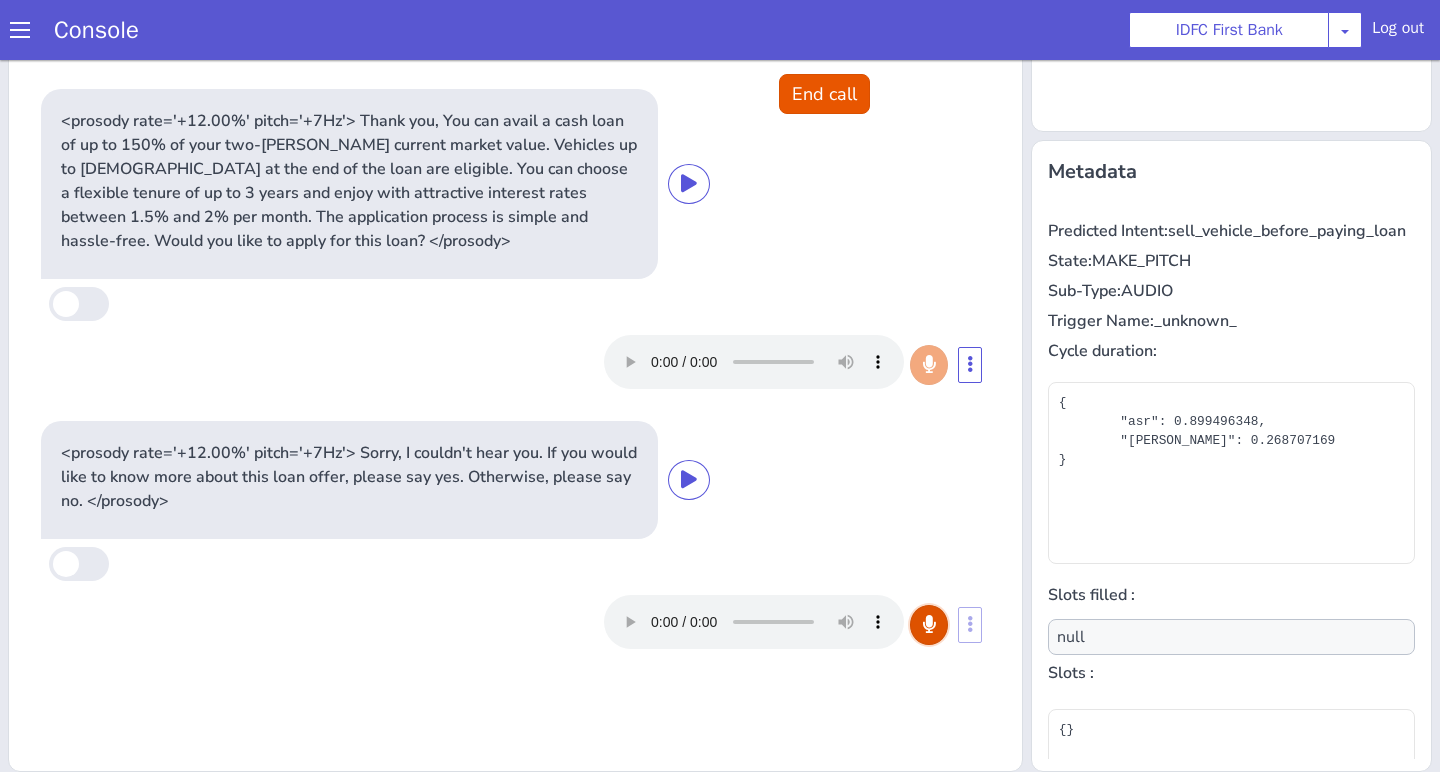 click at bounding box center [929, 625] 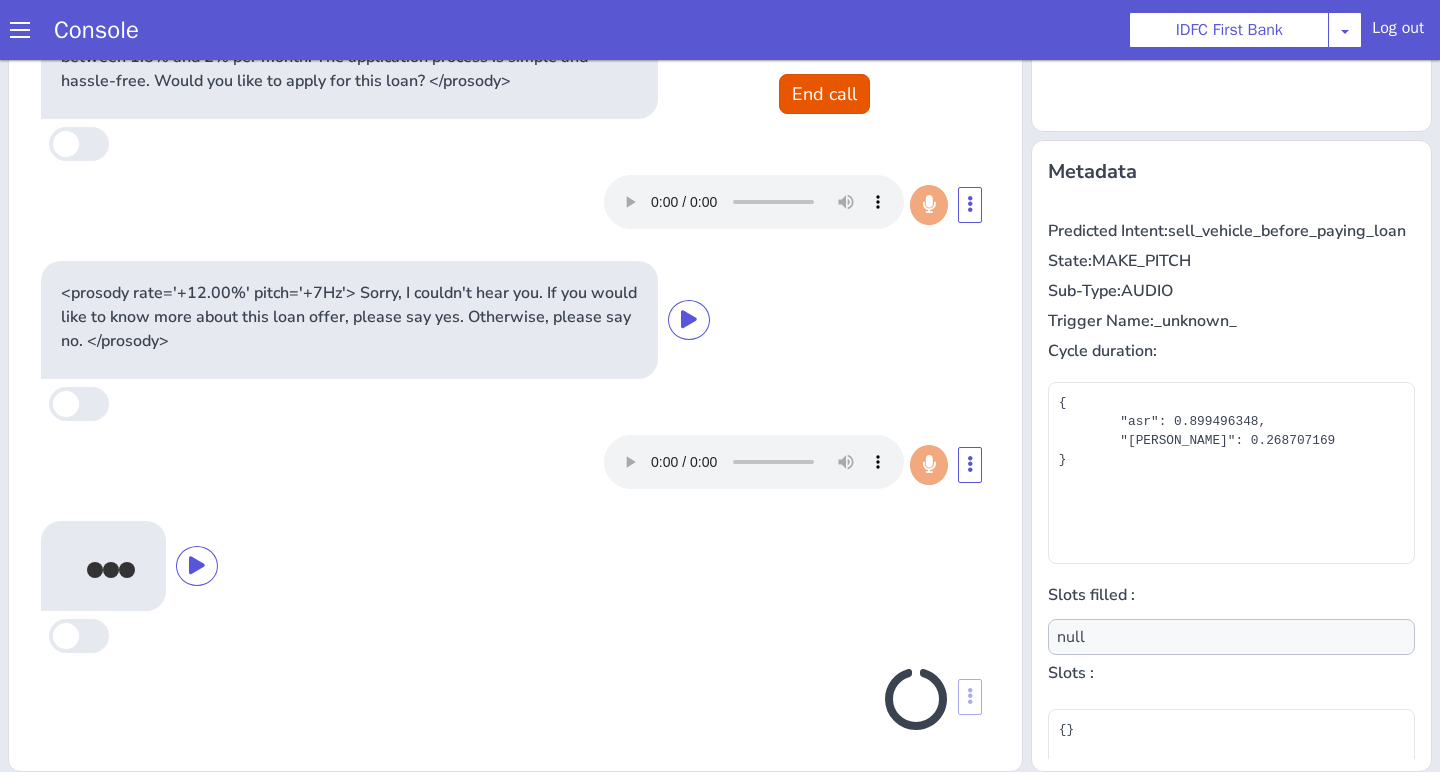 scroll, scrollTop: 154, scrollLeft: 0, axis: vertical 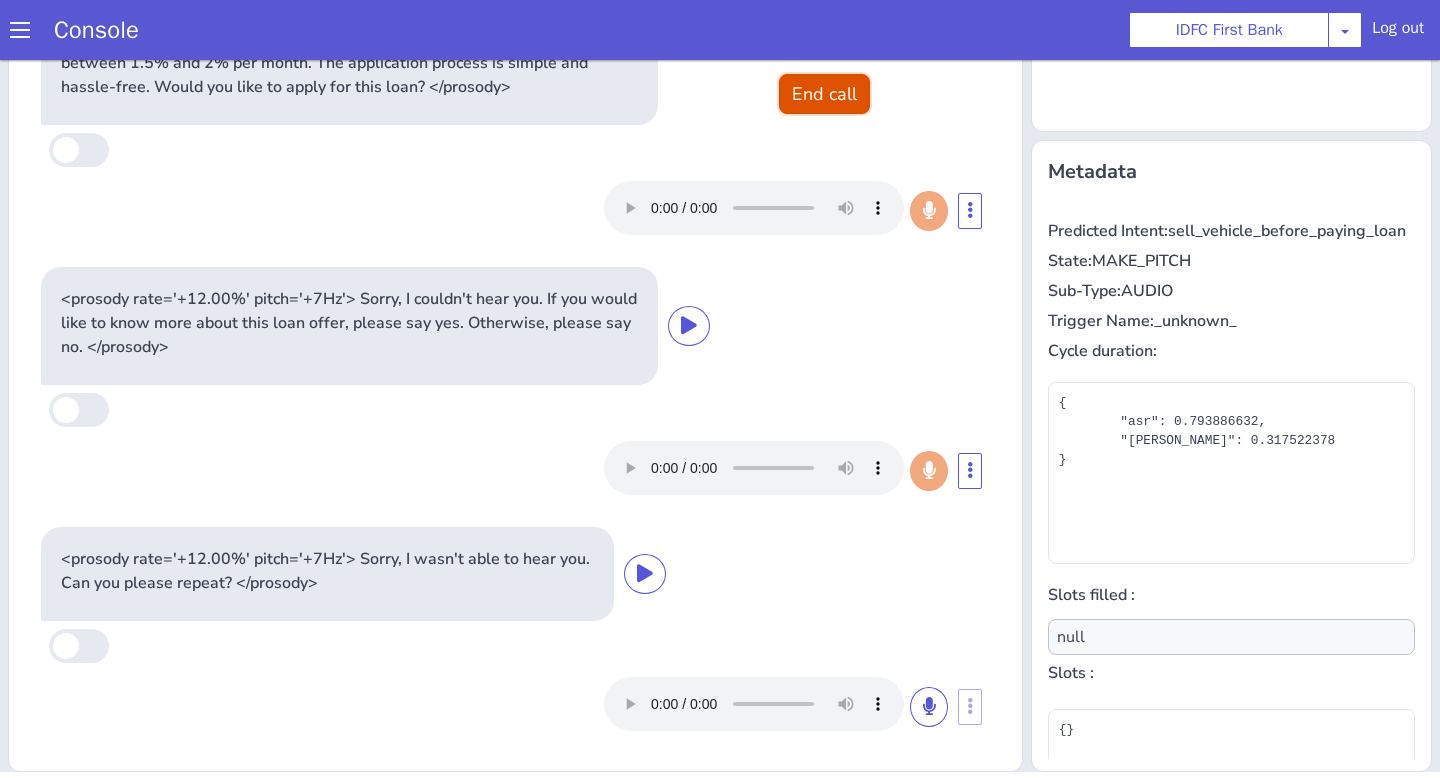 click on "End call" at bounding box center (824, 94) 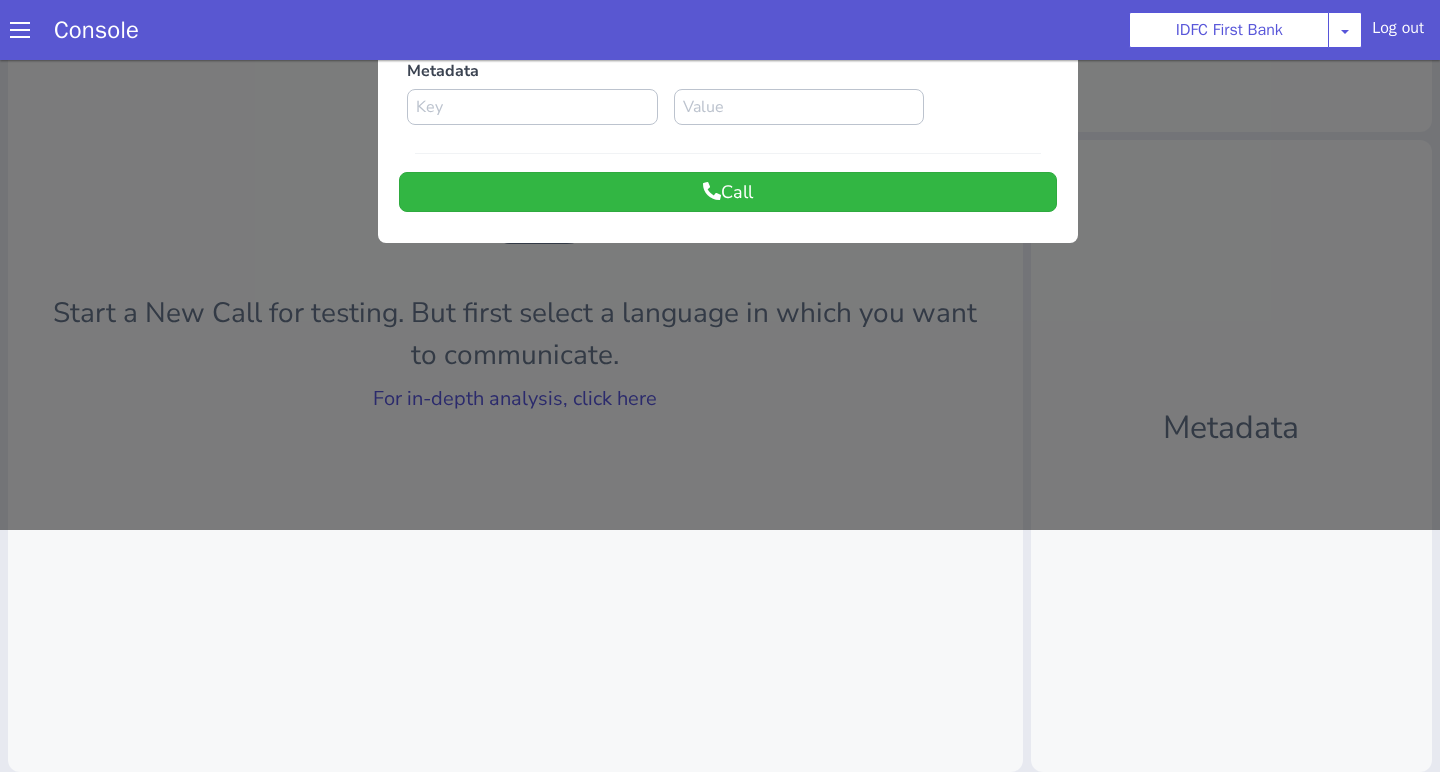 click at bounding box center [720, 171] 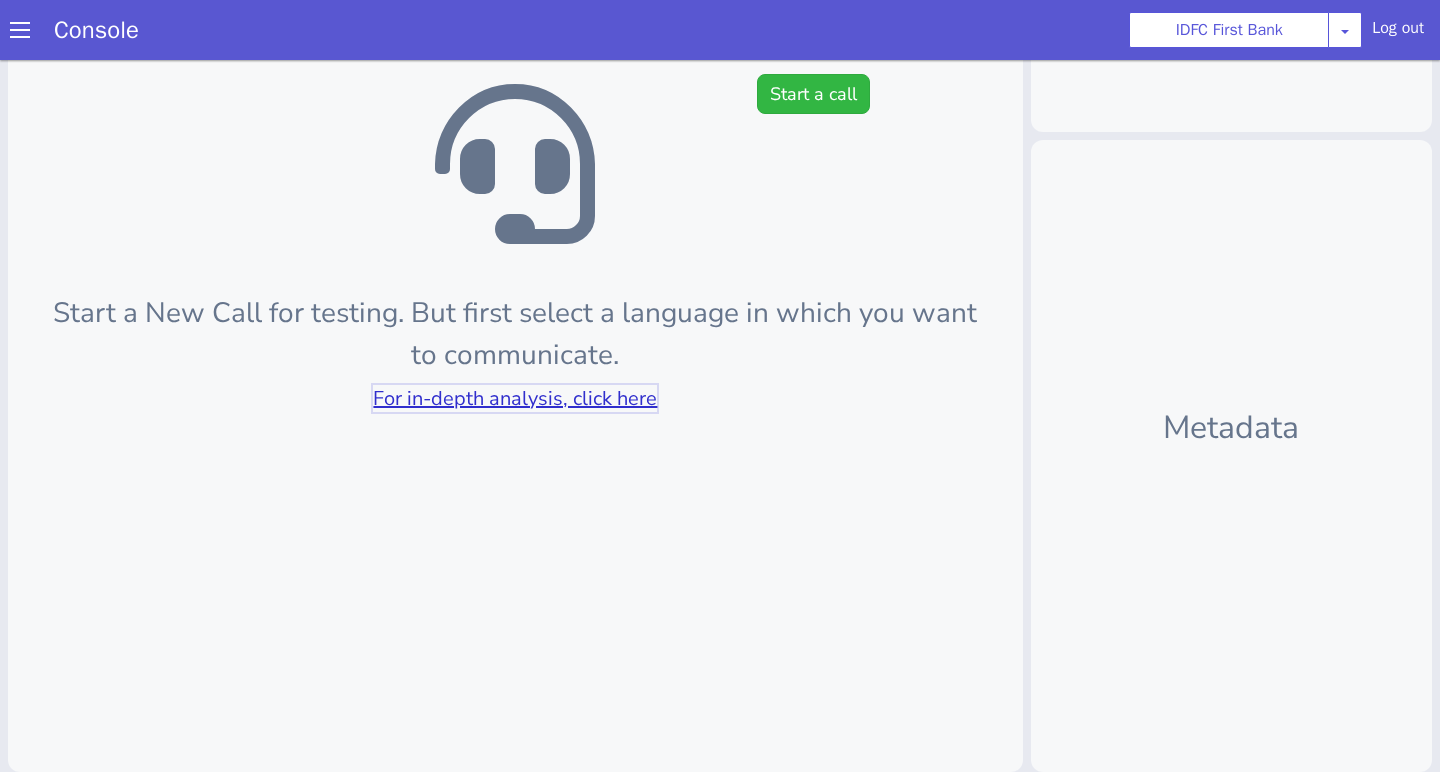 click on "For in-depth analysis, click here" at bounding box center [515, 398] 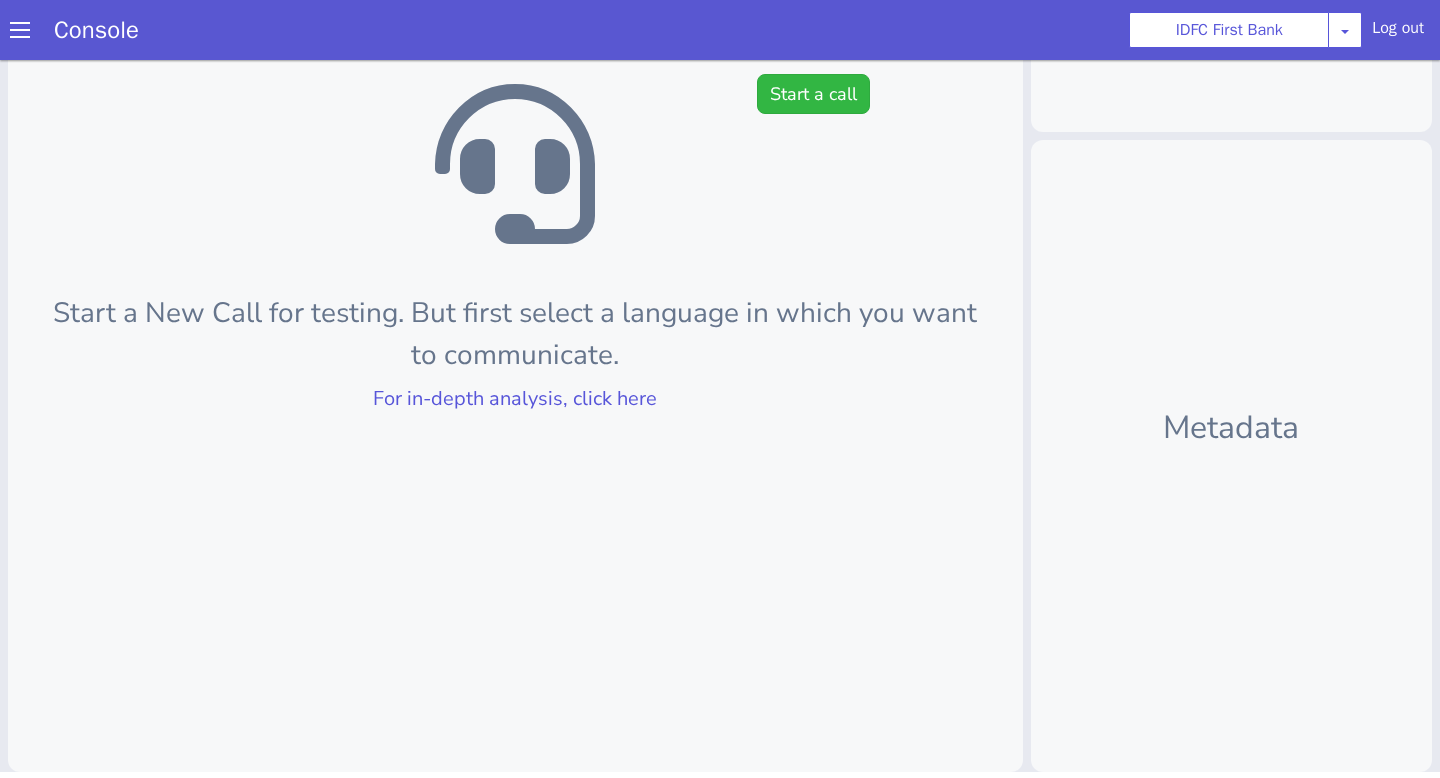 click at bounding box center (515, 164) 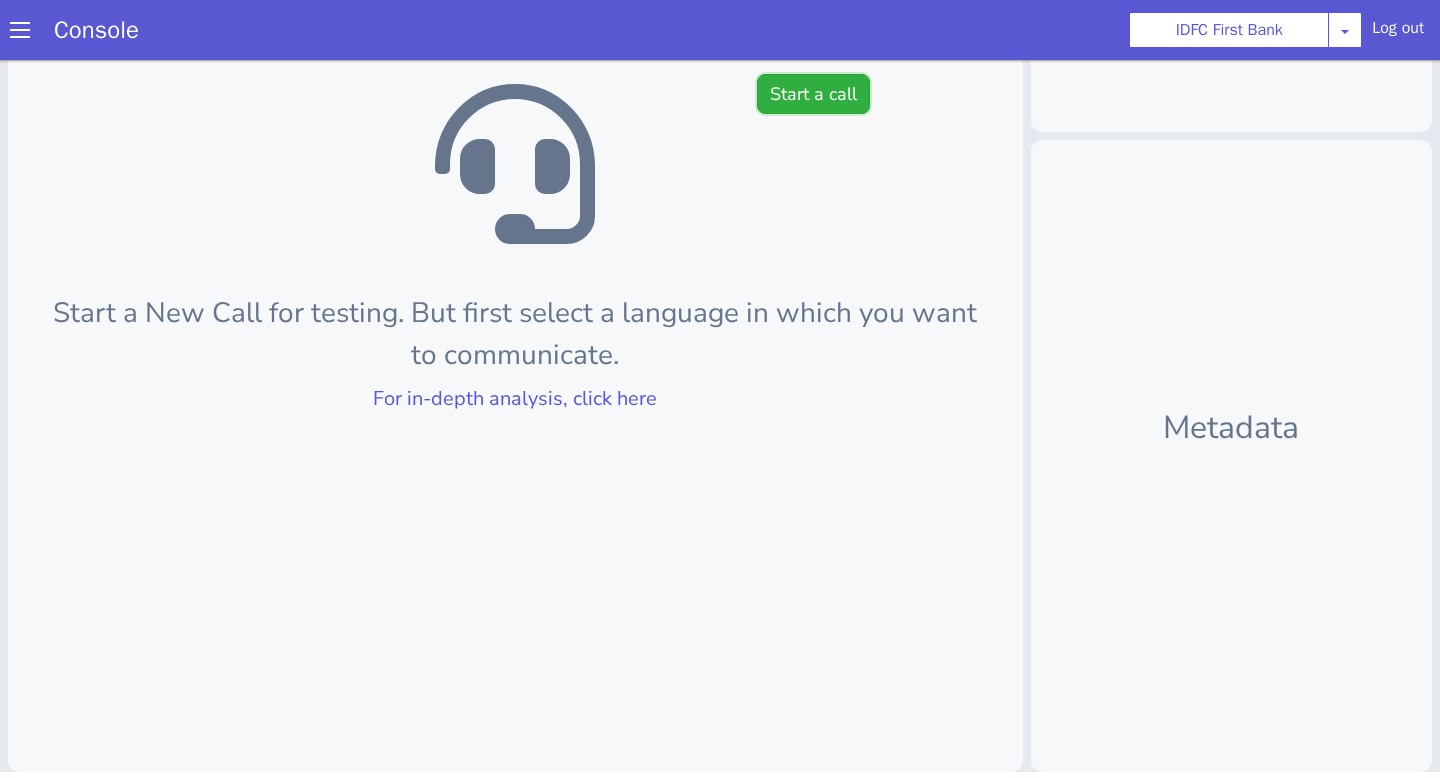 click on "Start a call" at bounding box center [813, 94] 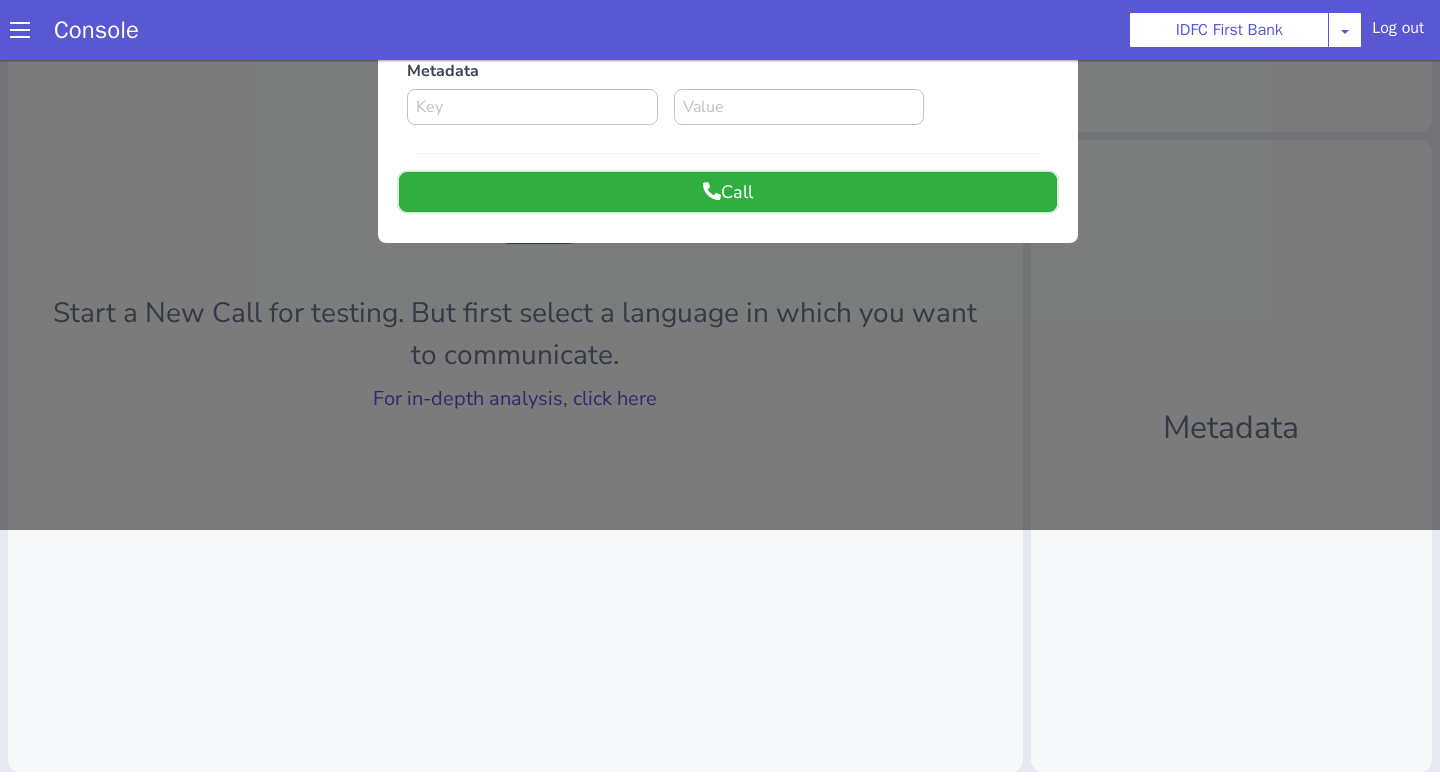click on "Call" at bounding box center [728, 192] 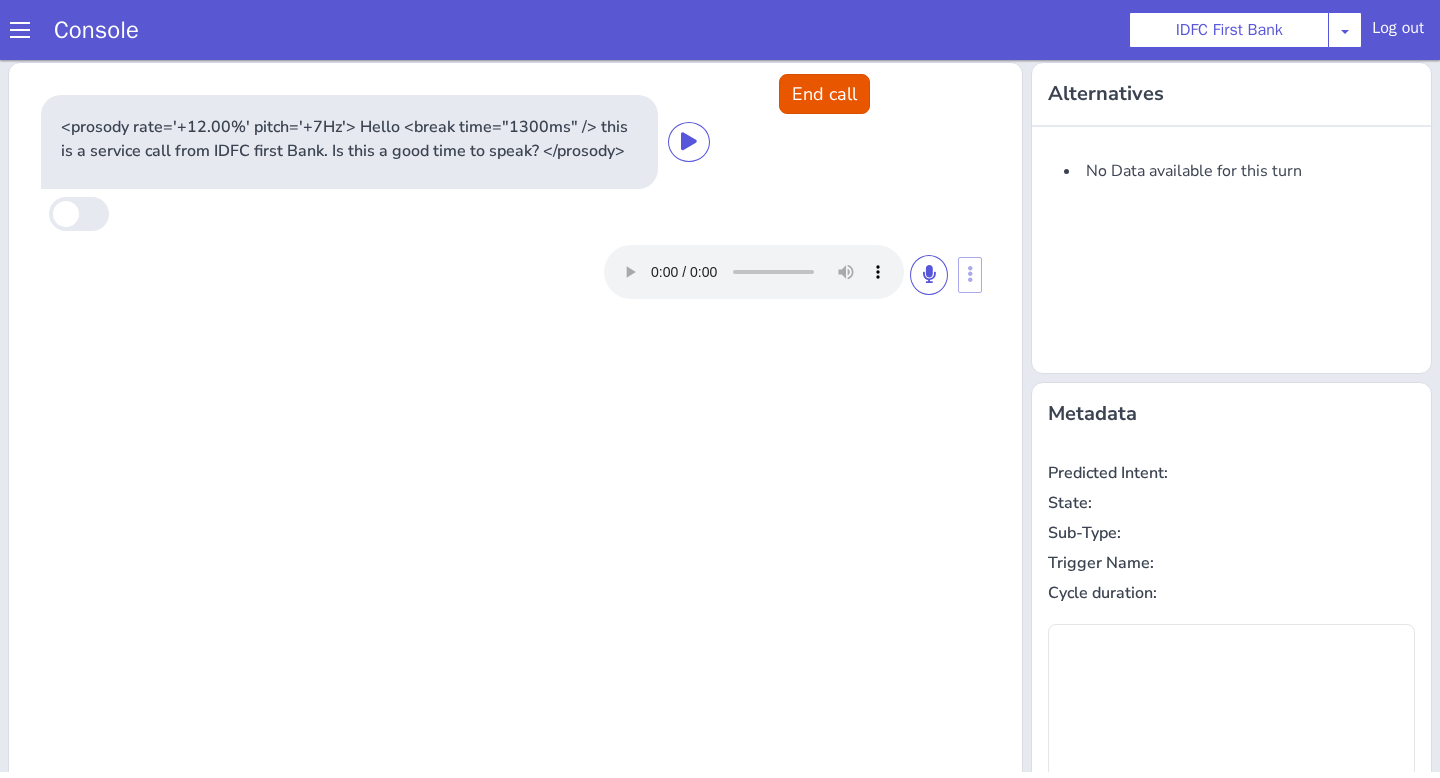 scroll, scrollTop: 0, scrollLeft: 0, axis: both 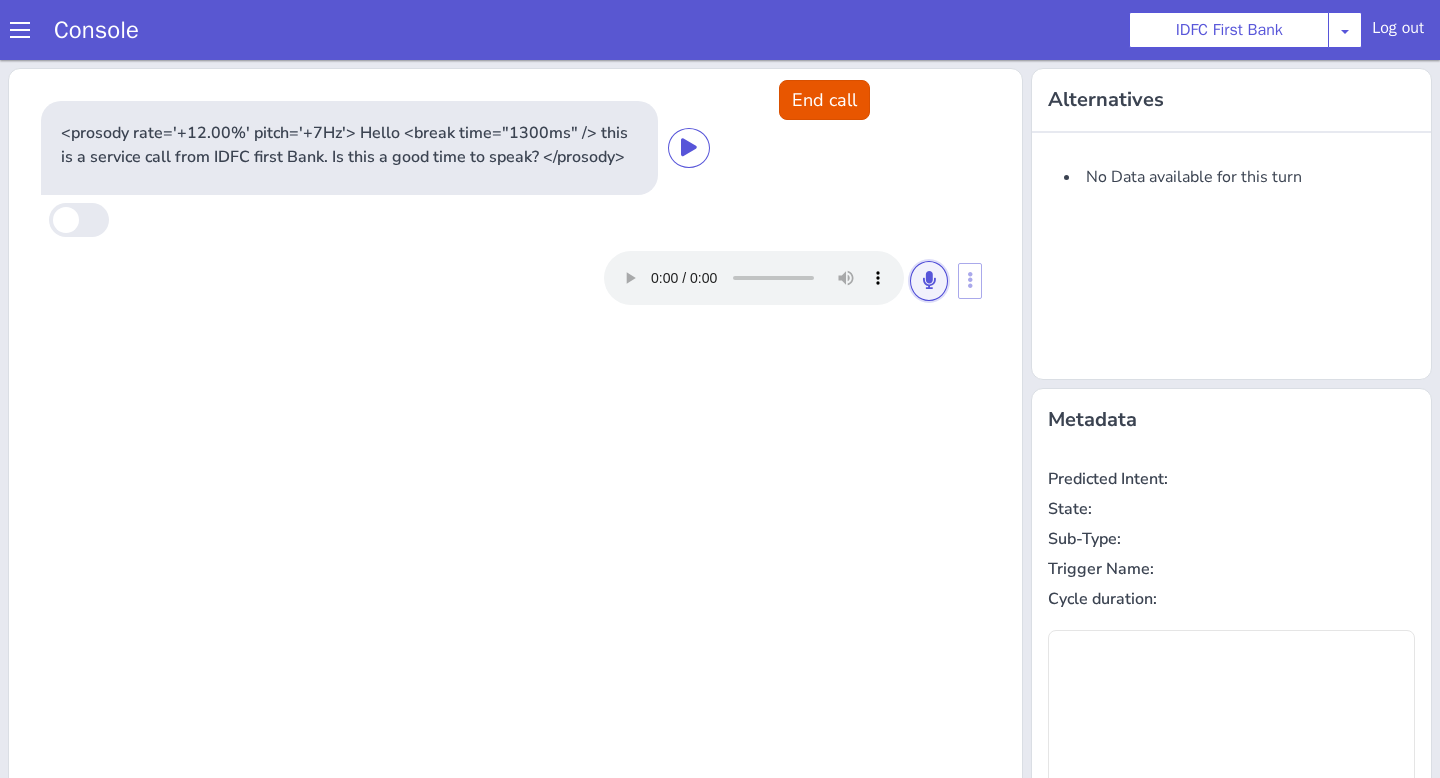 click at bounding box center [929, 281] 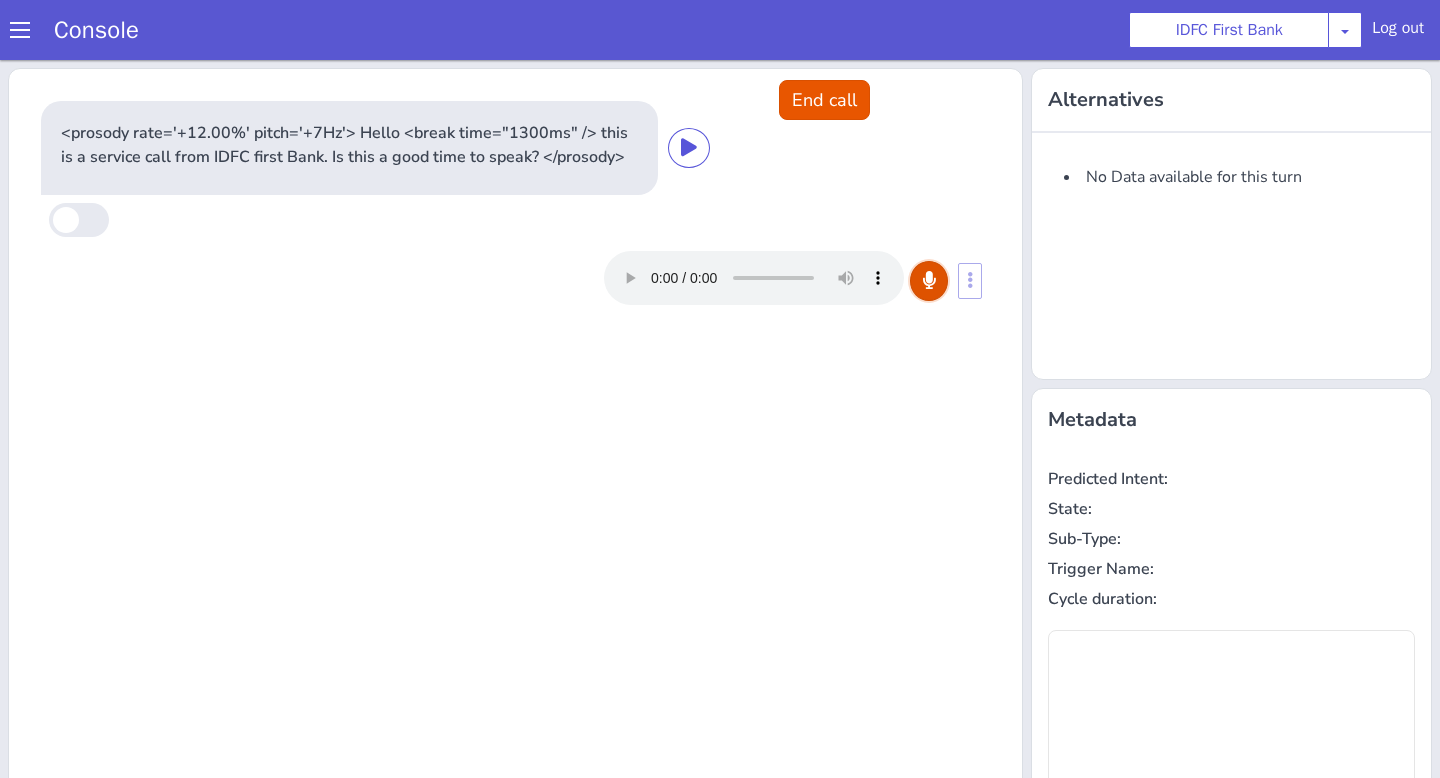 click at bounding box center [929, 280] 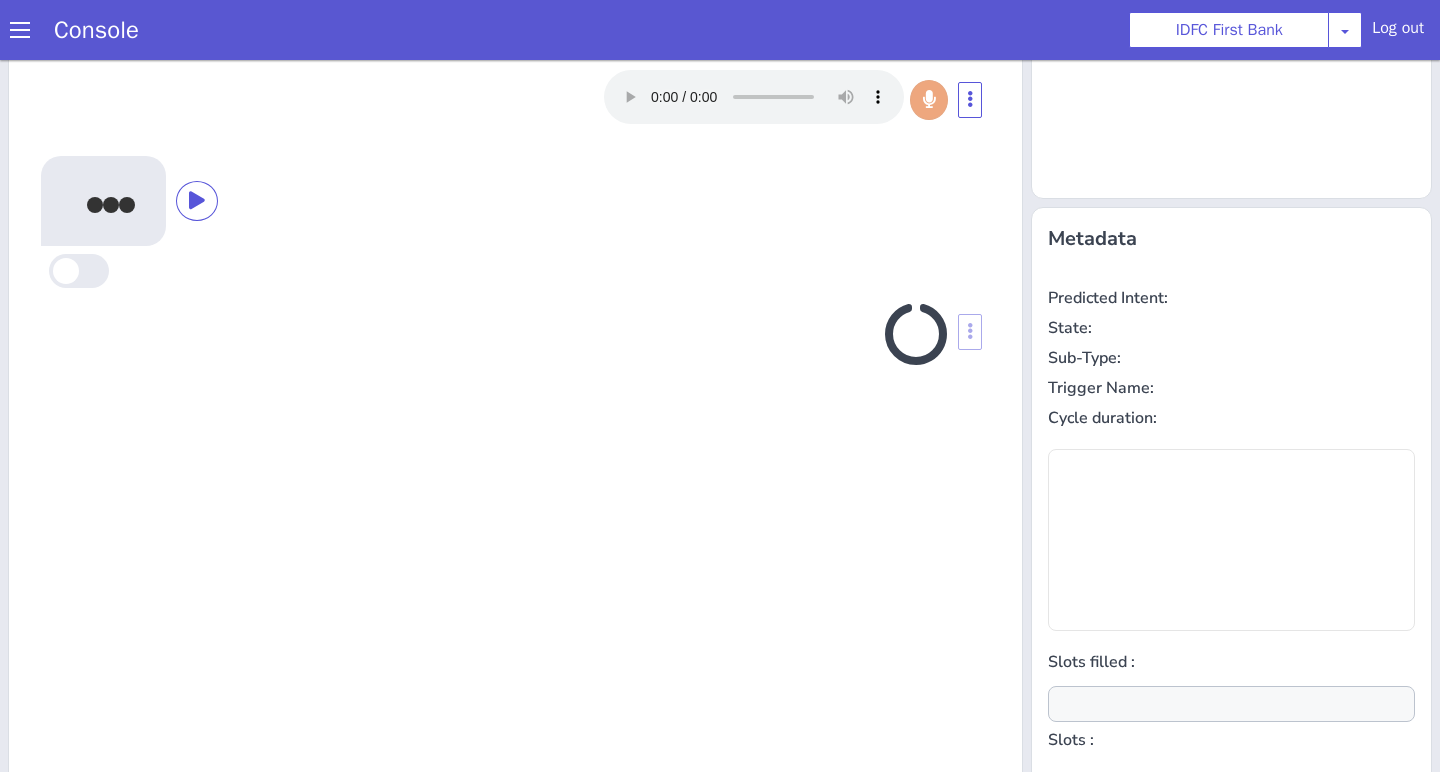 scroll, scrollTop: 242, scrollLeft: 0, axis: vertical 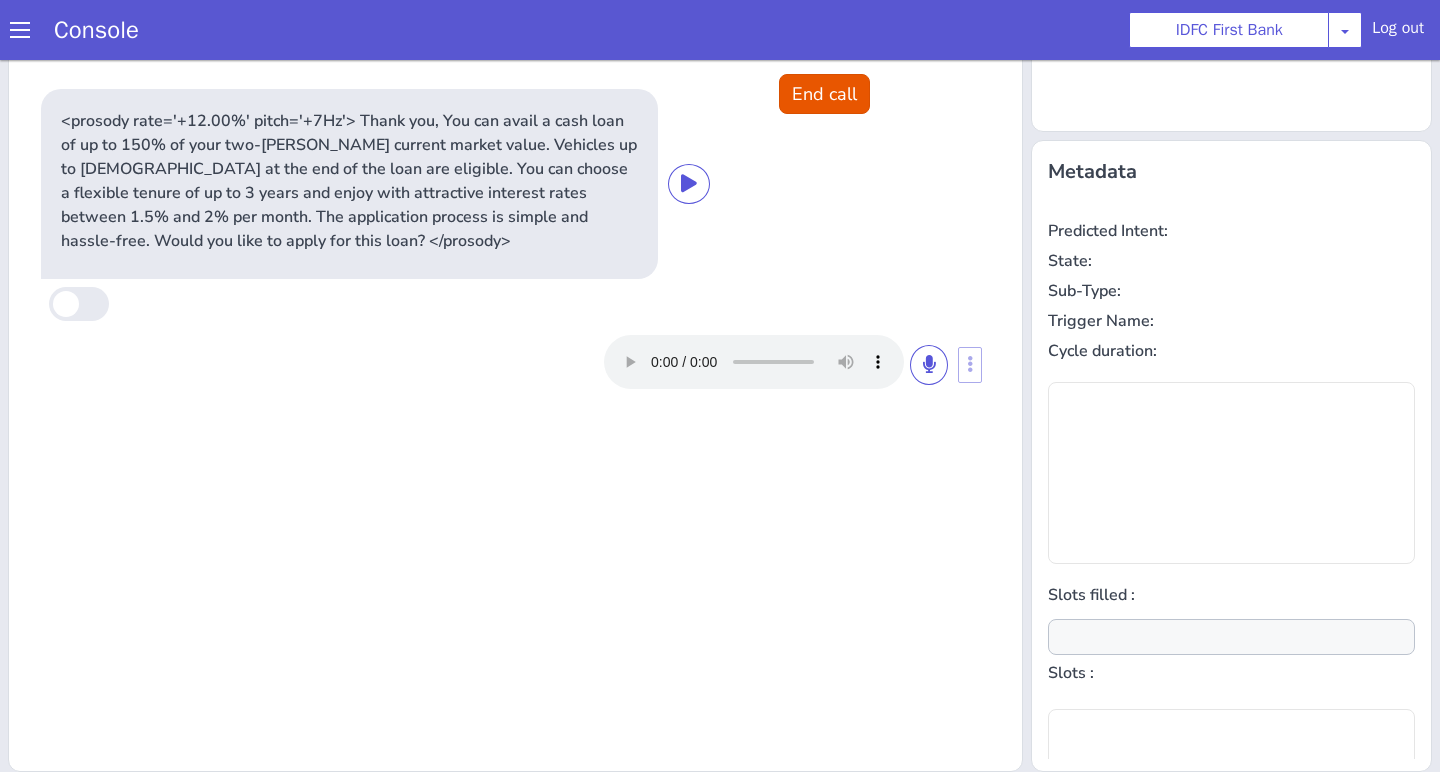 type on "null" 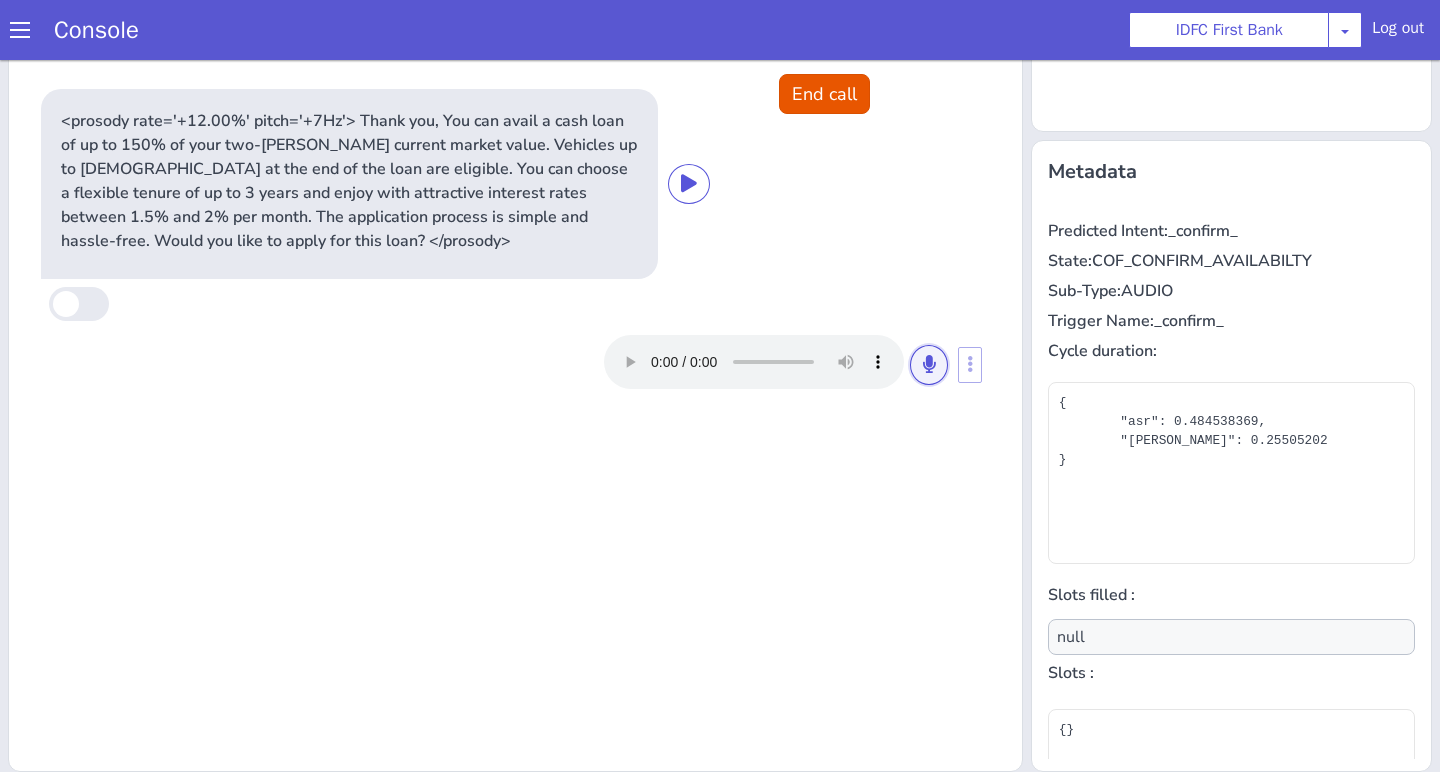 click at bounding box center [929, 364] 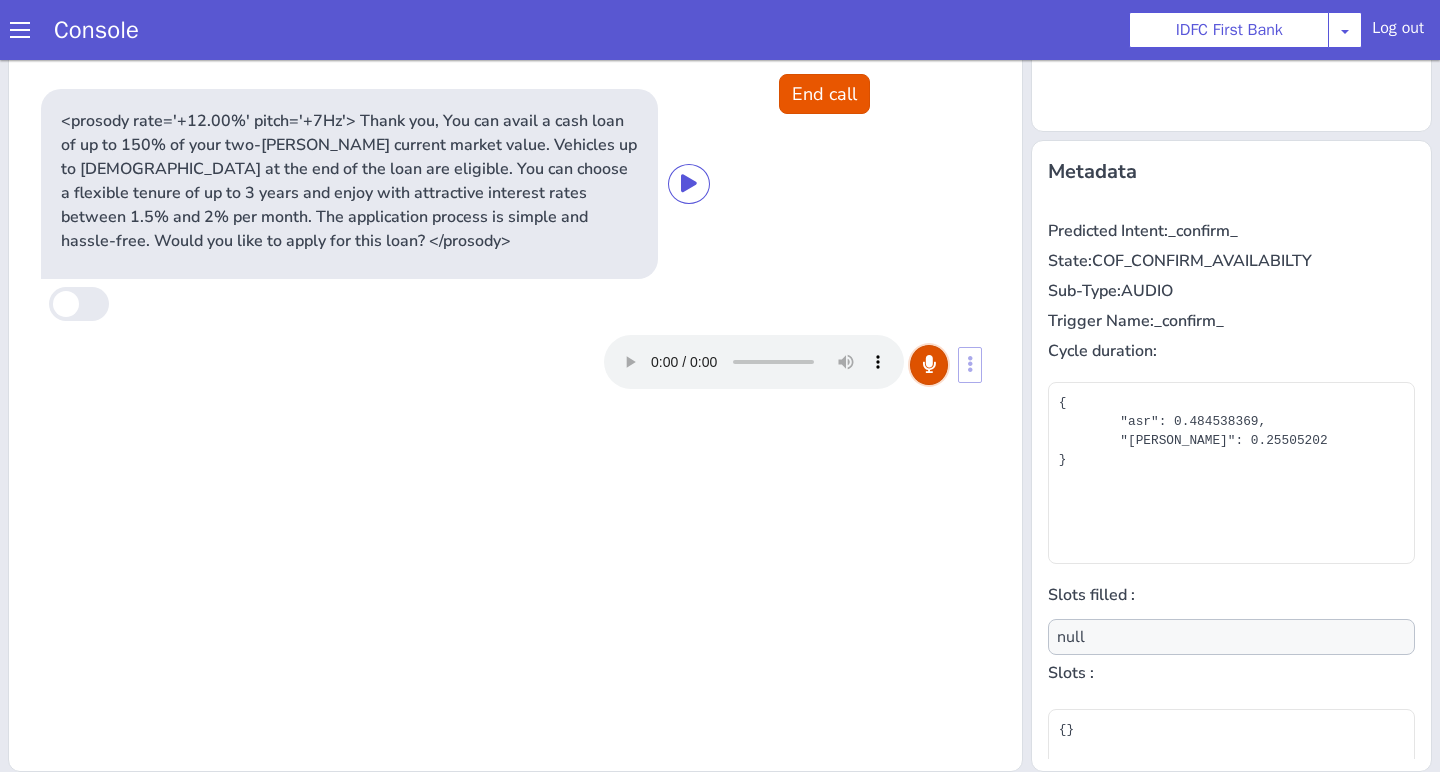 click at bounding box center (929, 364) 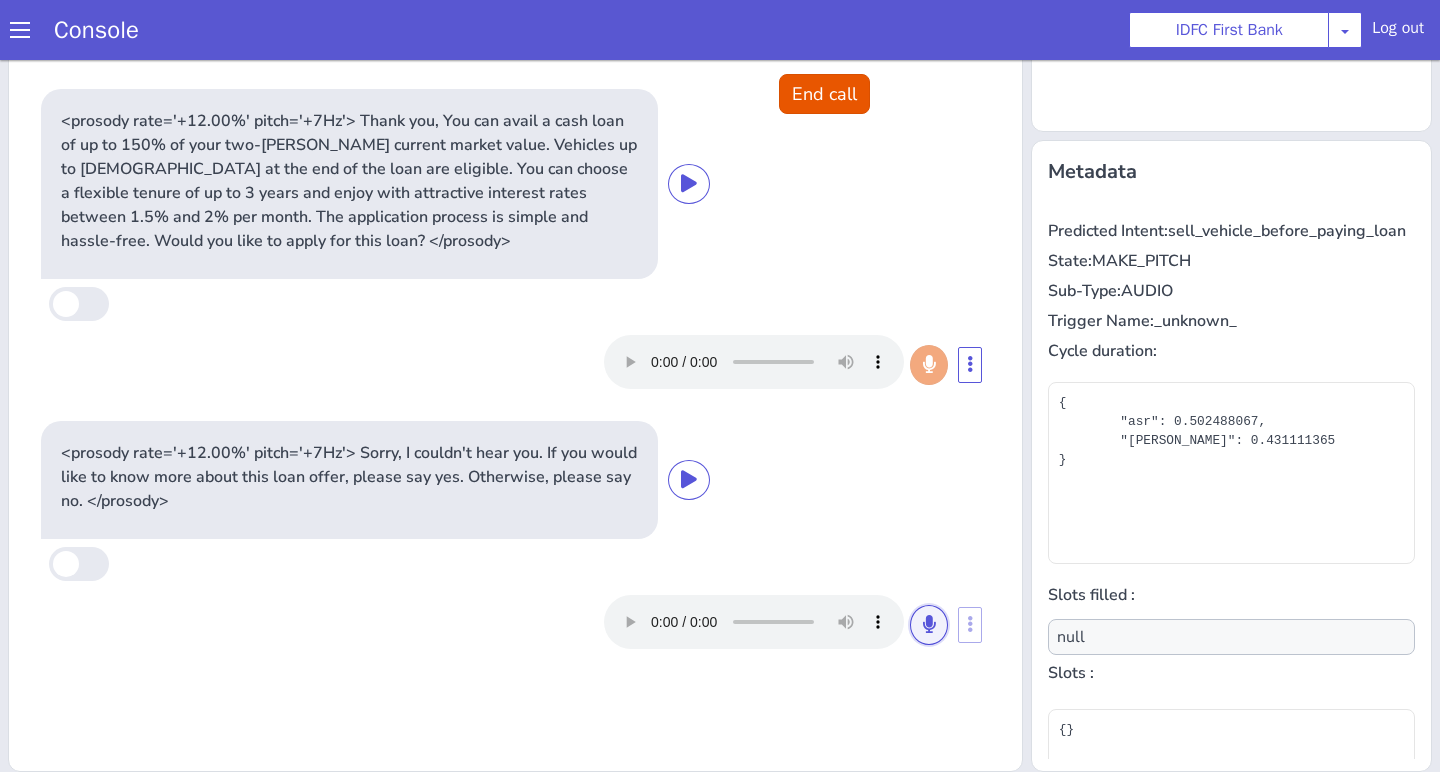 click at bounding box center (929, 625) 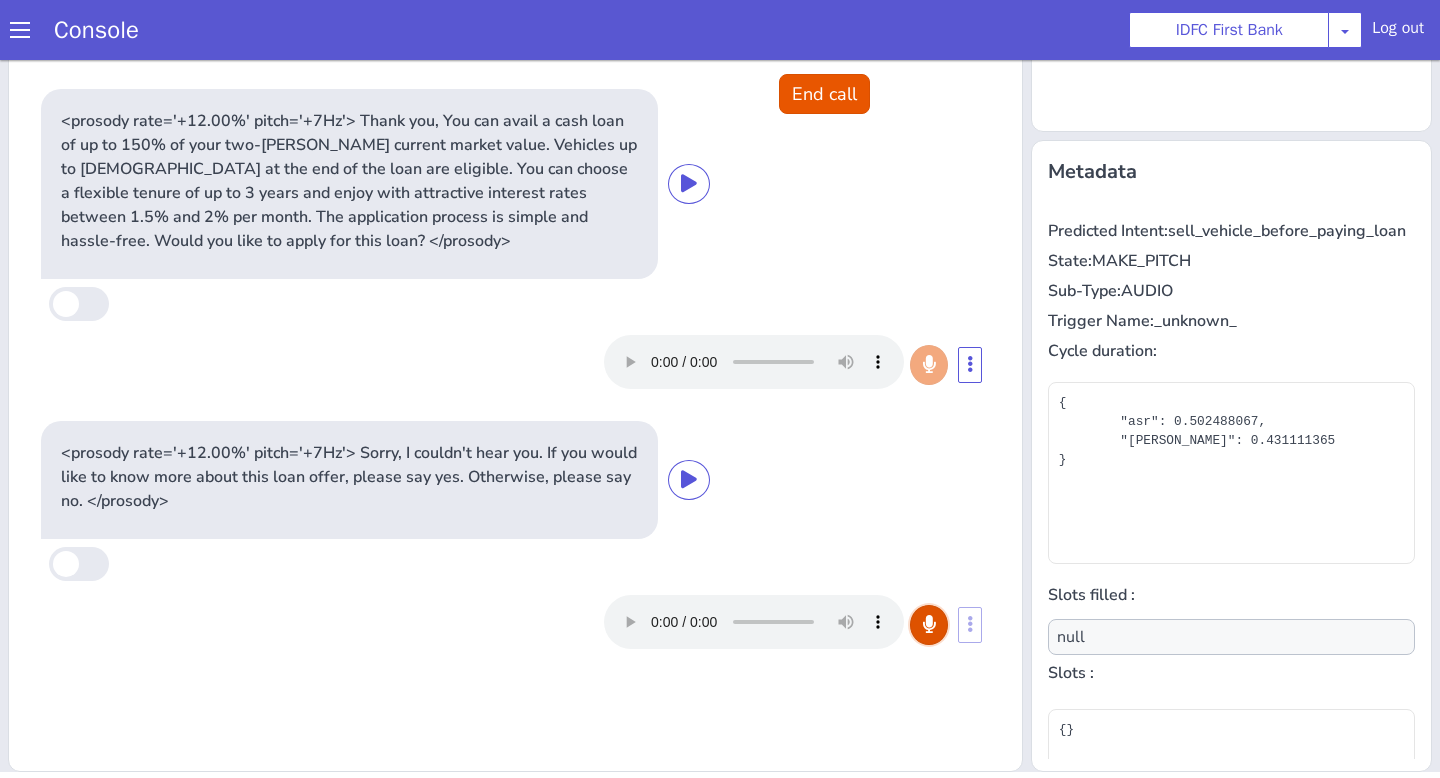 click at bounding box center [929, 625] 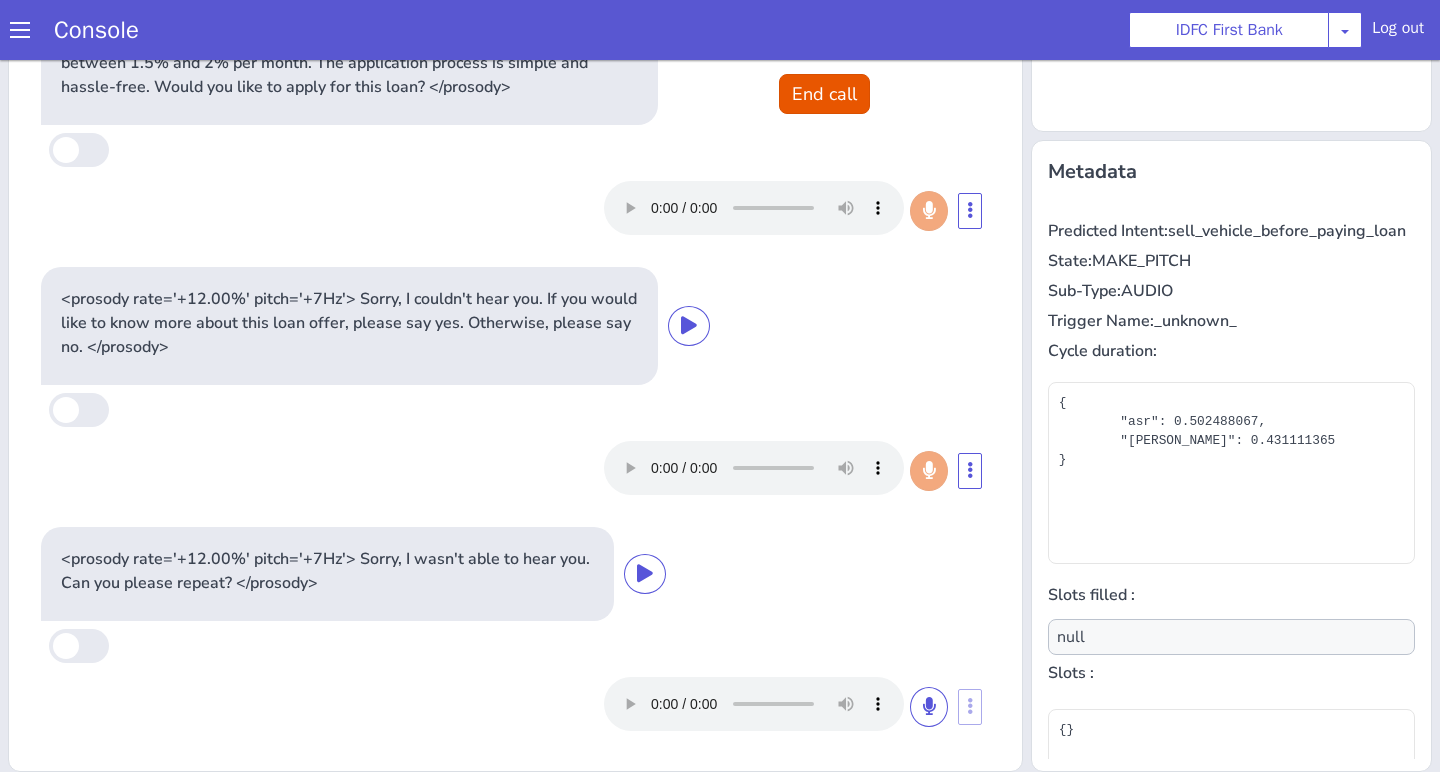 scroll, scrollTop: 154, scrollLeft: 0, axis: vertical 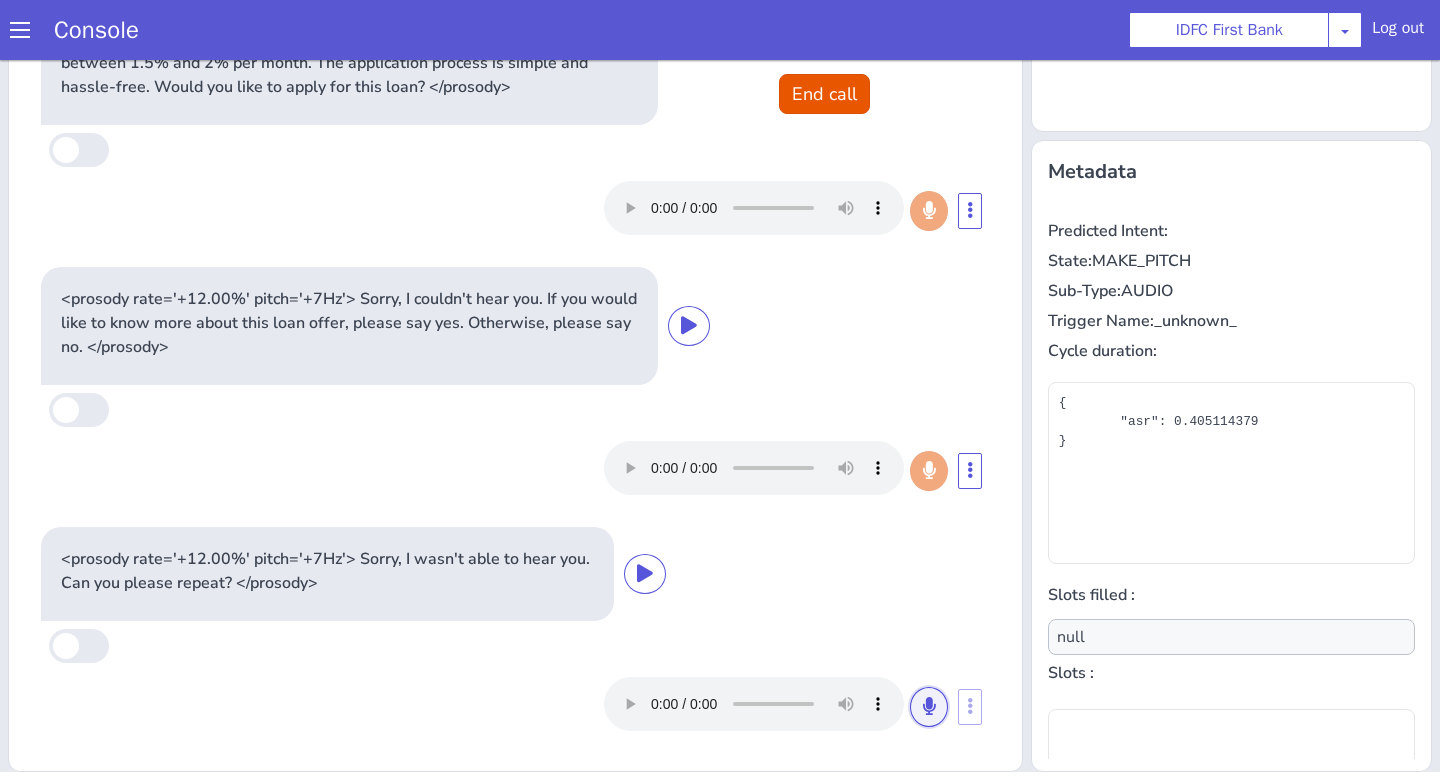 click at bounding box center [929, 706] 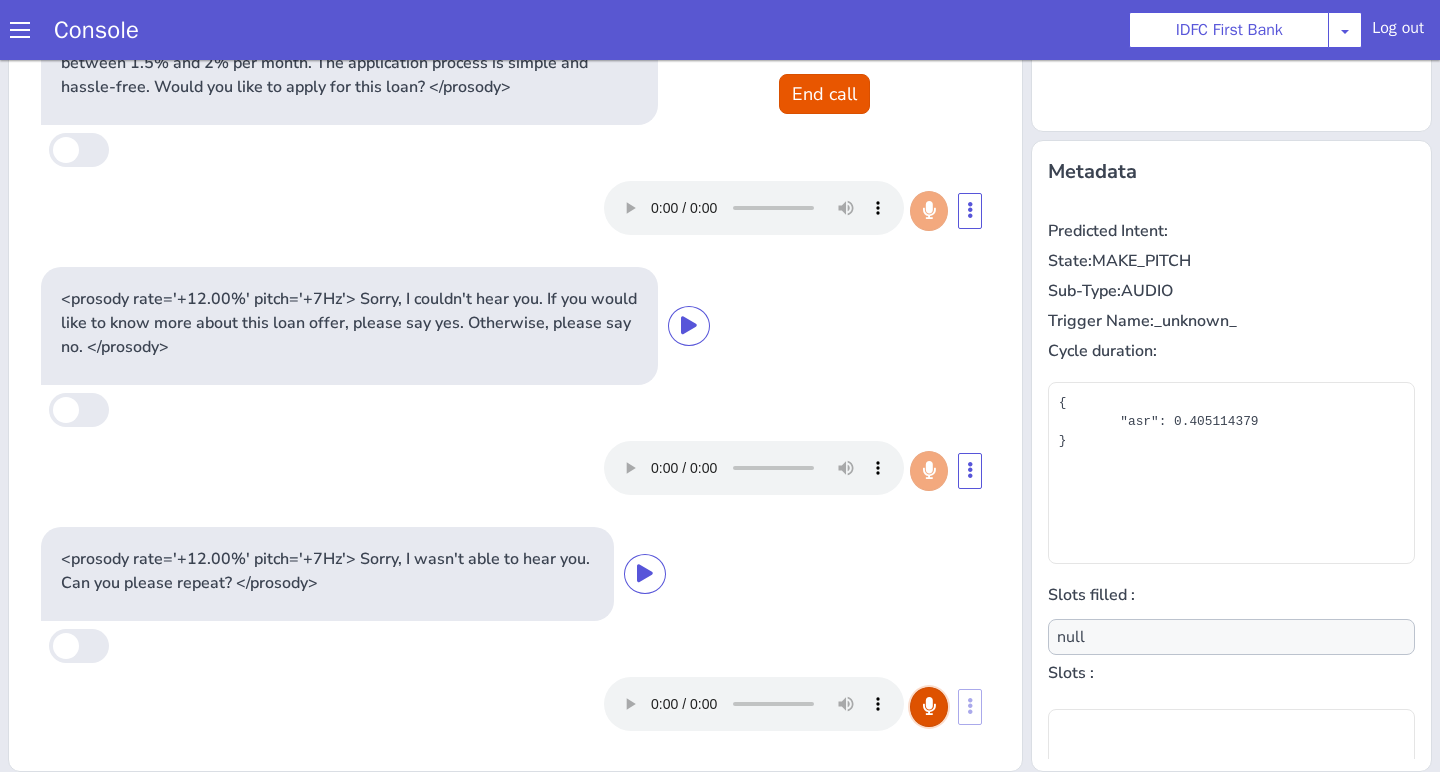 click at bounding box center [929, 706] 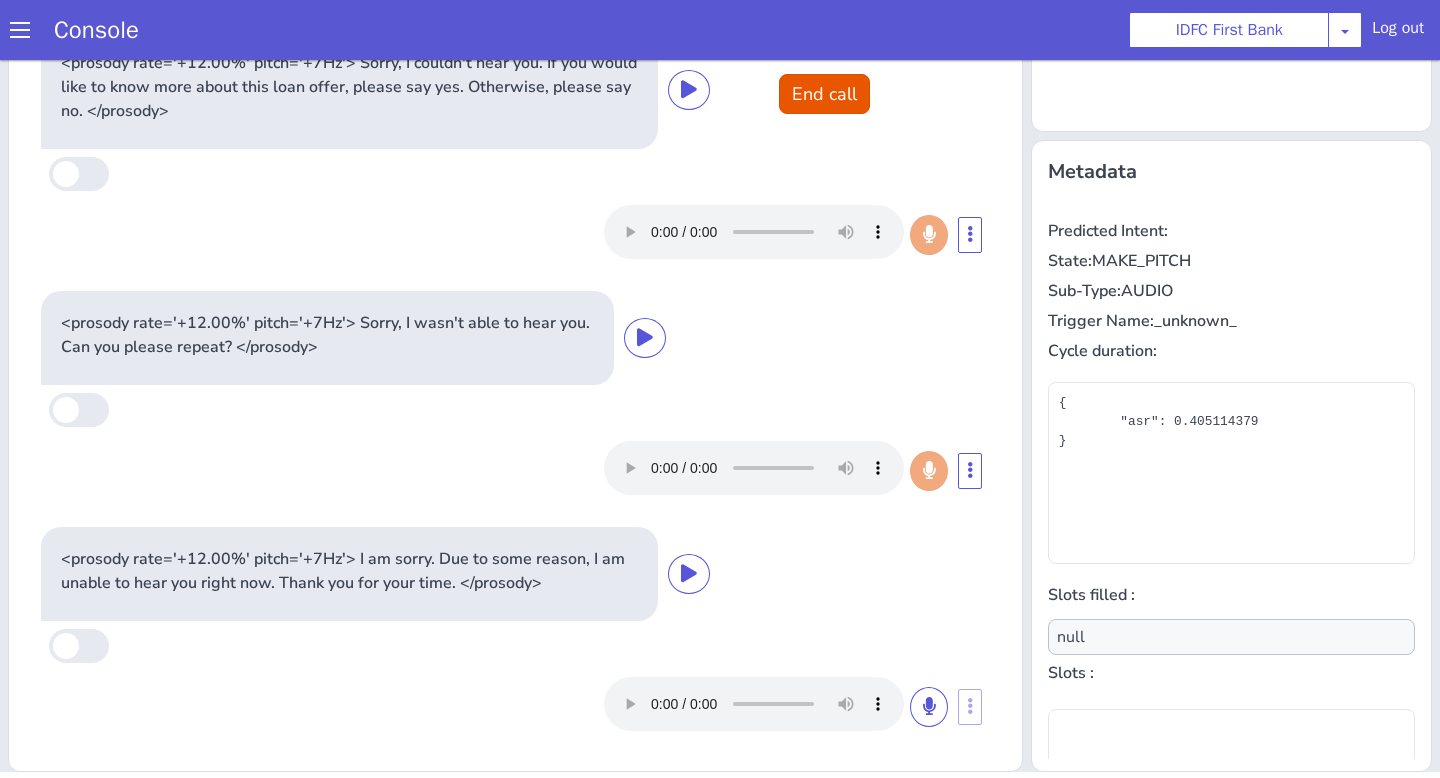 scroll, scrollTop: 390, scrollLeft: 0, axis: vertical 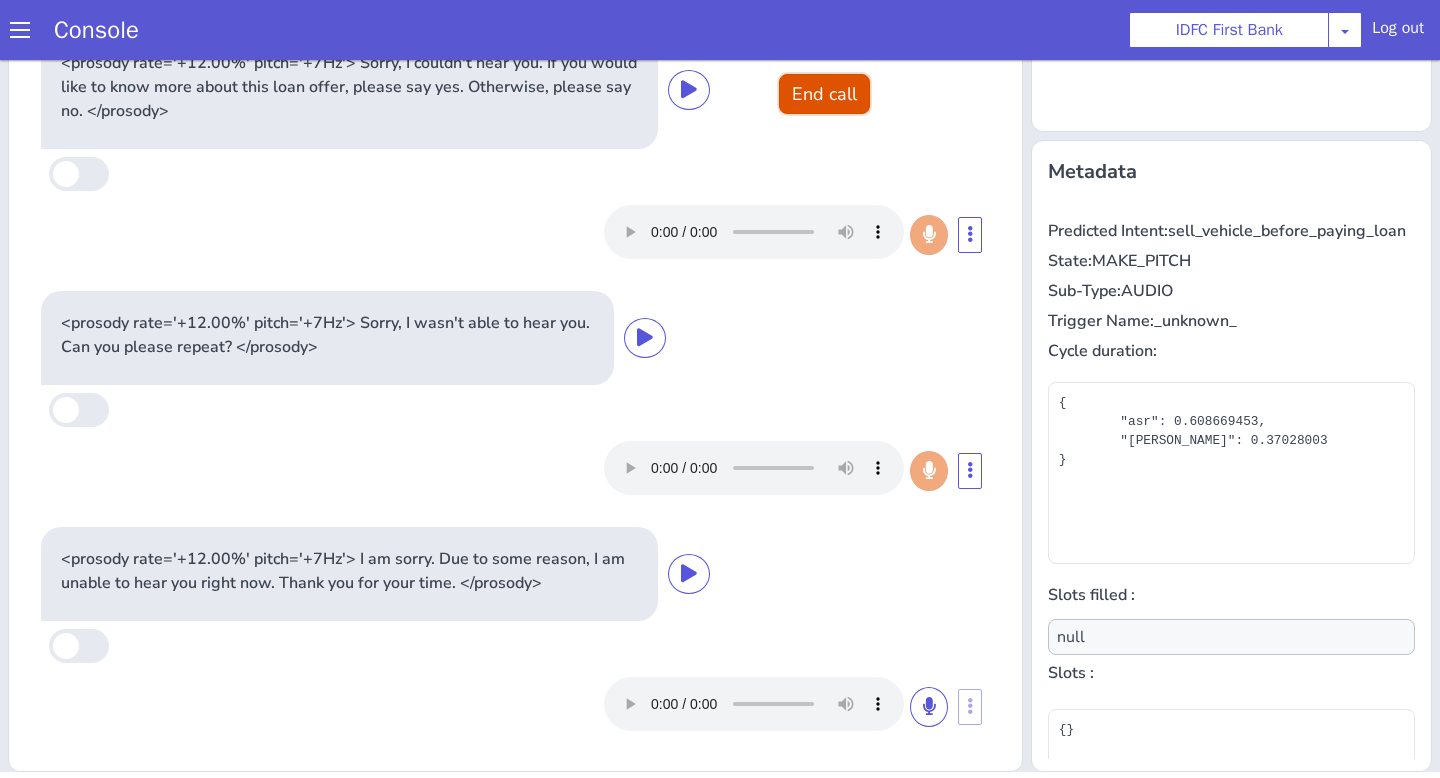click on "End call" at bounding box center [824, 94] 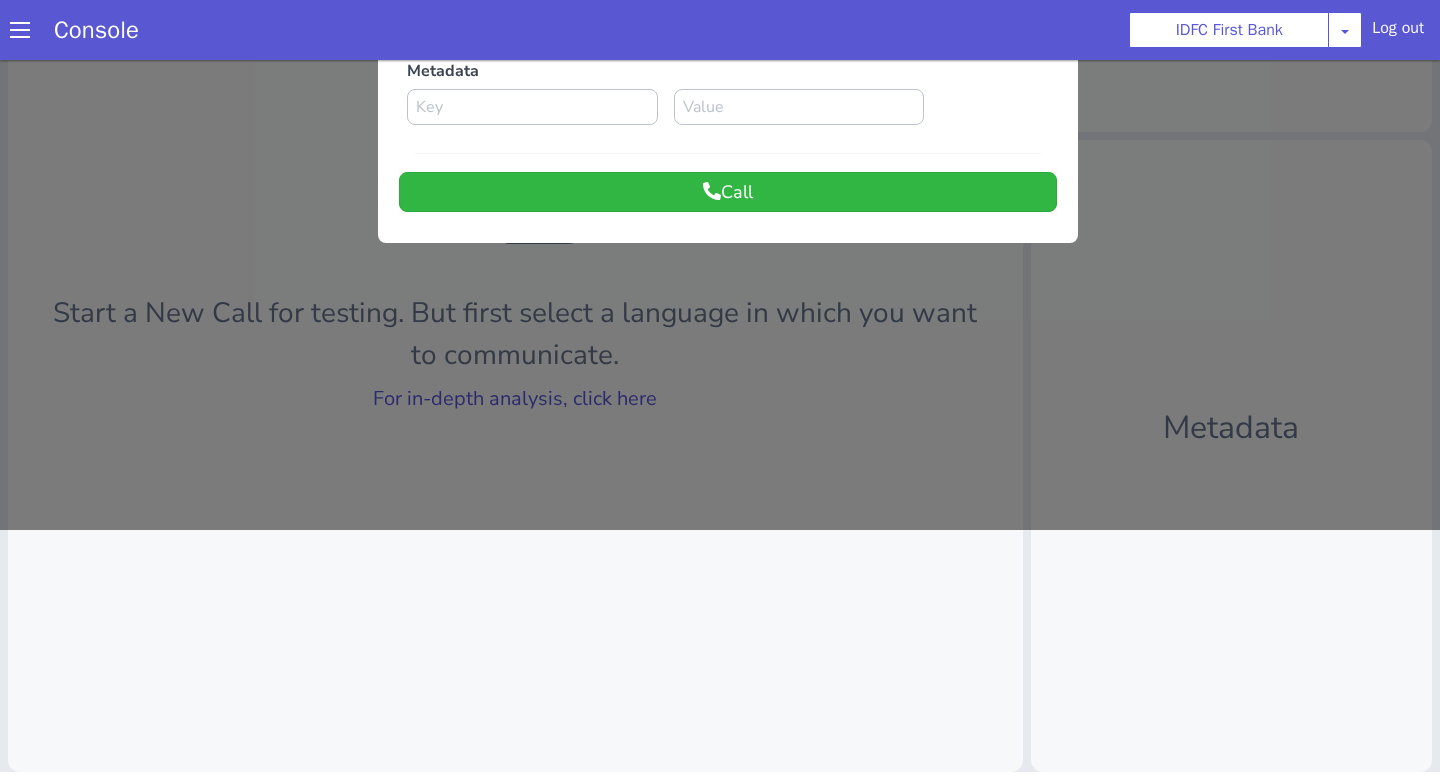 click at bounding box center (720, 171) 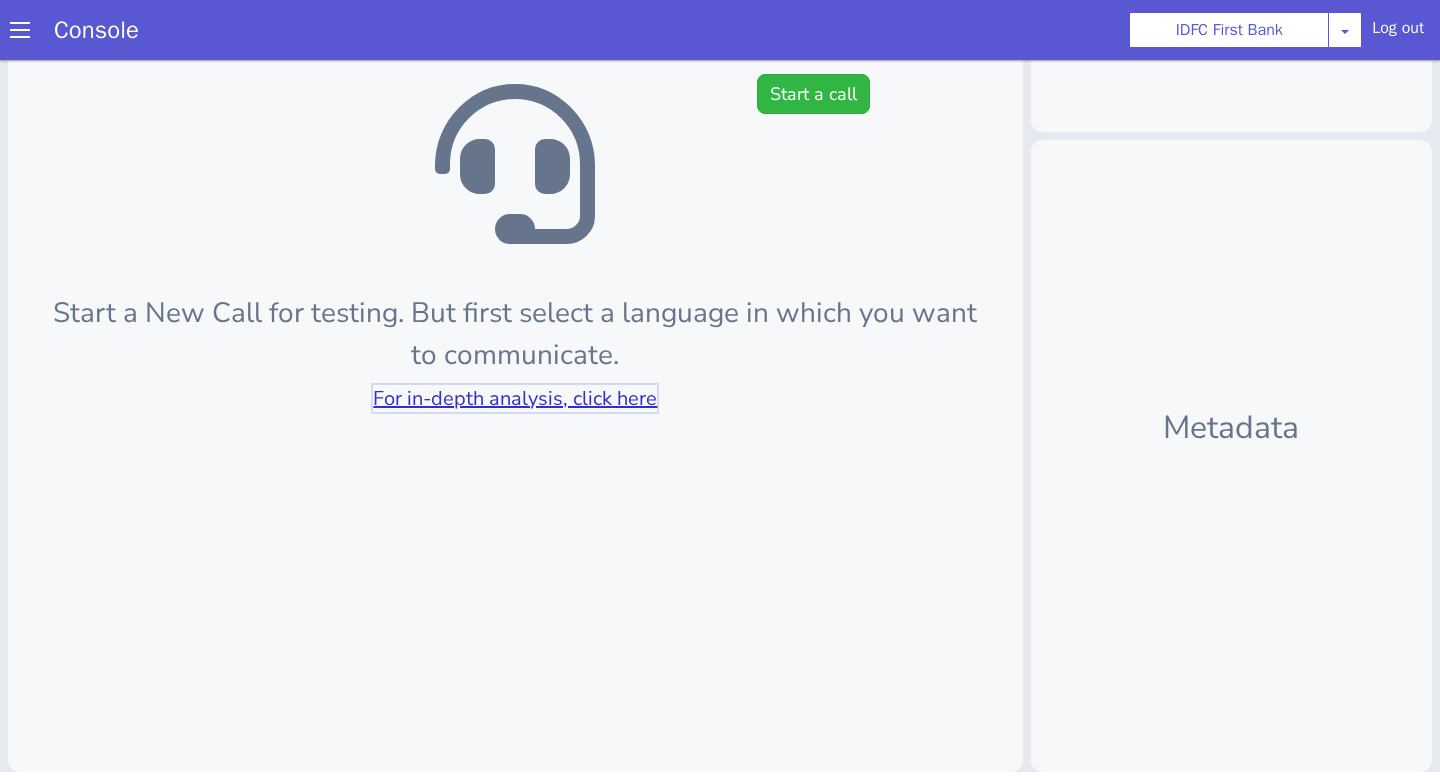 click on "For in-depth analysis, click here" at bounding box center [515, 398] 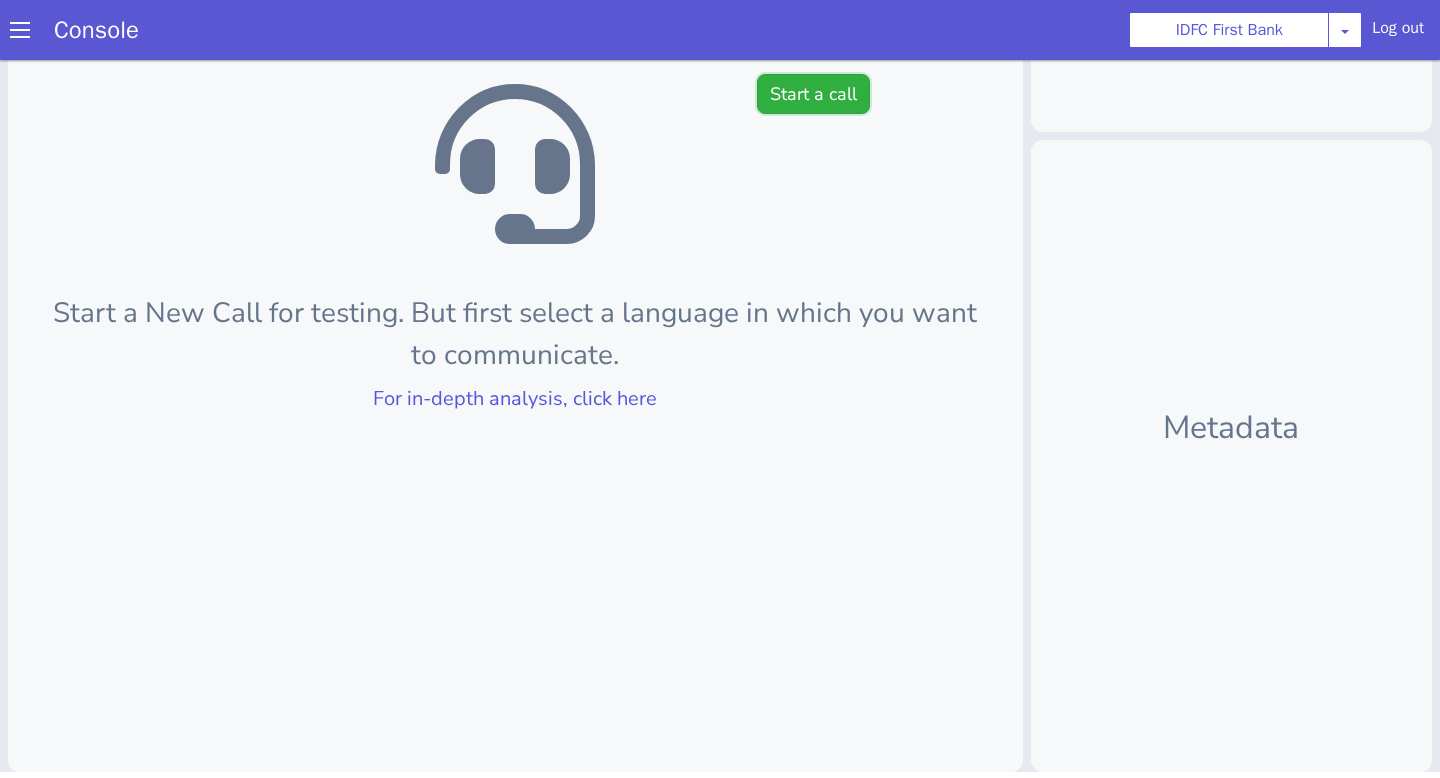click on "Start a call" at bounding box center [813, 94] 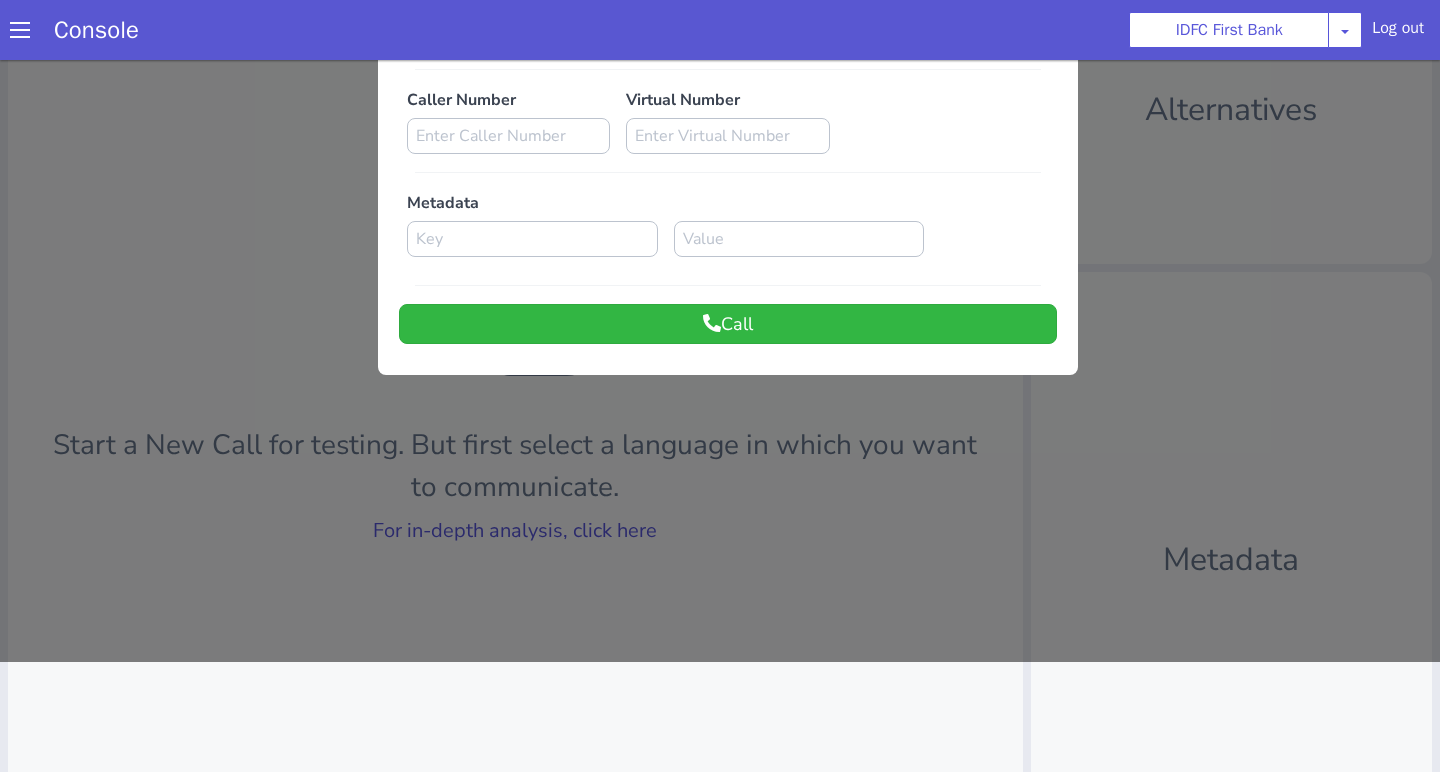 scroll, scrollTop: 71, scrollLeft: 0, axis: vertical 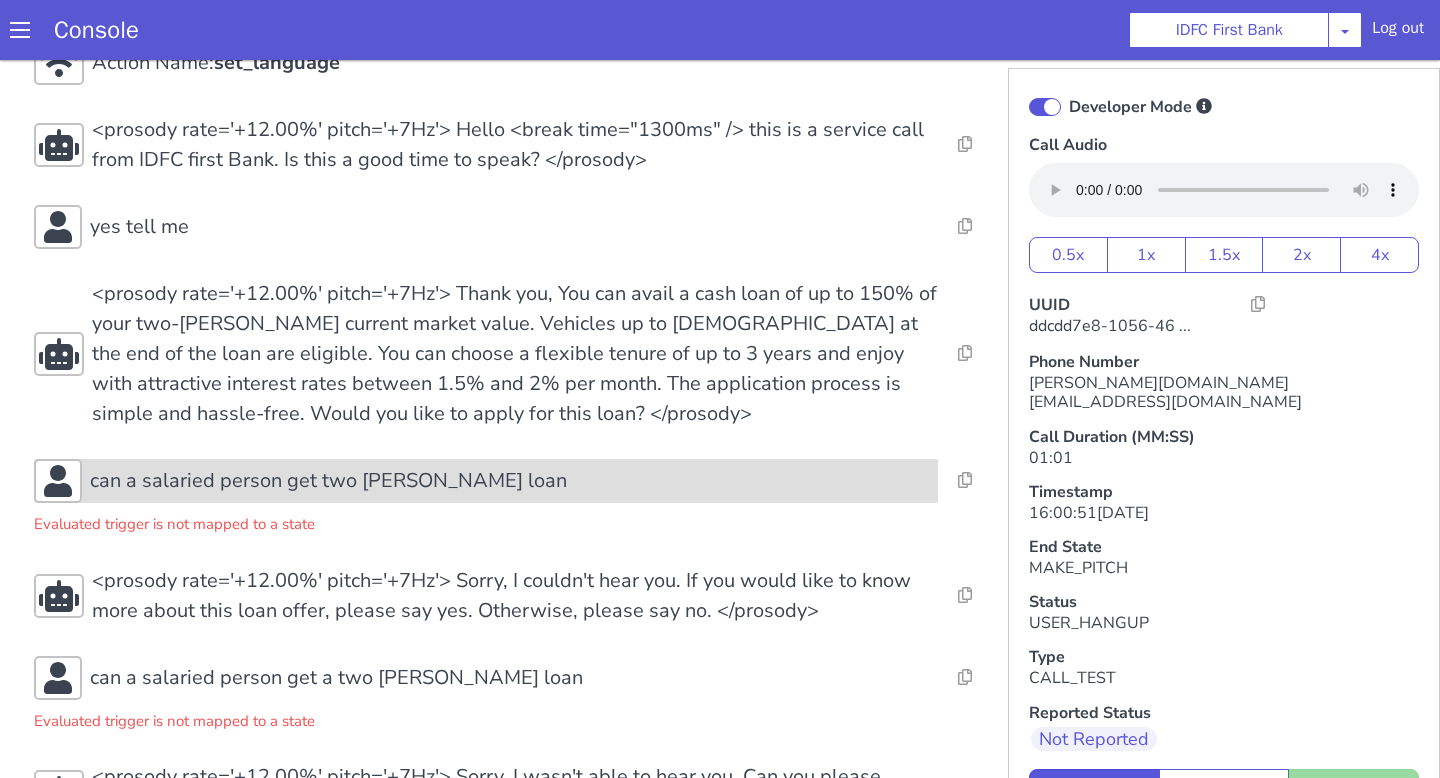 click on "can a salaried person get two wheeler loan" at bounding box center (510, 481) 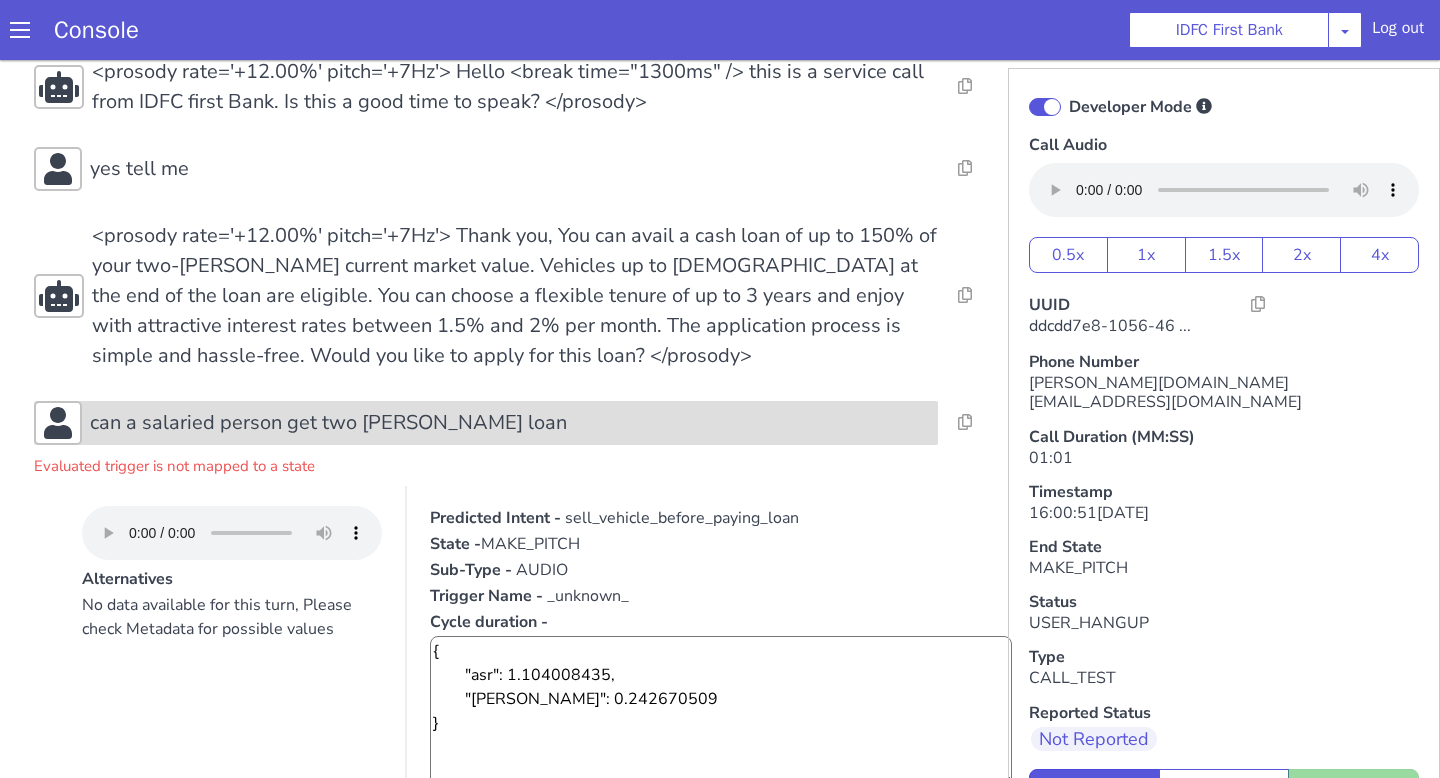 scroll, scrollTop: 132, scrollLeft: 0, axis: vertical 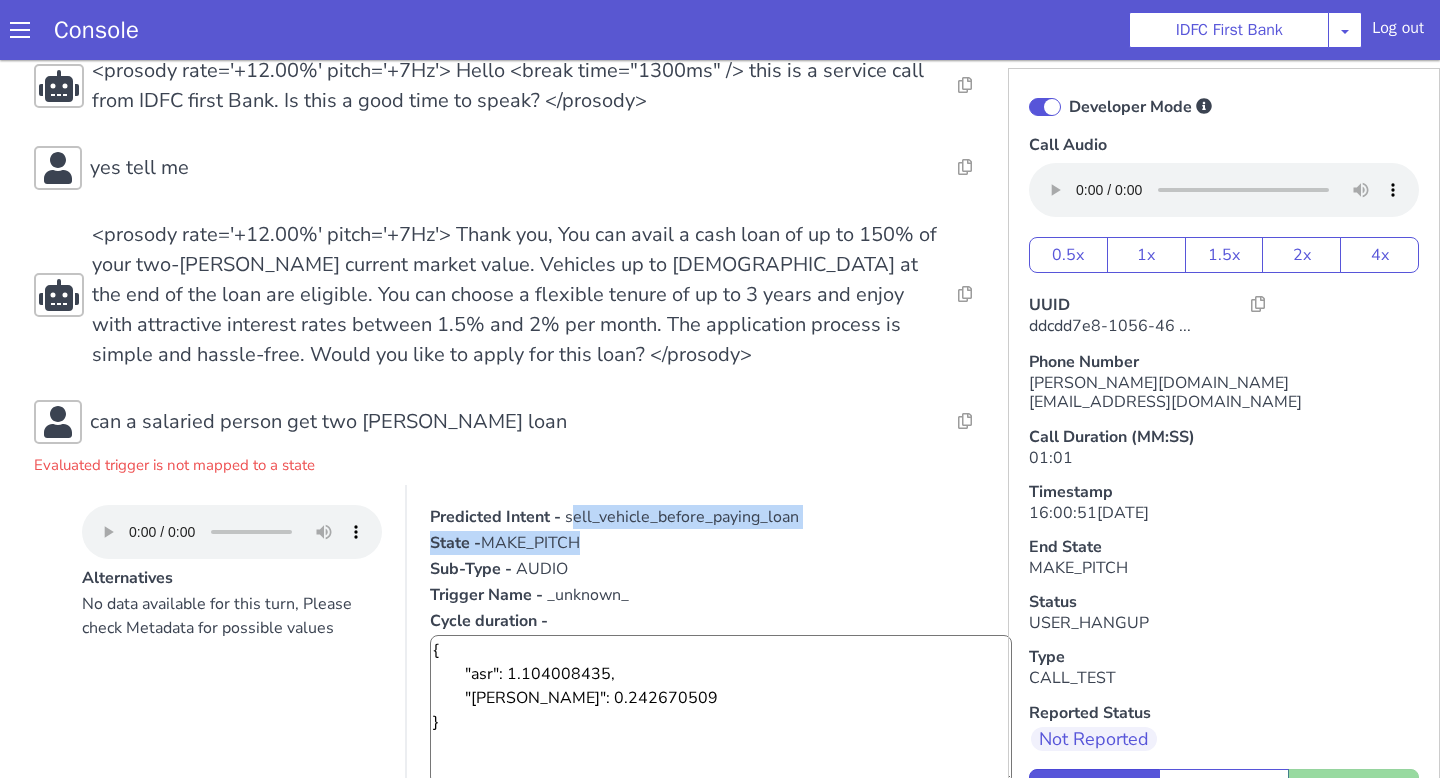 drag, startPoint x: 597, startPoint y: 522, endPoint x: 909, endPoint y: 549, distance: 313.16608 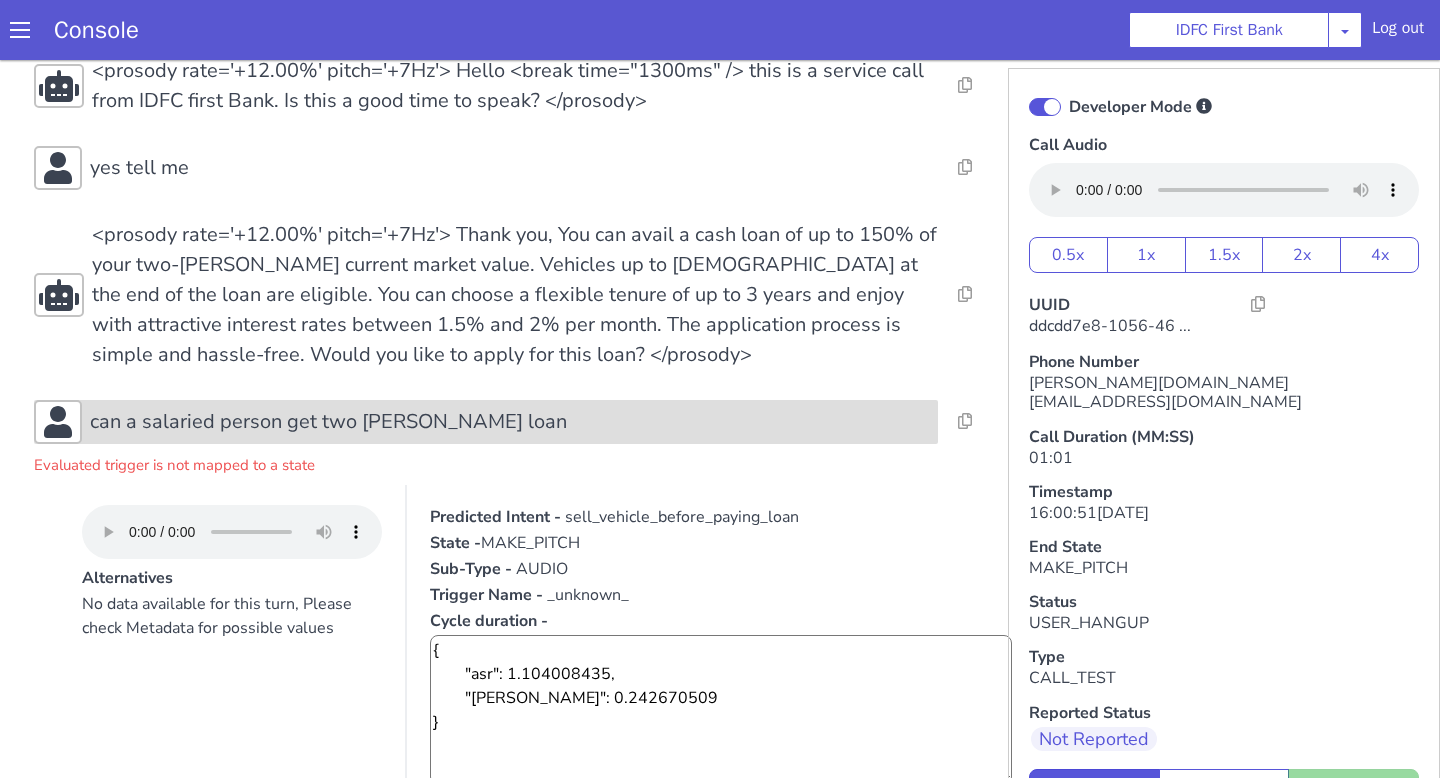 click on "can a salaried person get two wheeler loan" at bounding box center [510, 422] 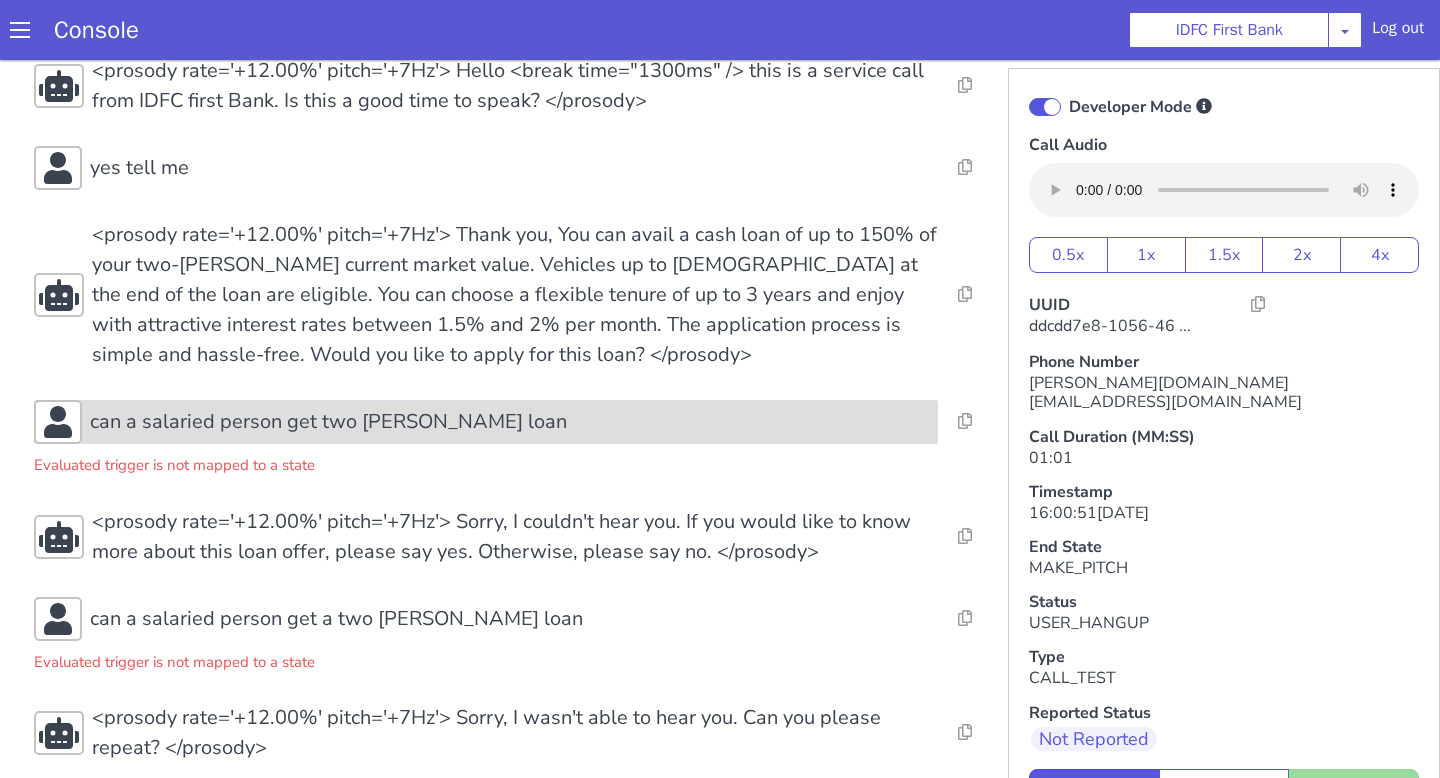 scroll, scrollTop: 155, scrollLeft: 0, axis: vertical 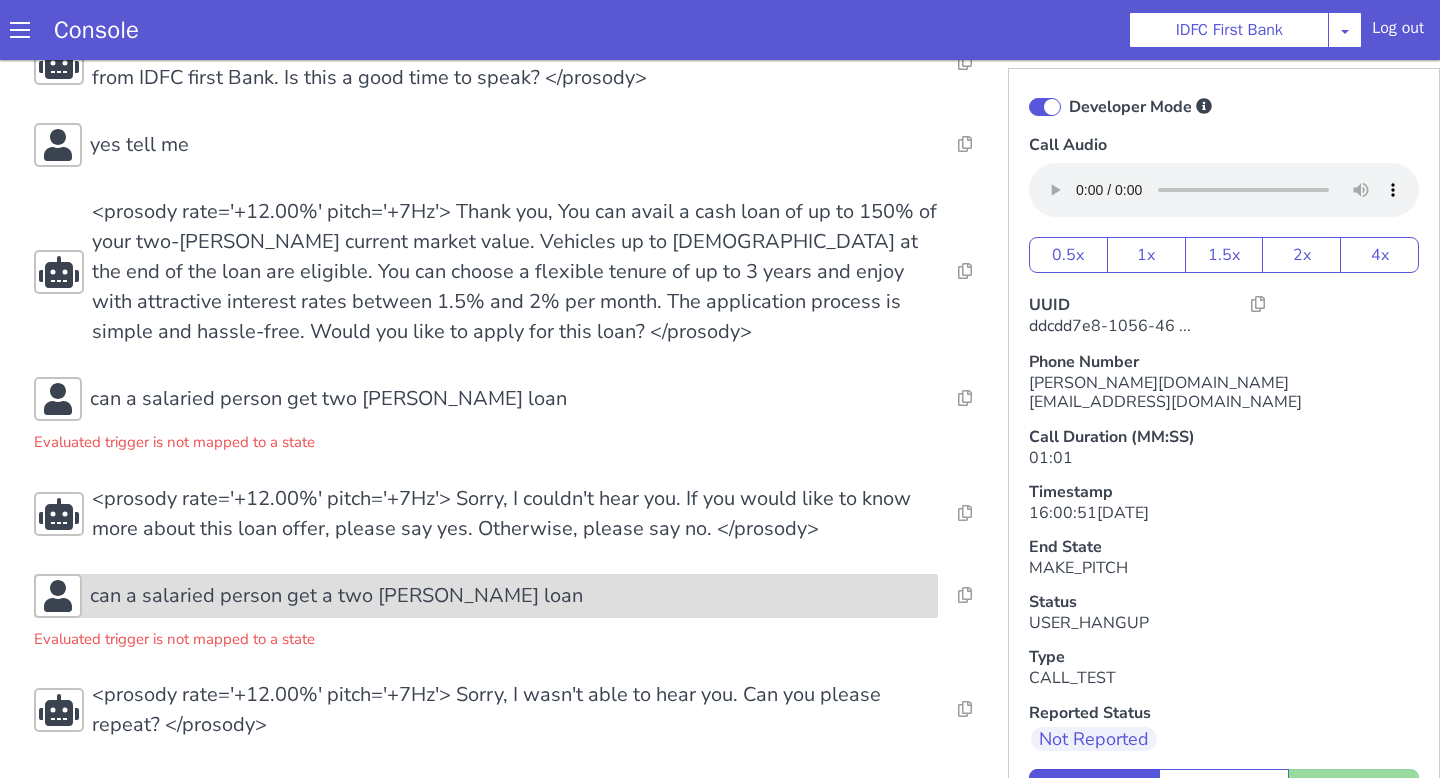 click on "can a salaried person get a two wheeler loan" at bounding box center (510, 596) 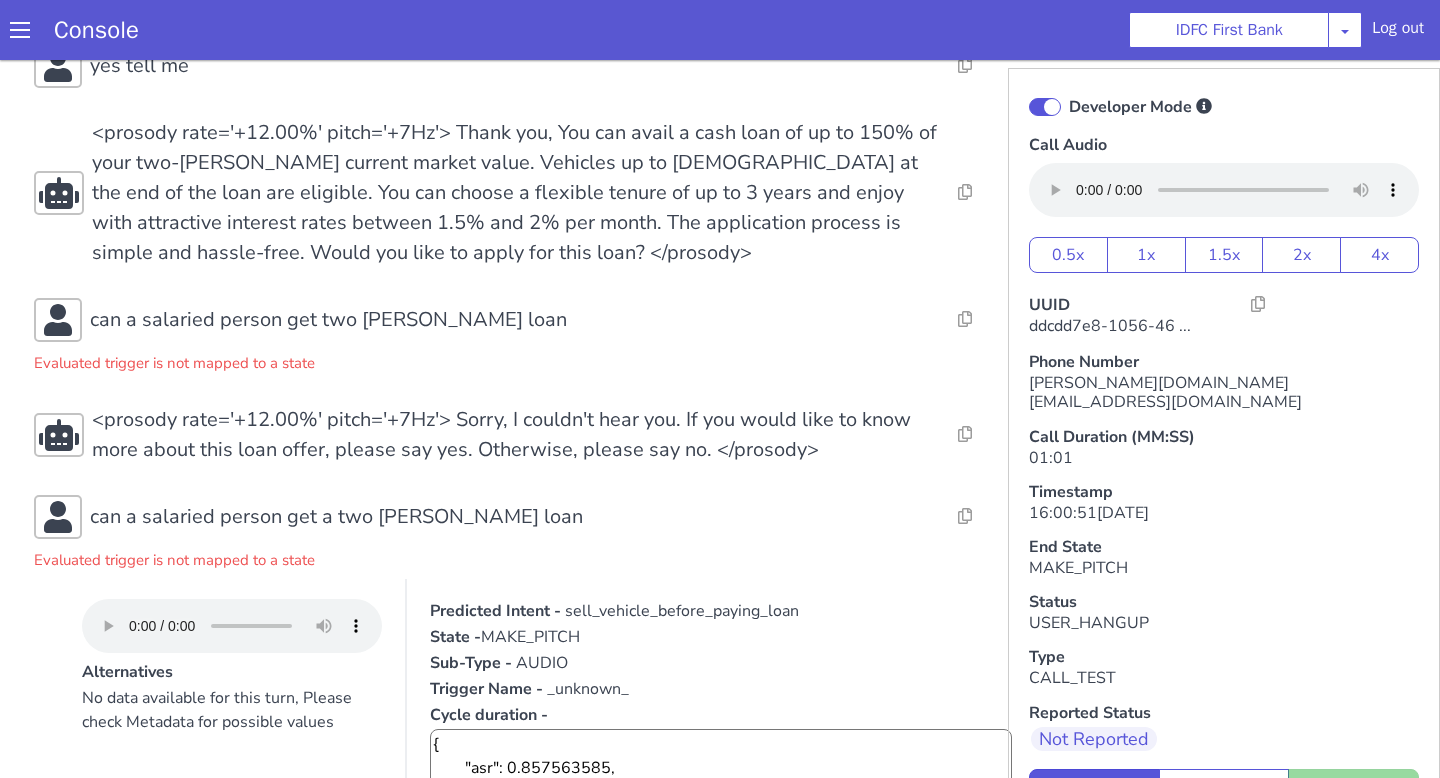 scroll, scrollTop: 243, scrollLeft: 0, axis: vertical 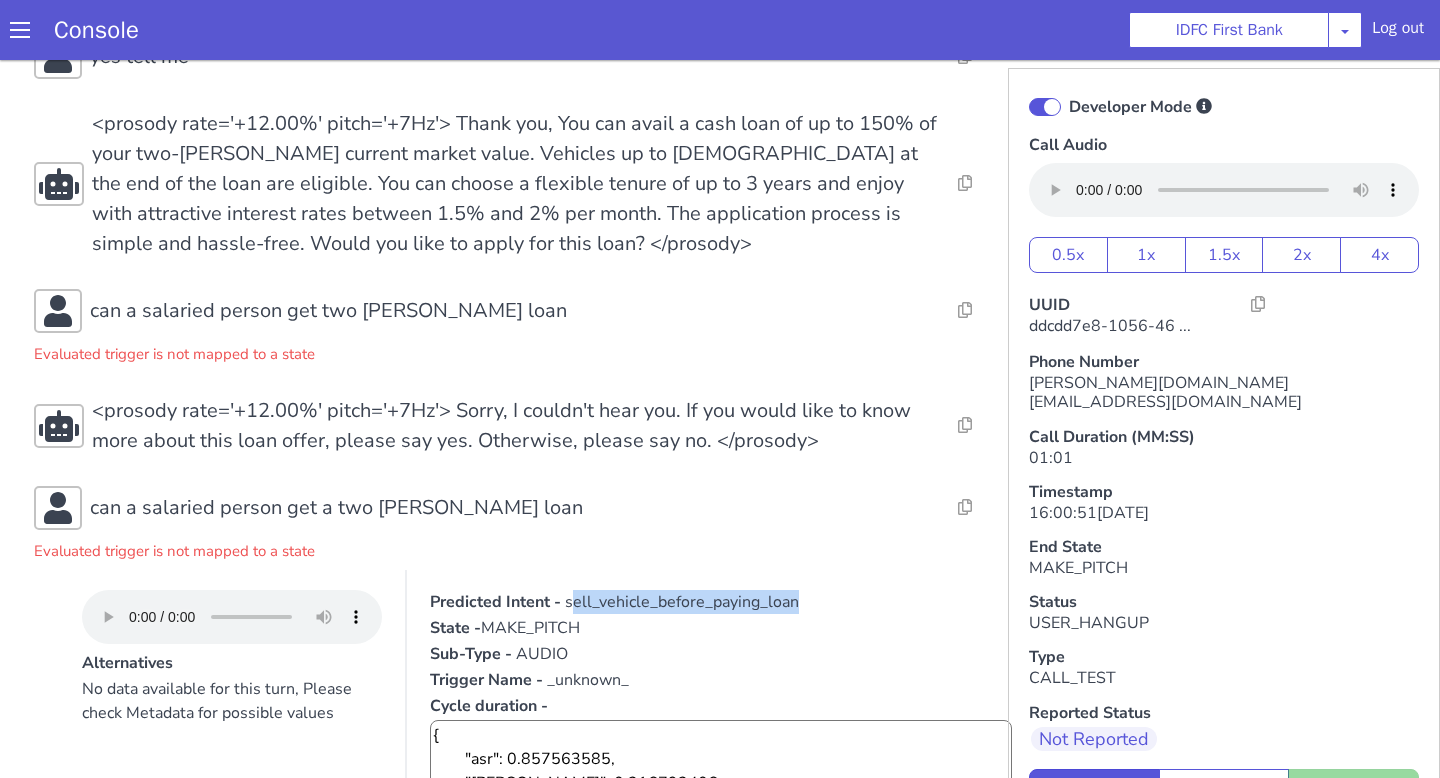 drag, startPoint x: 595, startPoint y: 603, endPoint x: 959, endPoint y: 610, distance: 364.0673 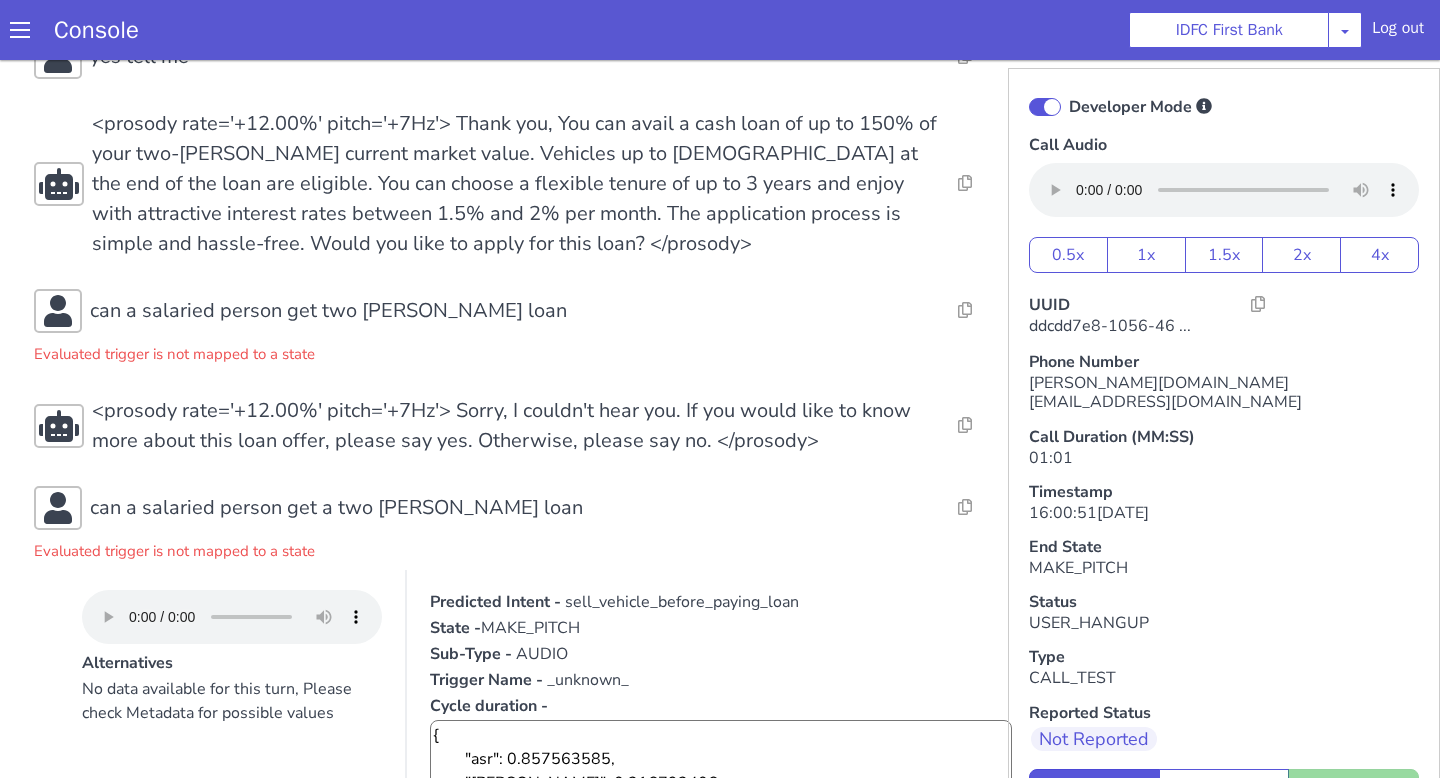 click on "State -  MAKE_PITCH" at bounding box center [721, 628] 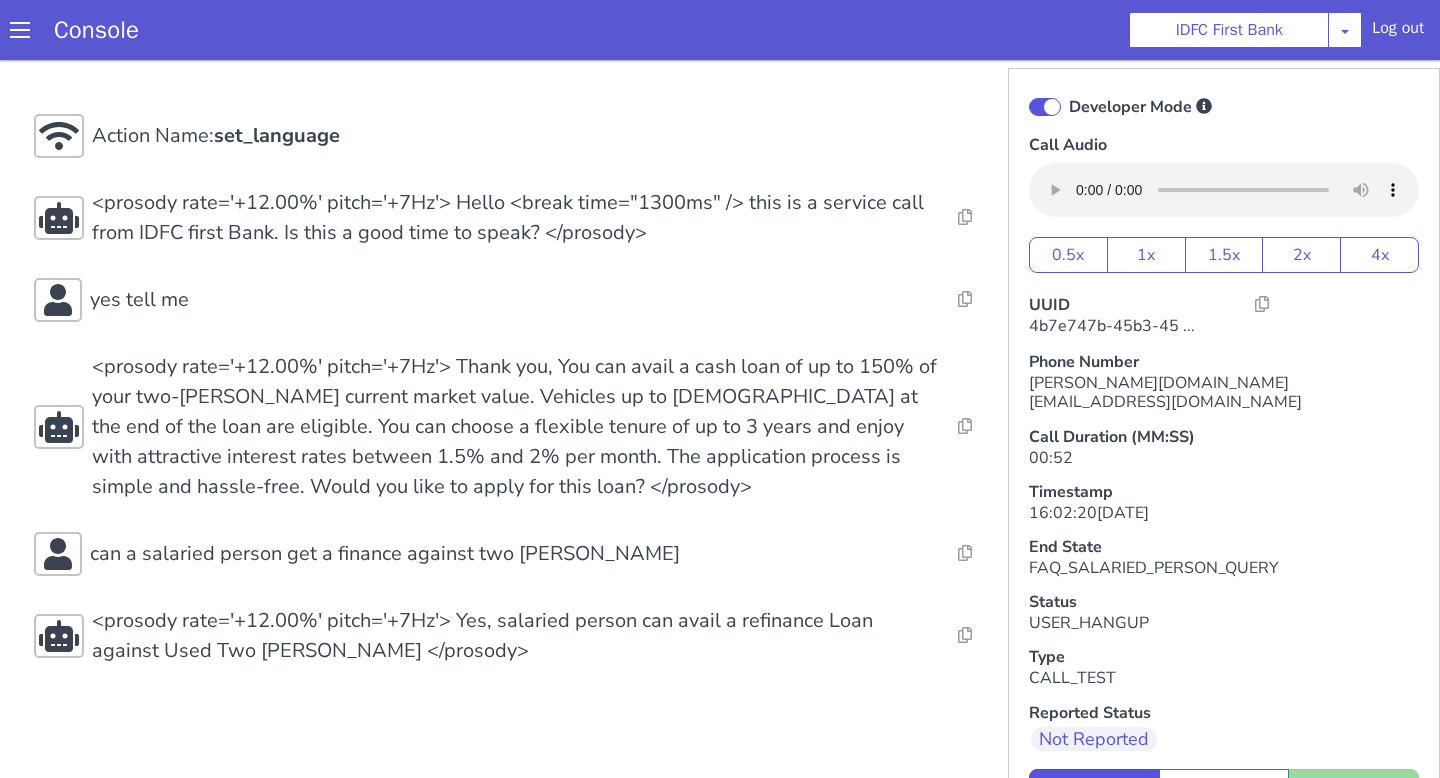 scroll, scrollTop: 0, scrollLeft: 0, axis: both 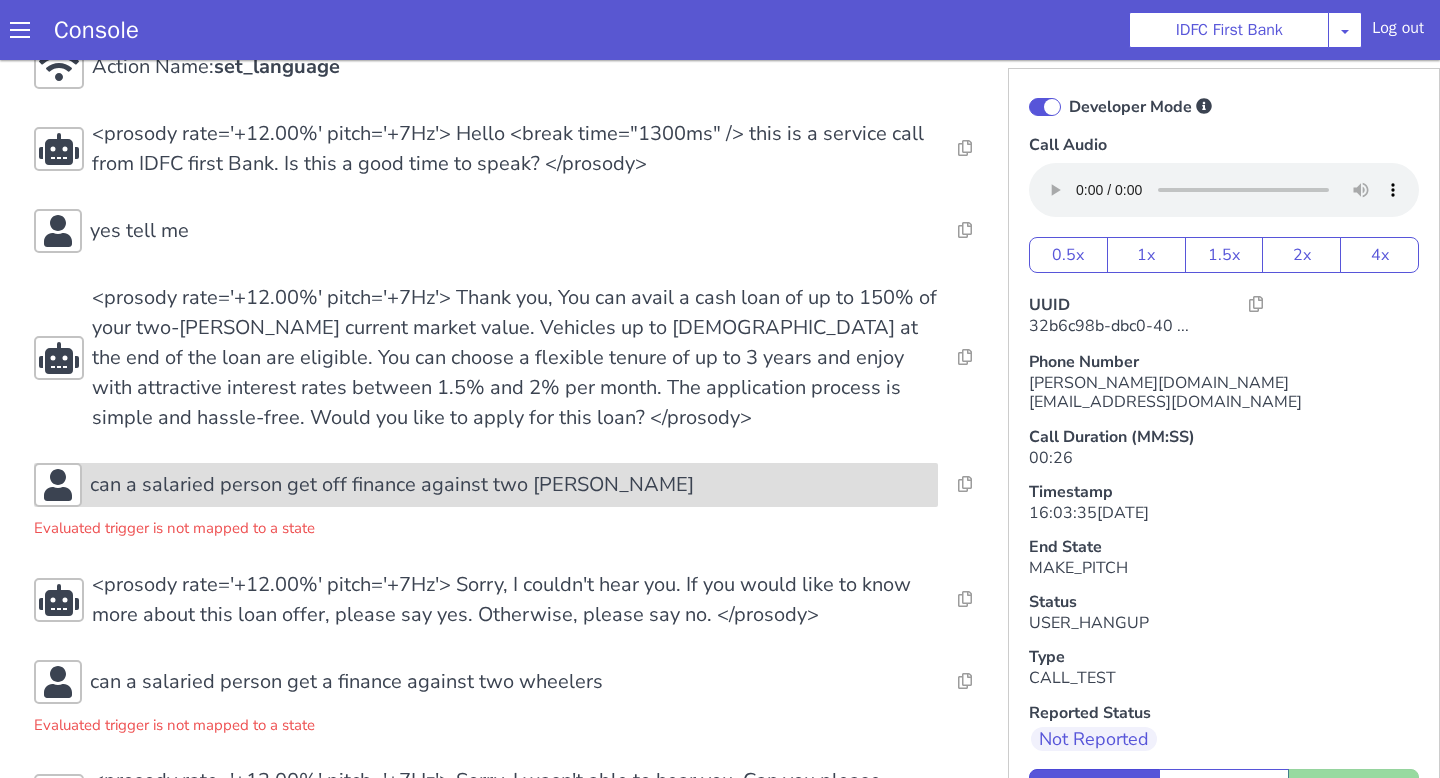 click on "can a salaried person get off finance against two [PERSON_NAME]" at bounding box center [510, 485] 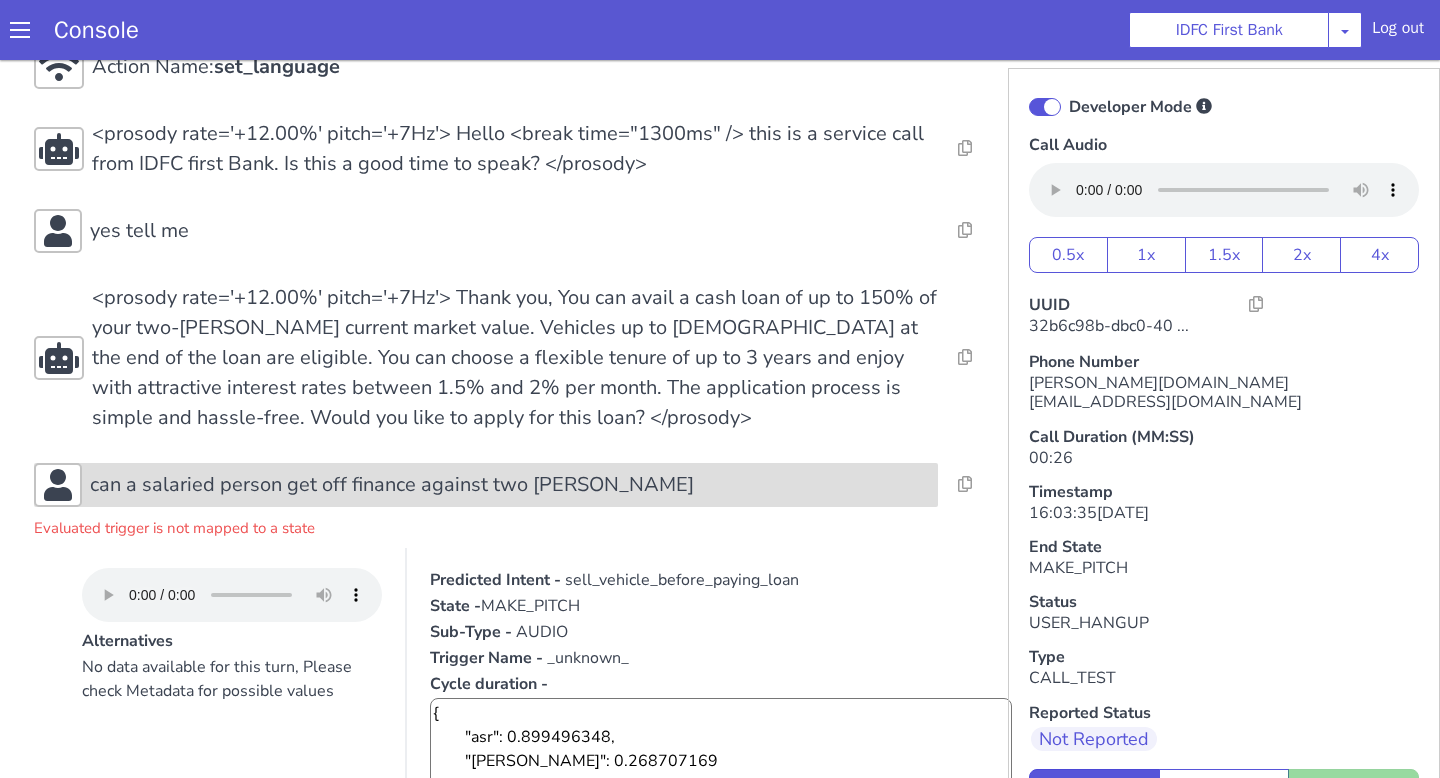 click on "can a salaried person get off finance against two [PERSON_NAME]" at bounding box center (510, 485) 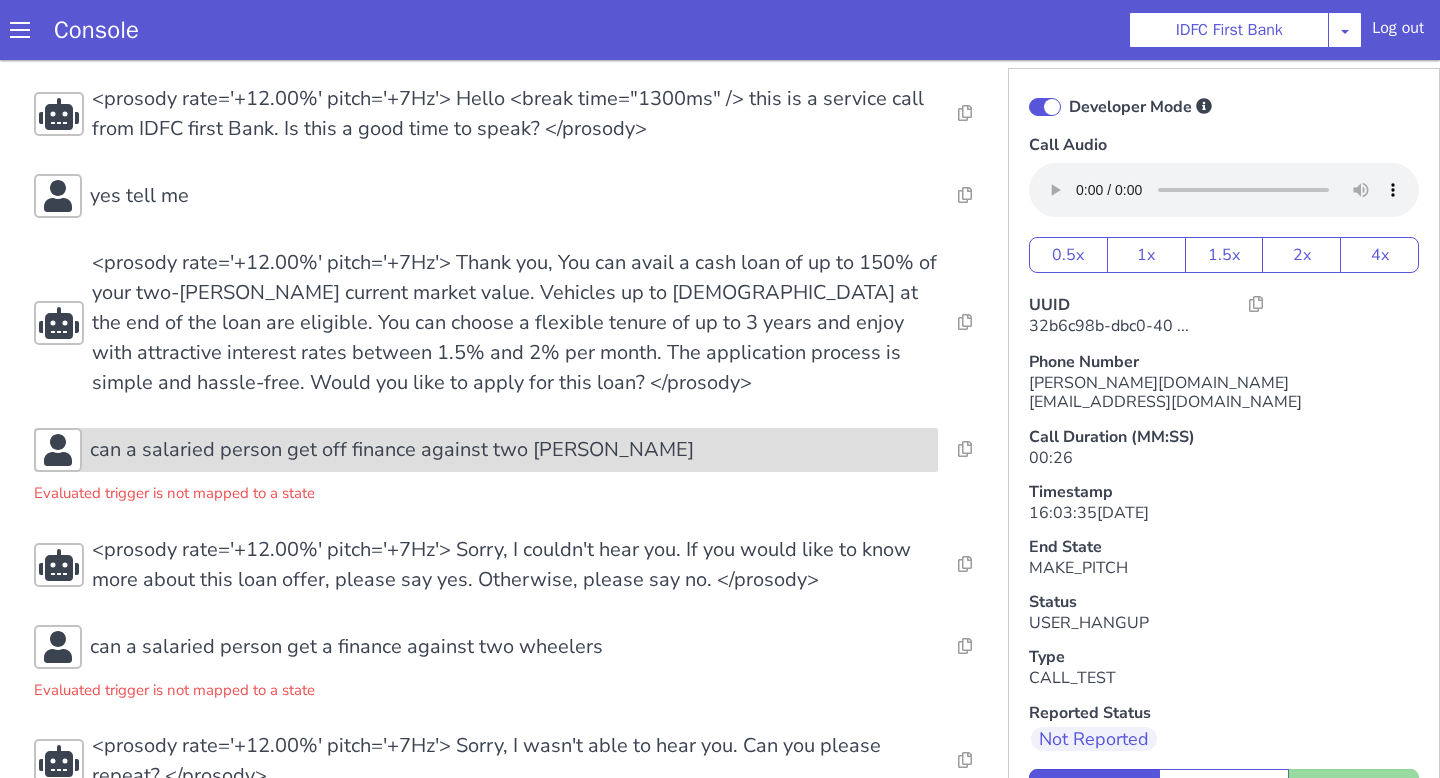 scroll, scrollTop: 155, scrollLeft: 0, axis: vertical 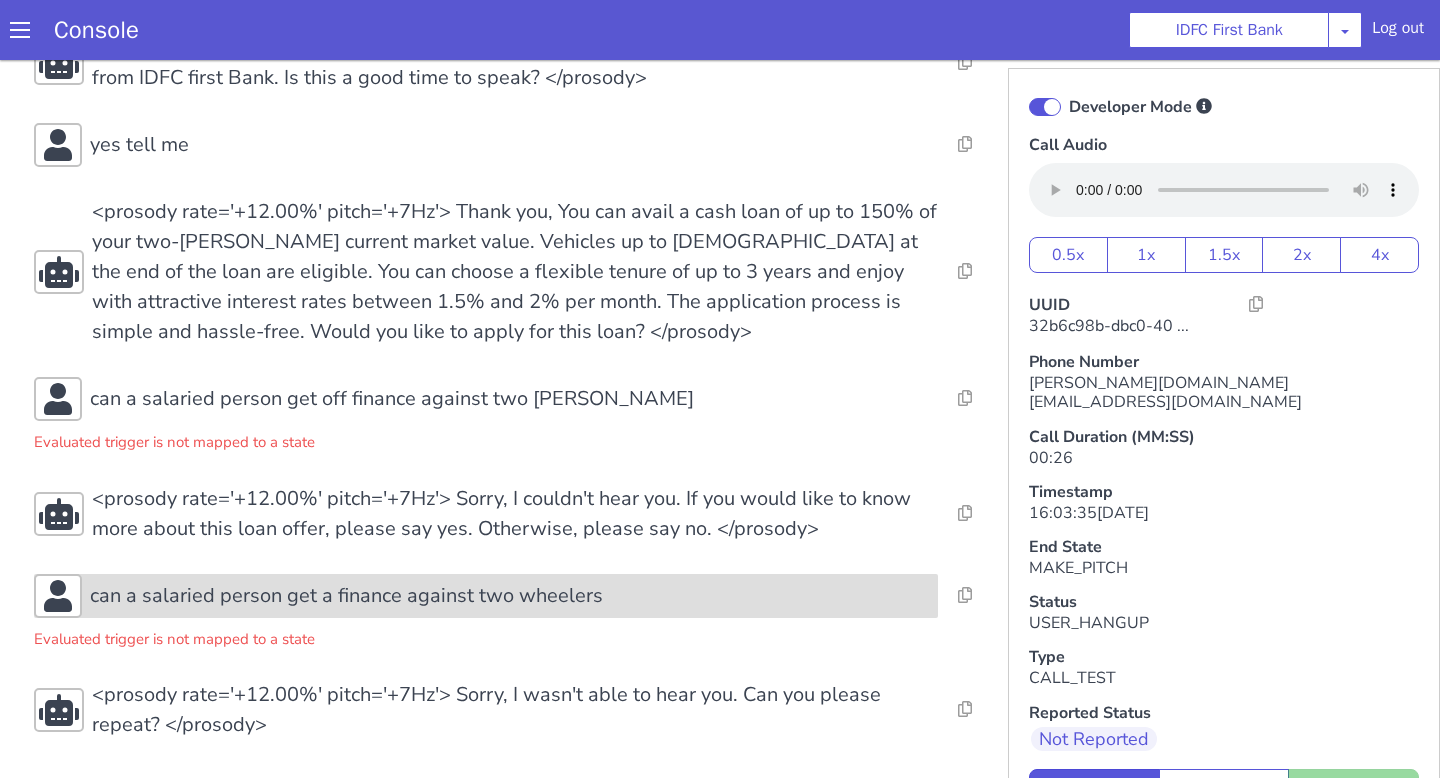 click on "can a salaried person get a finance against two wheelers" at bounding box center (346, 596) 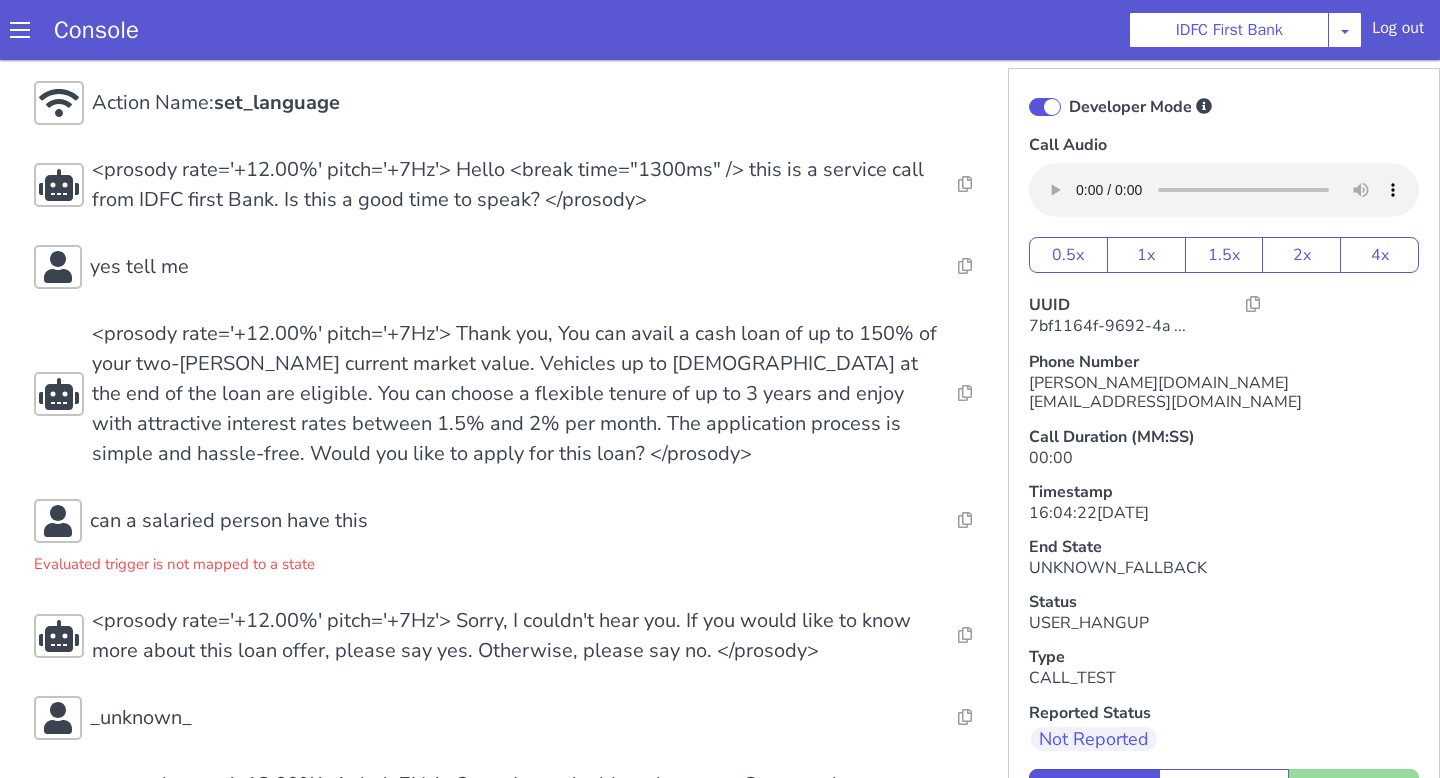 scroll, scrollTop: 89, scrollLeft: 0, axis: vertical 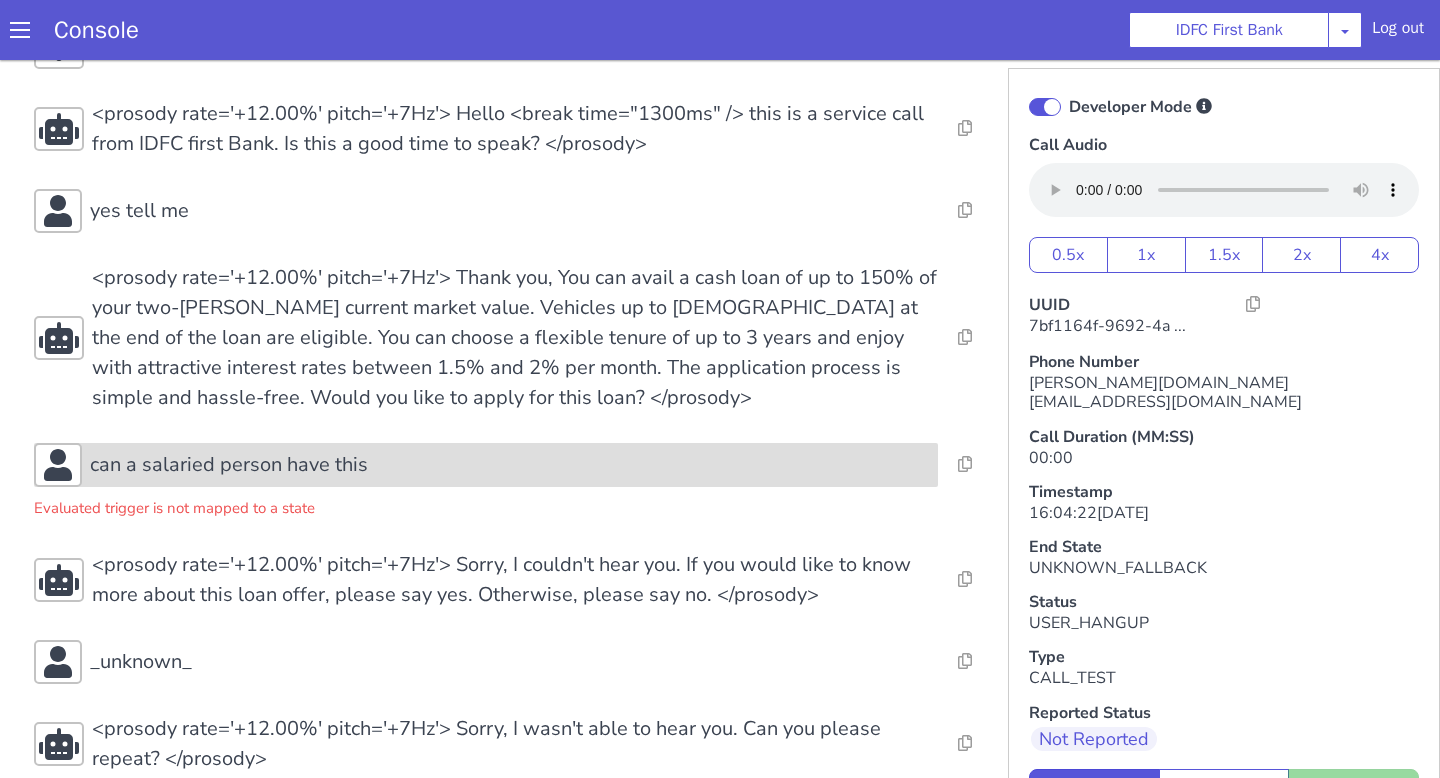 click on "can a salaried person have this" at bounding box center (510, 465) 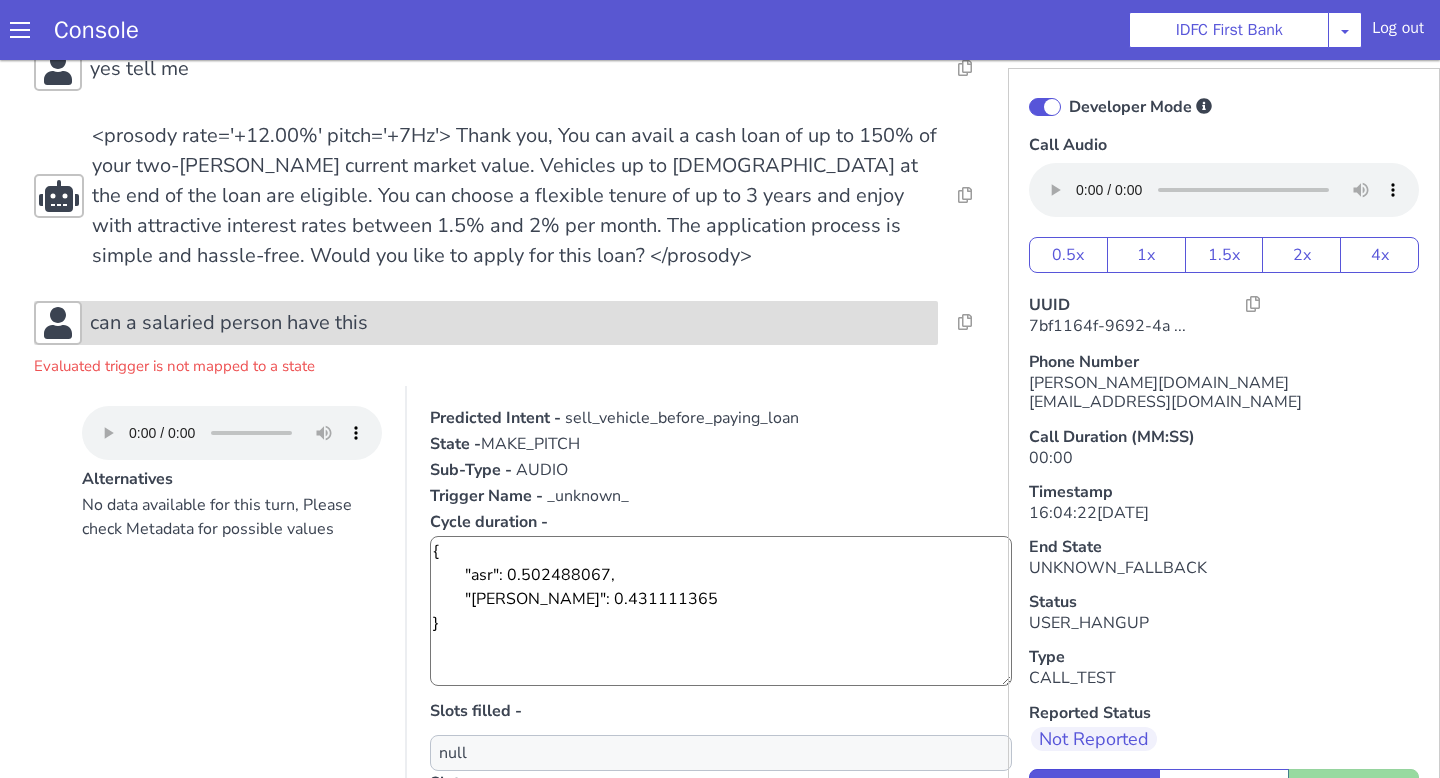 scroll, scrollTop: 271, scrollLeft: 0, axis: vertical 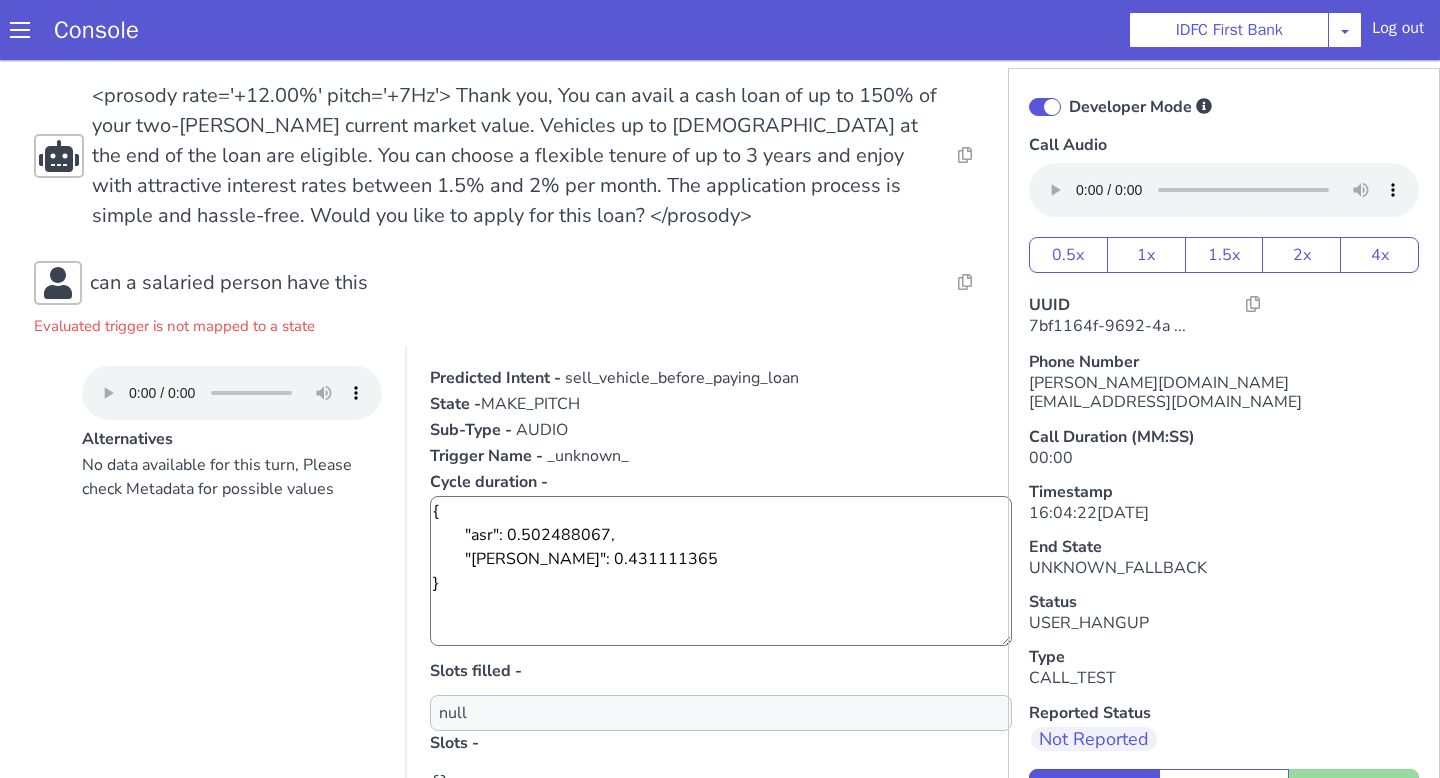 click on "Evaluated trigger is not mapped to a state" at bounding box center (515, 321) 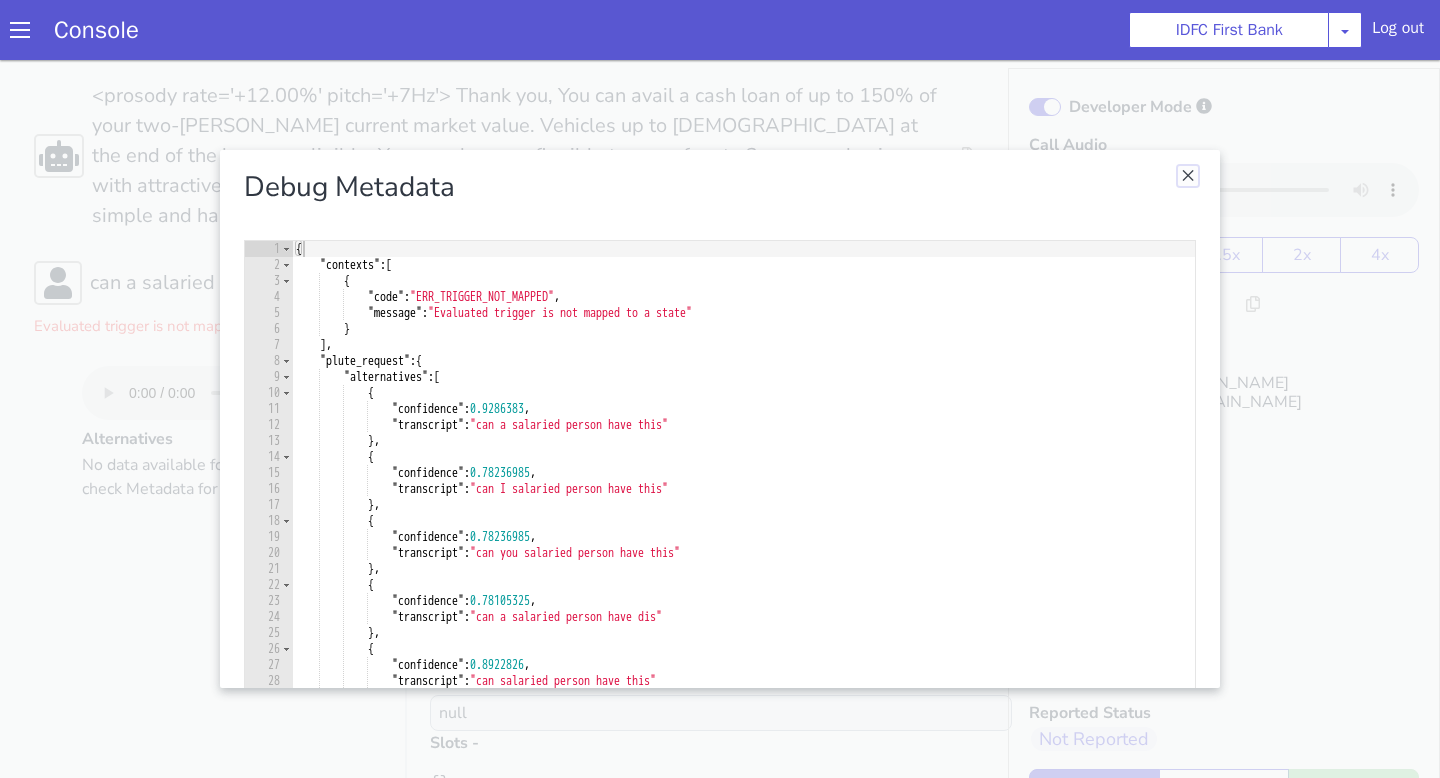 click at bounding box center (1188, 176) 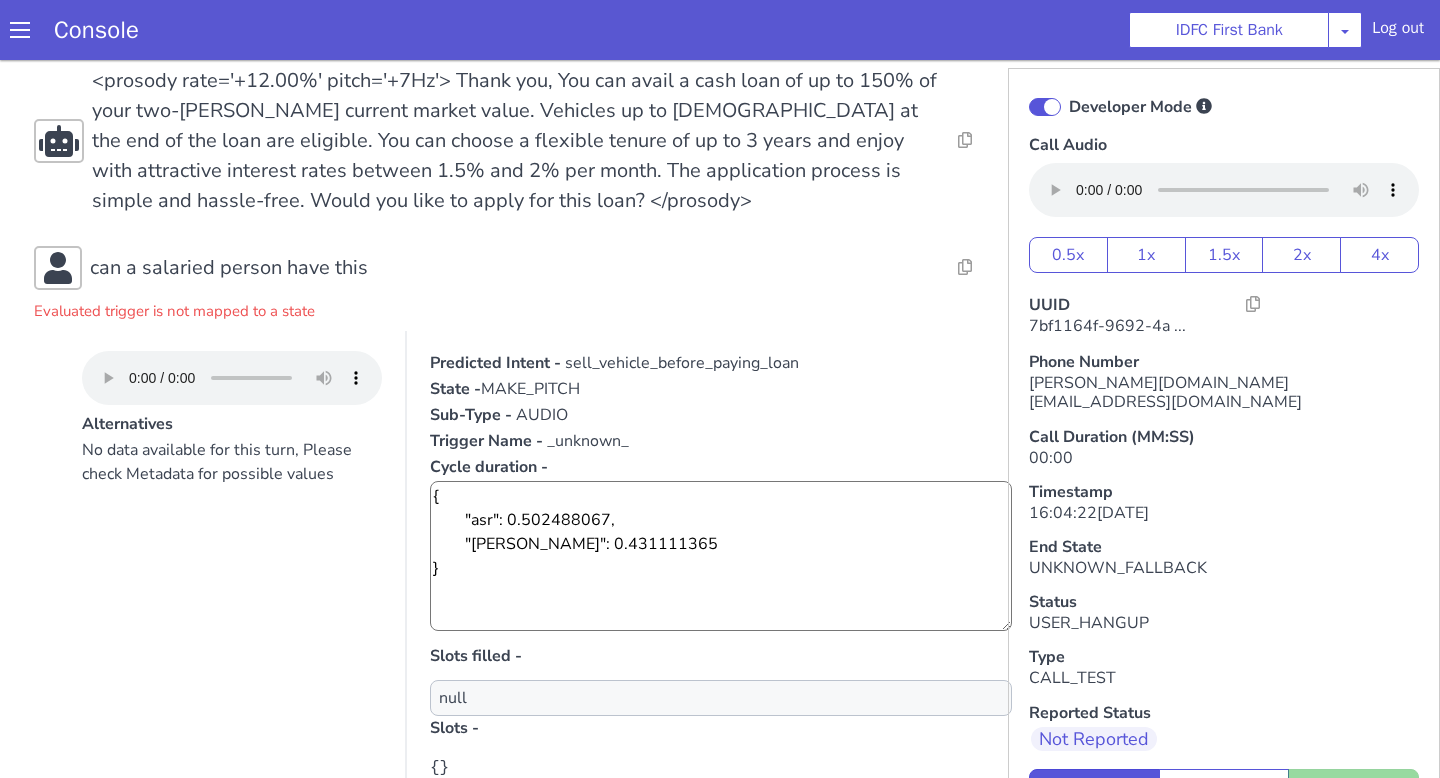 scroll, scrollTop: 287, scrollLeft: 0, axis: vertical 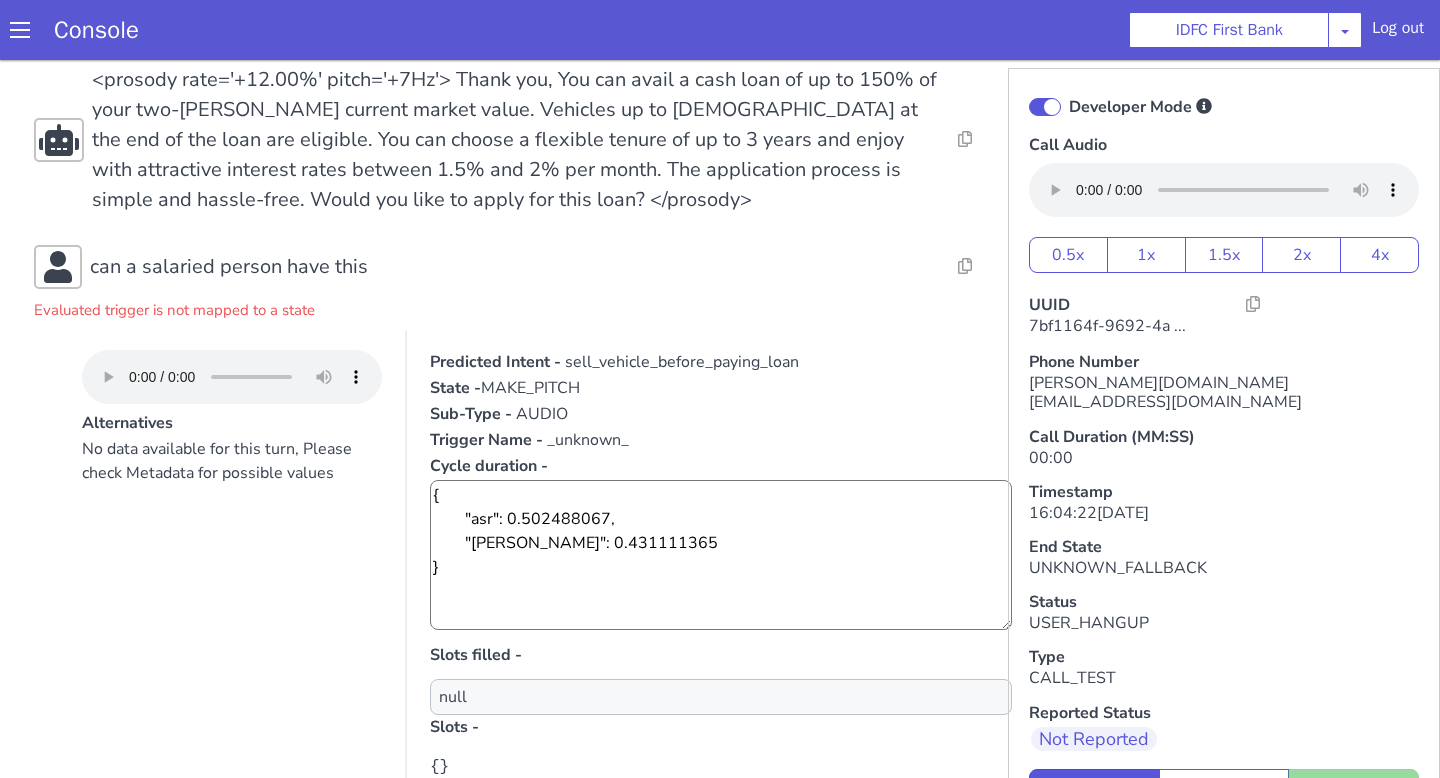 click on "Cycle duration -" at bounding box center (721, 466) 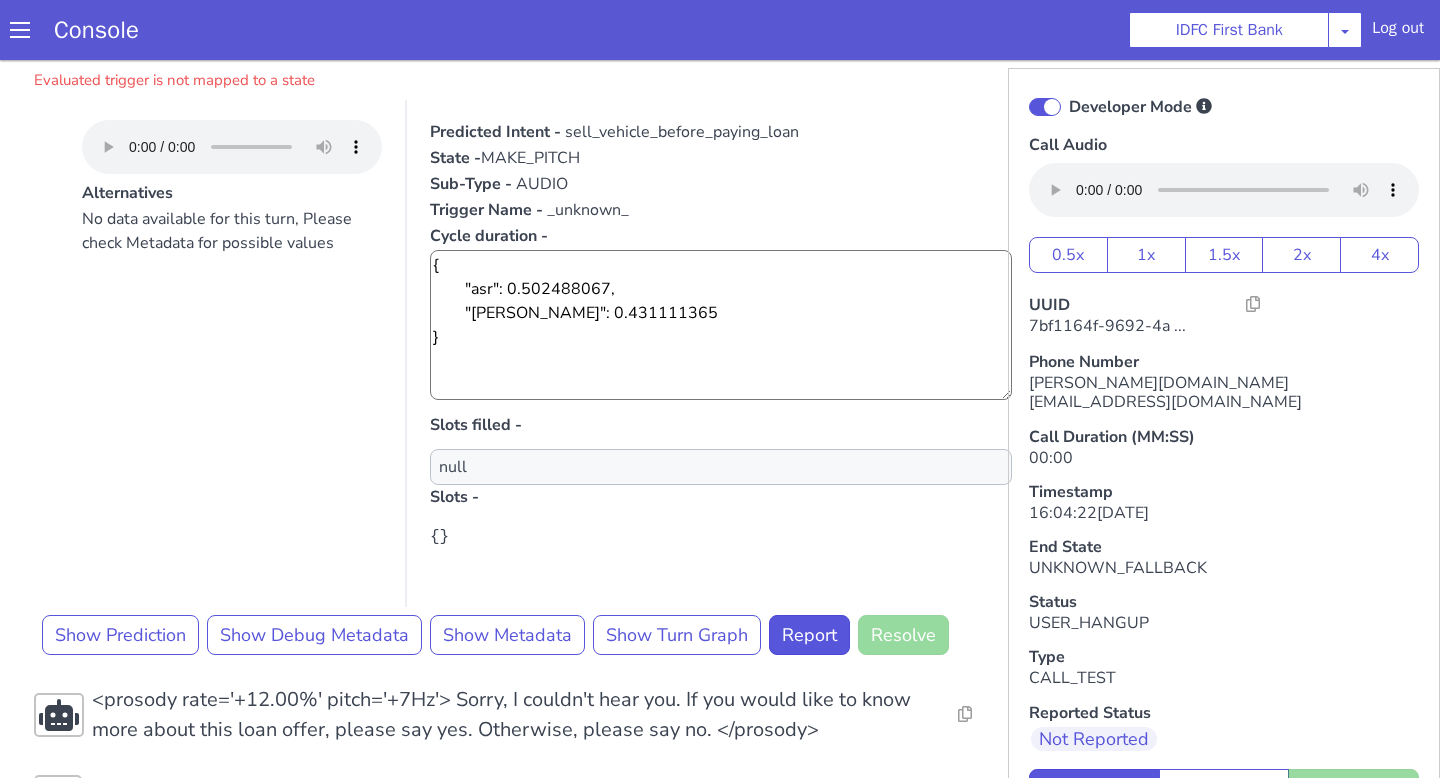 scroll, scrollTop: 514, scrollLeft: 0, axis: vertical 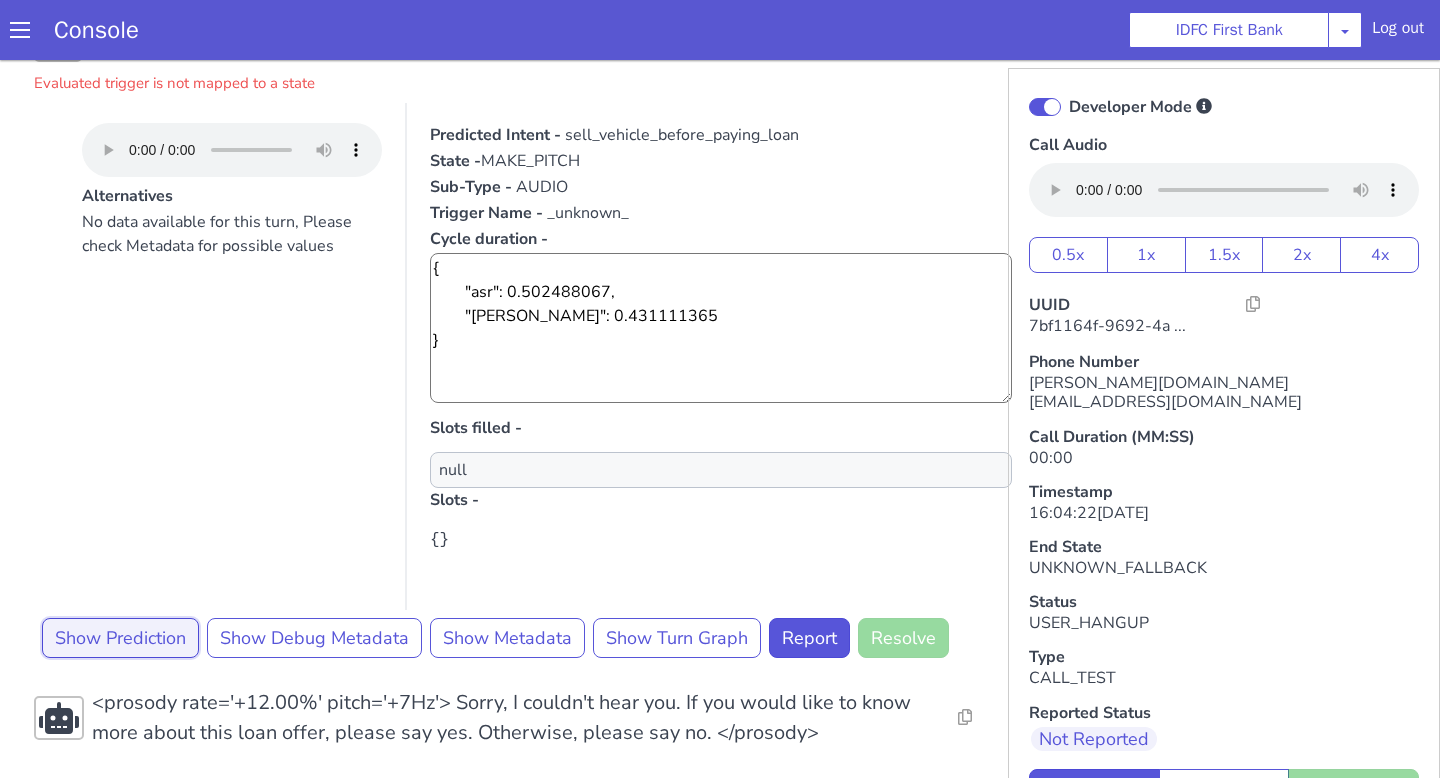 click on "Show Prediction" at bounding box center [120, 638] 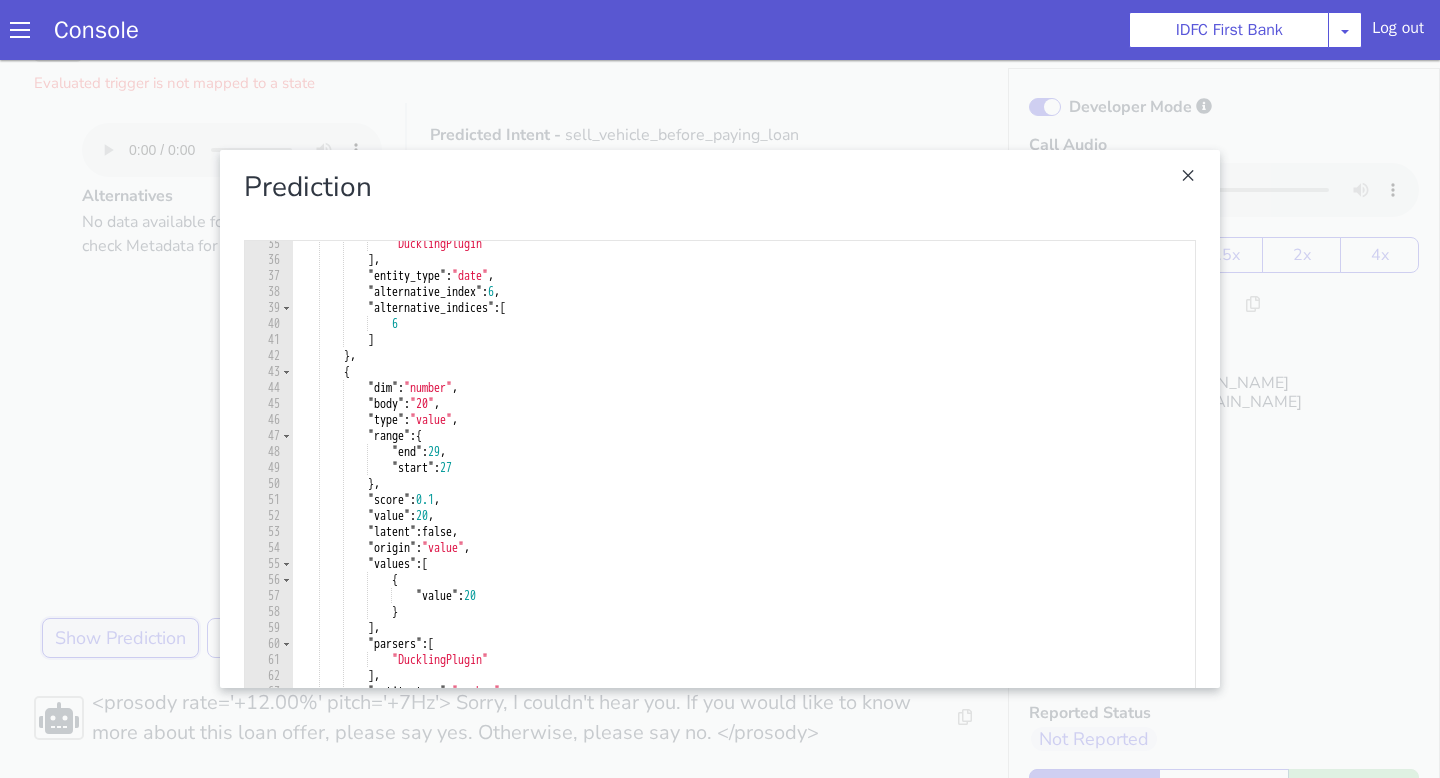 scroll, scrollTop: 560, scrollLeft: 0, axis: vertical 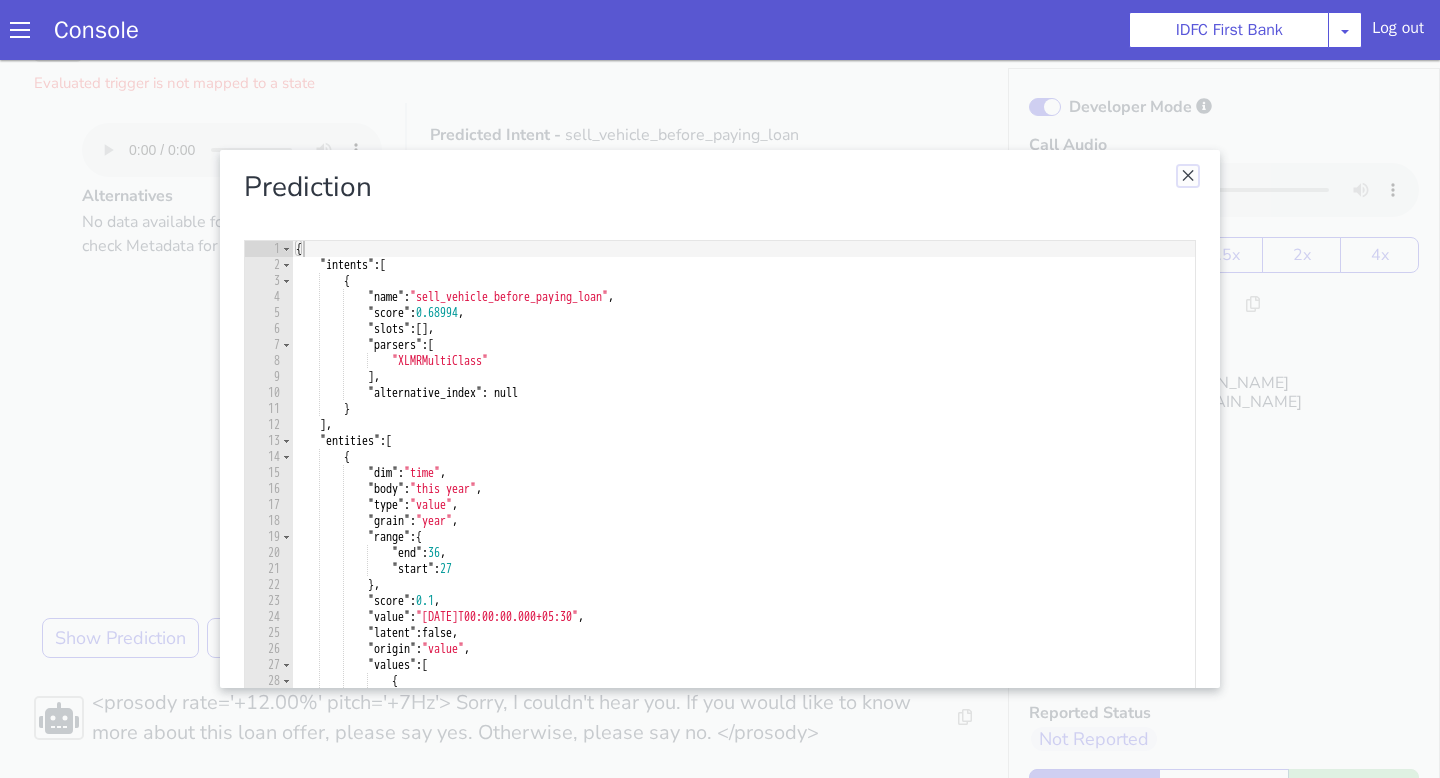 click at bounding box center [1188, 176] 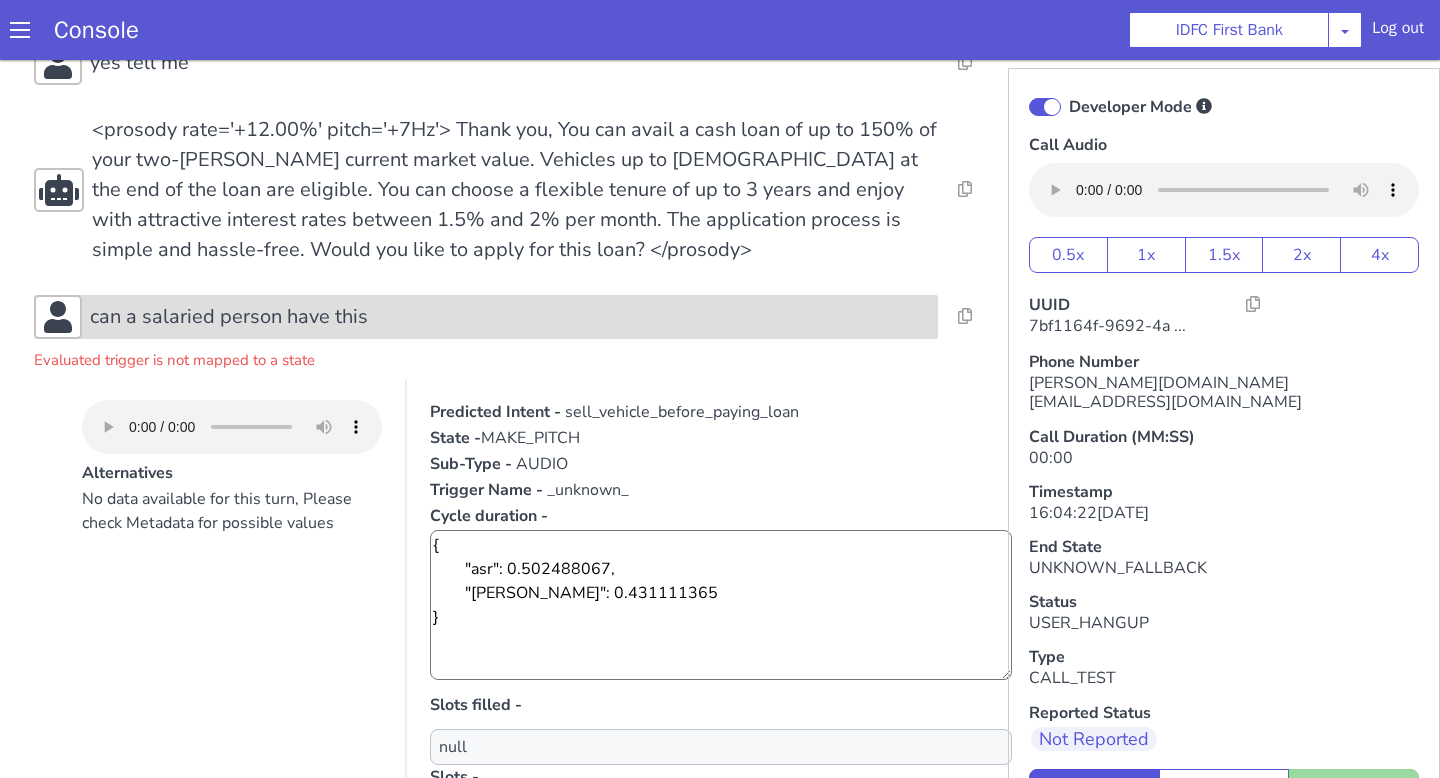 click on "can a salaried person have this" at bounding box center (510, 317) 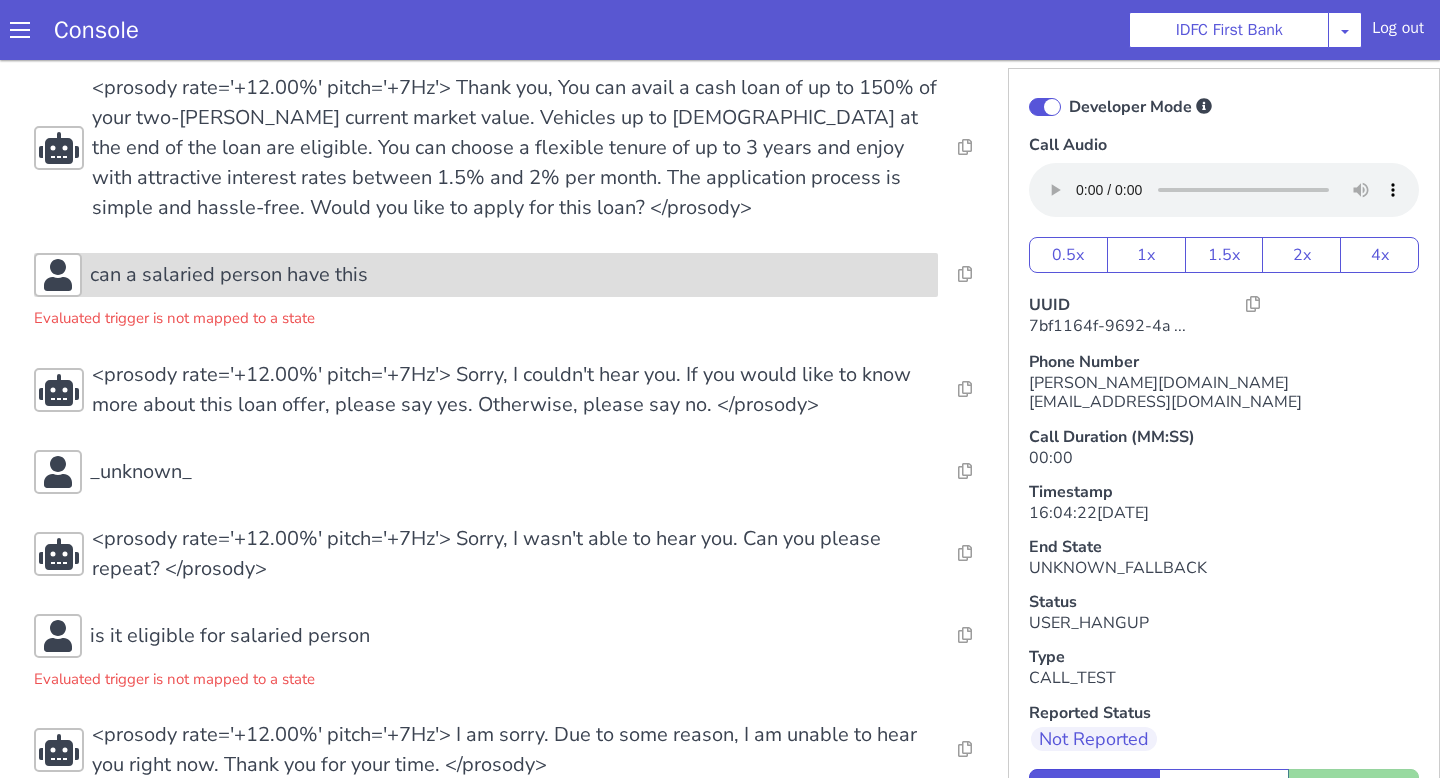 scroll, scrollTop: 319, scrollLeft: 0, axis: vertical 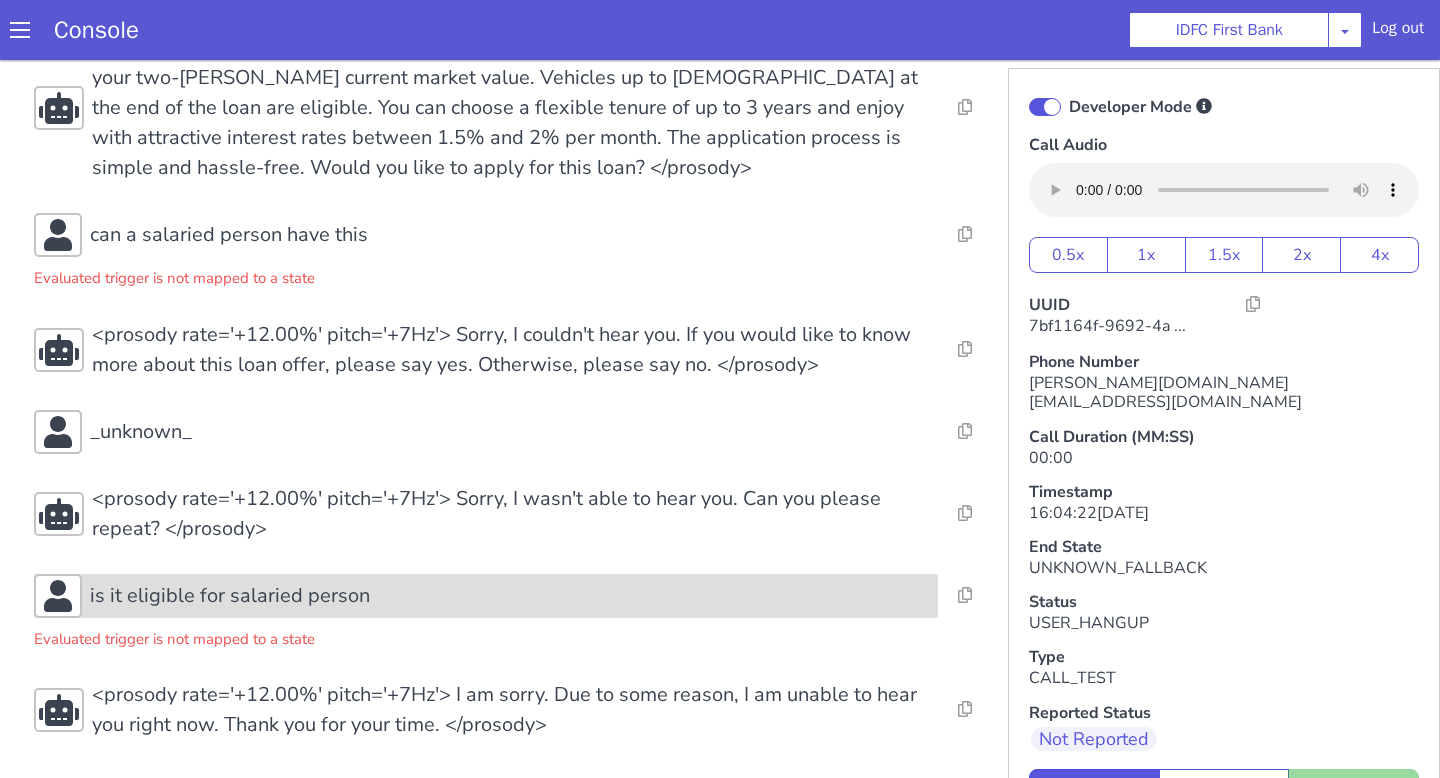 click on "is it eligible for salaried person" at bounding box center [510, 596] 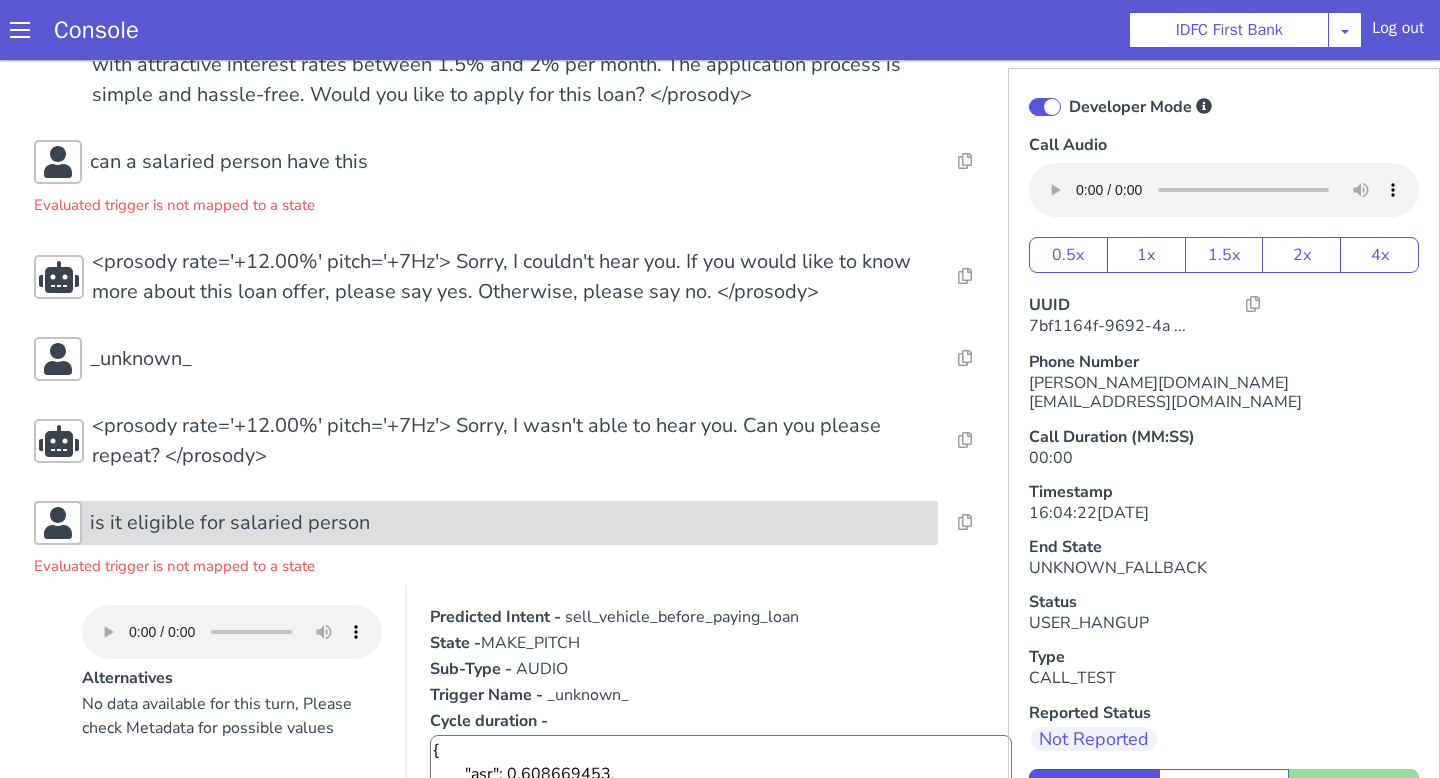 scroll, scrollTop: 400, scrollLeft: 0, axis: vertical 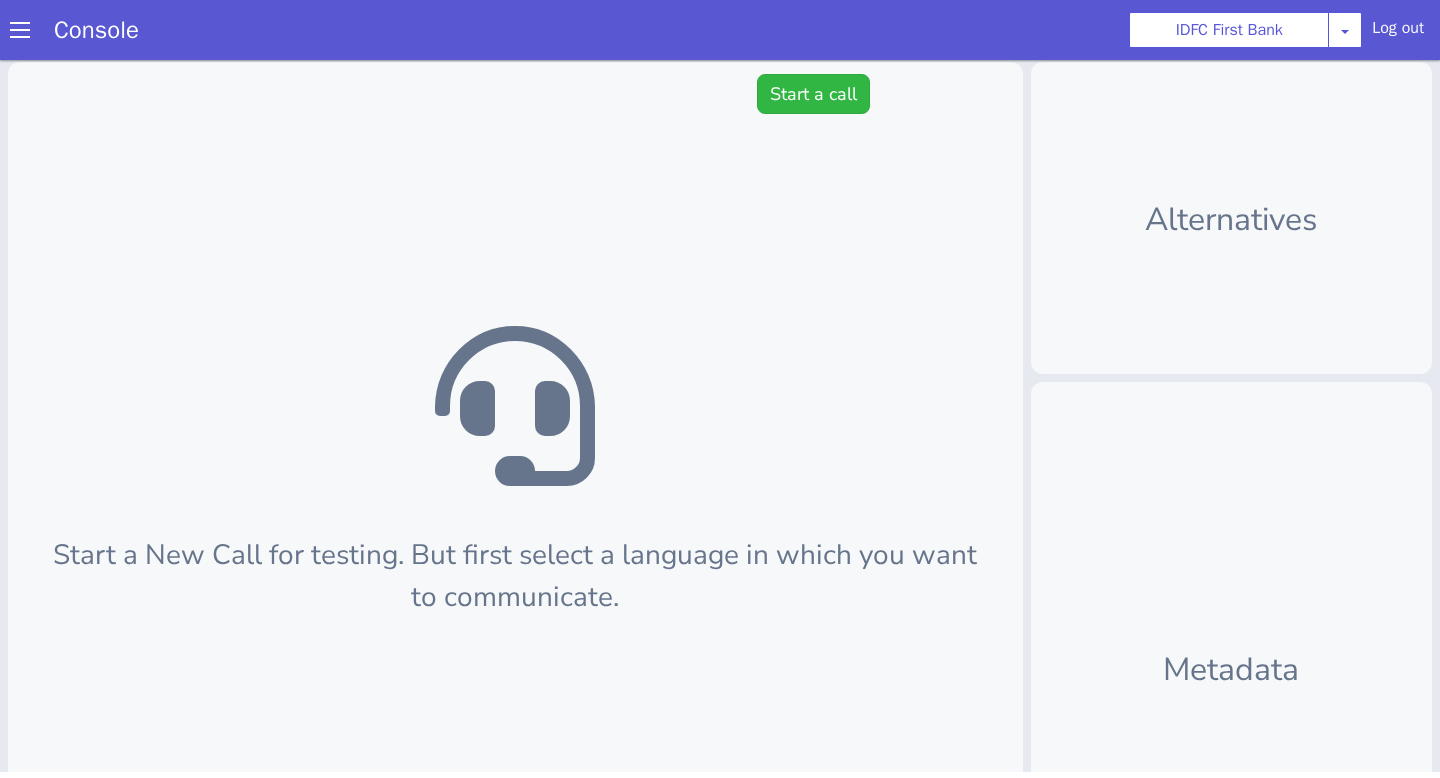 click on "Start a New Call for testing. But first select a language in which you want to communicate. For in-depth analysis, click here" at bounding box center (571, 436) 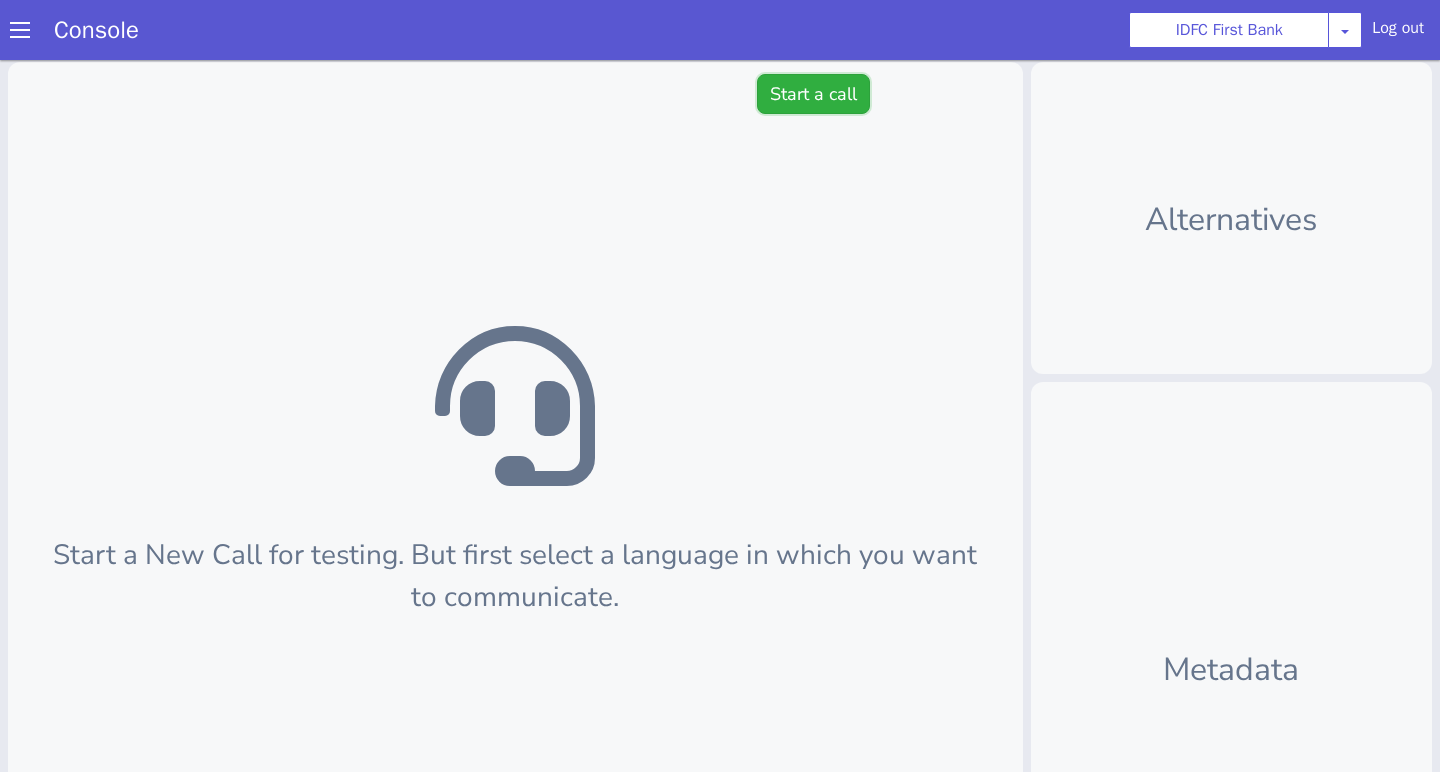 click on "Start a call" at bounding box center (922, -81) 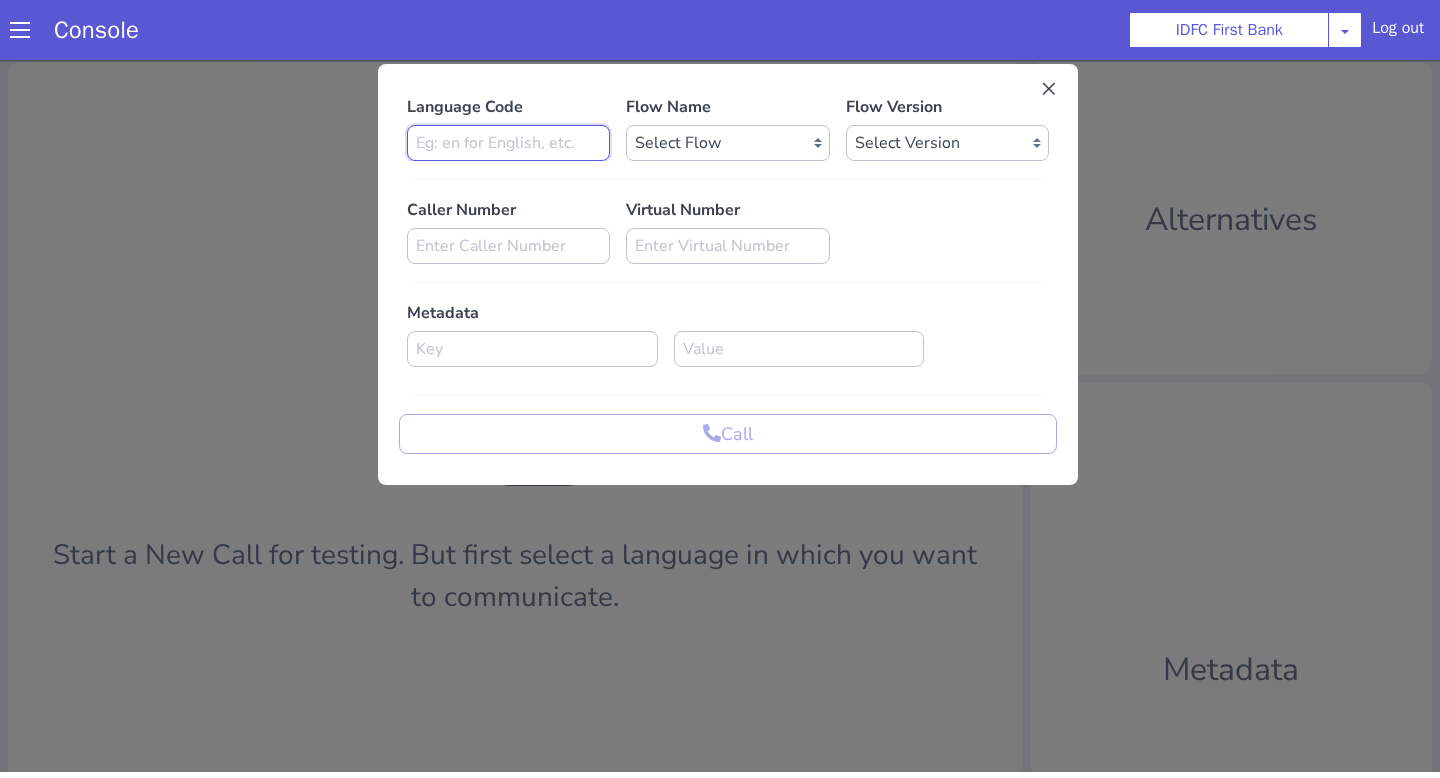 click at bounding box center (653, -72) 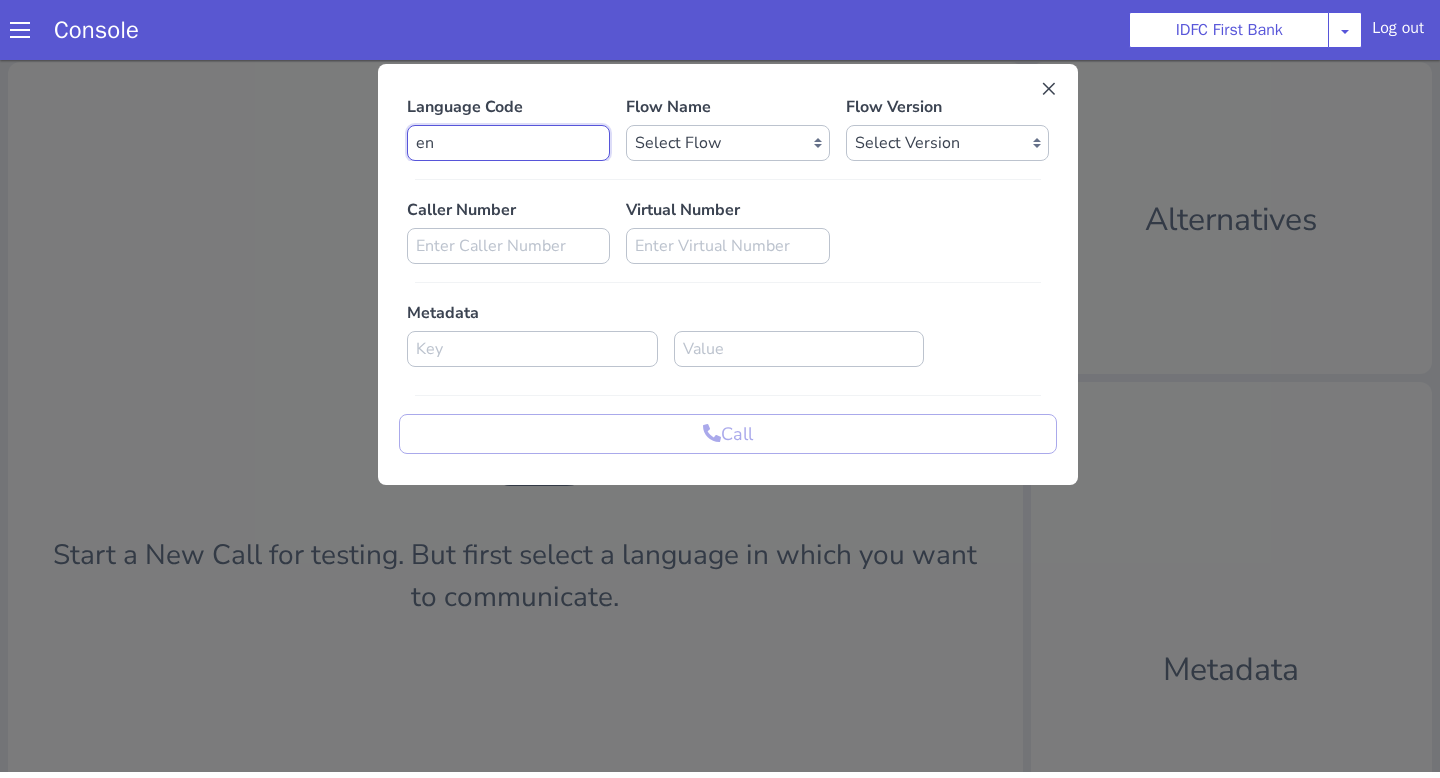 type on "en" 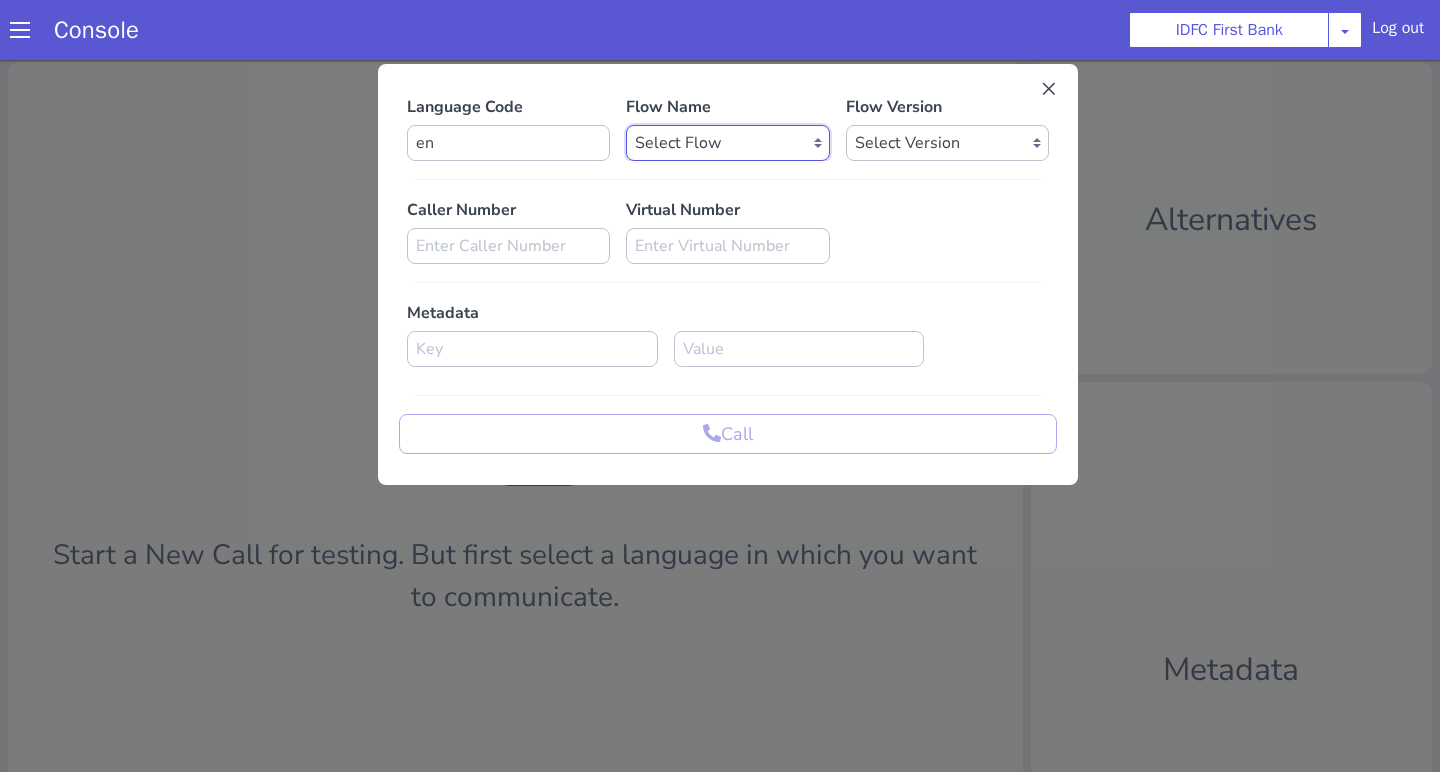 click on "Select Flow IDFC - MEL Flexi Rough work IDFC Test - English SA Funding T+15 Reminder IDFC Adhoc Feature Testing IDFC Test - Hindi API Test flow Lead Qualification Experiment Flow - 1 Lead Qualification Experiment - 2 IDFC Health Insurance IDFC PLCL Rural IDFC - Fund more IDFC - FD Cross Sell IDFC Farmer bot - Tamil HLBT - Home Loan Balance Transfer Rough IDFC PLCL : PLFK IDFC - LAP Balance Transfer IDFC - Car Refinance LOC - Rural IDFC - BIL Business Loan AcePL FirstMoney IDFC - PLCL MBL PL IDFC_farmer_en IDFC - Loan Against Property MBL Affordable Housing Loan BT IDFC - Life Insurance Policy IDFC CC PA+PQ IDFC - BALCON LOC - Loan on Credit Card SA Funding Rural IDFC - AcePL Rural Farmer_Bot_Bengali MEL Flexi Repeat IDFC_farmer_marathi IDFC_farmer_telugu IDFC_farmer_kannada IDFC_farmer_odiya IDFC Pre Approved Loan Lead Conversion IDFC - EMI Conversion SA FundMore Rural IDFC - MBL HL Fresh IDFC - FD Rural IDFC - CA Funding IDFC - Gold Loan Fresh IDFC - Gold loan BT IDFC - UAT Gold Loan BT IDFC VKYC Reminder" at bounding box center (836, -32) 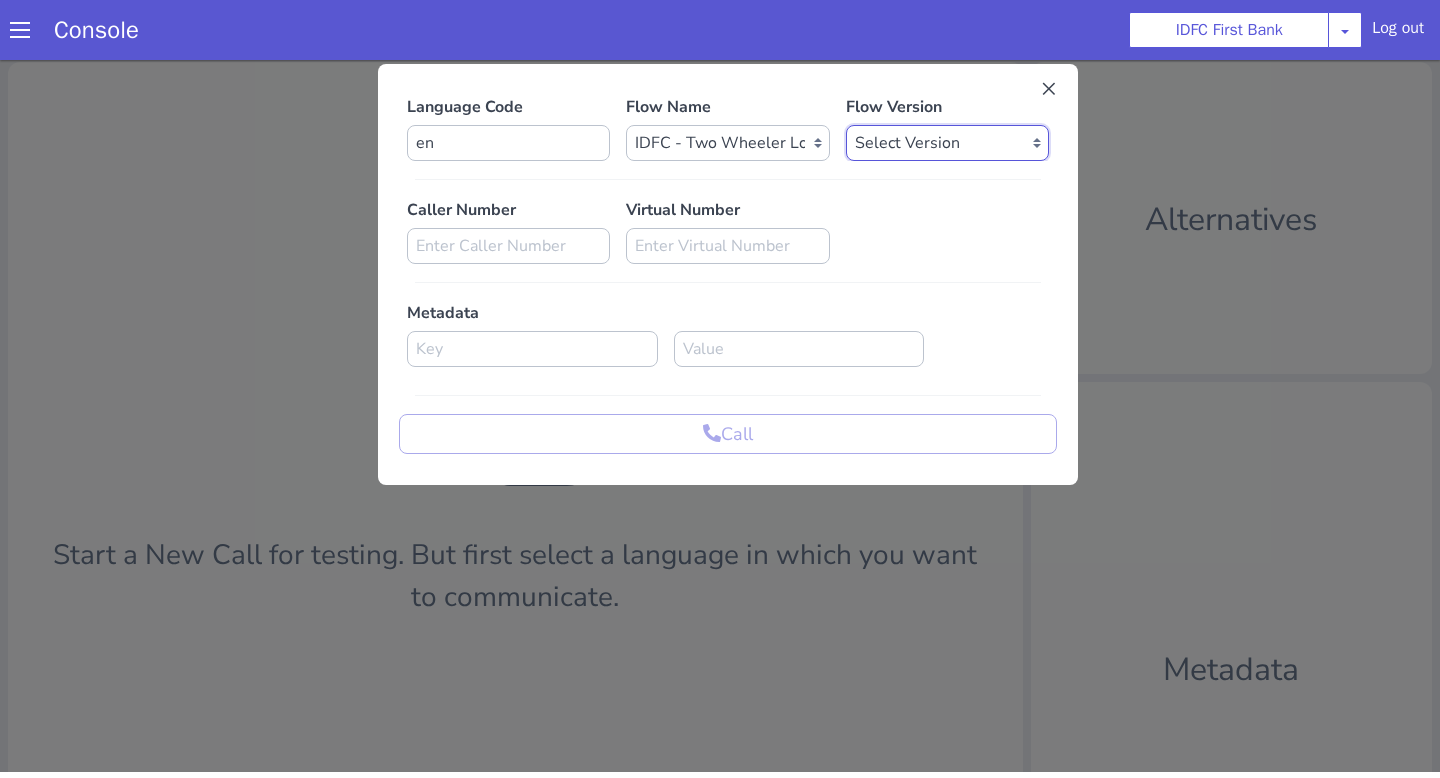 click on "Select Version 0.0.2 0.0.1" at bounding box center (1092, -72) 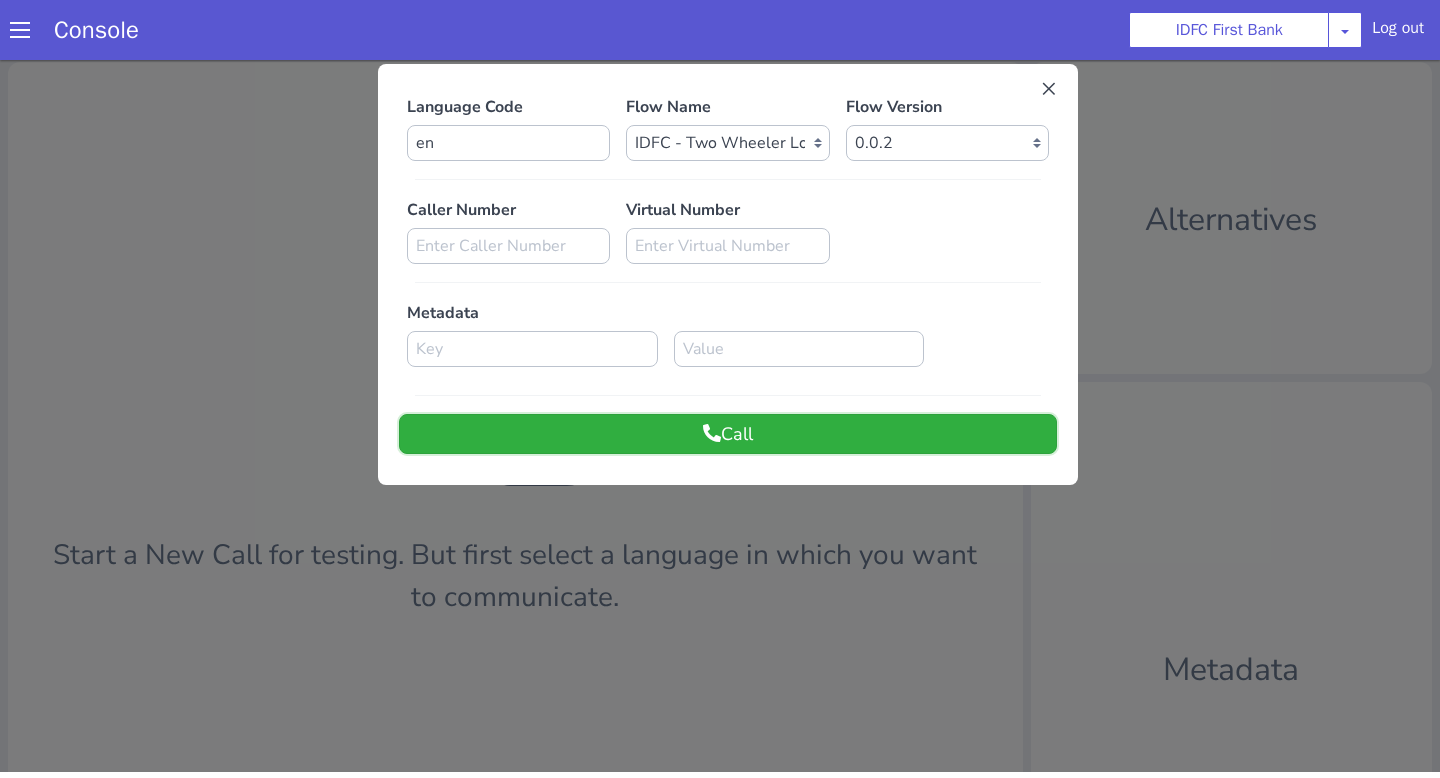 click on "Call" at bounding box center (1090, 57) 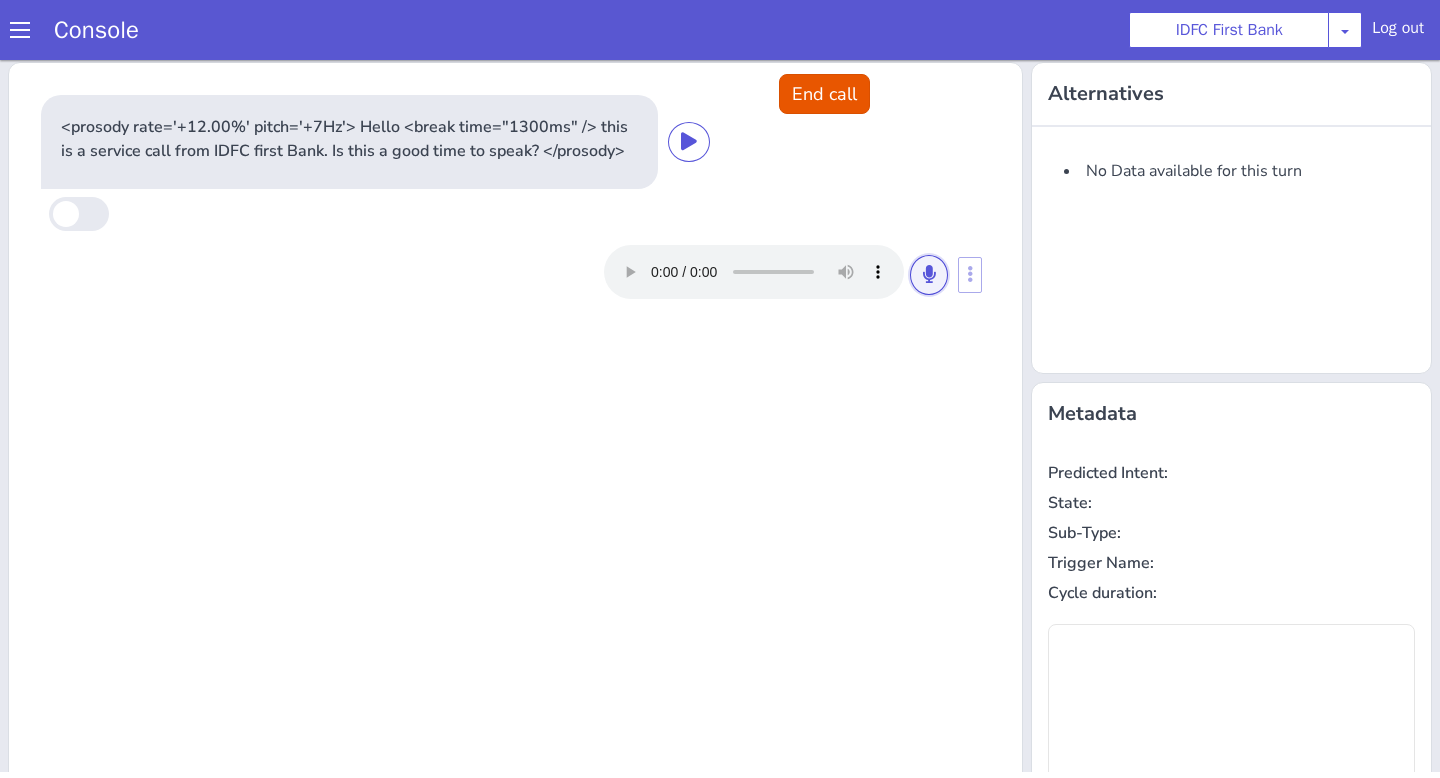 click at bounding box center (938, 255) 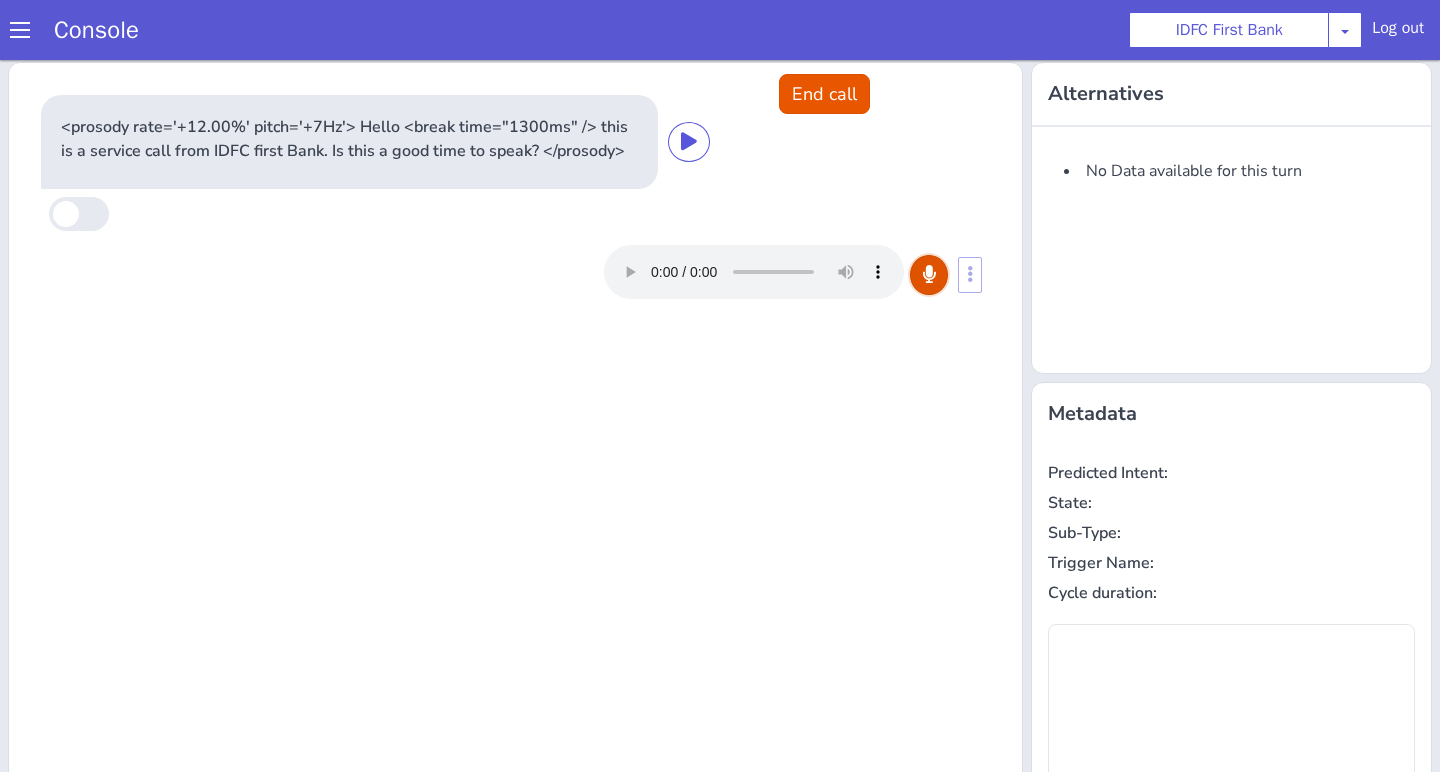 click at bounding box center (938, 255) 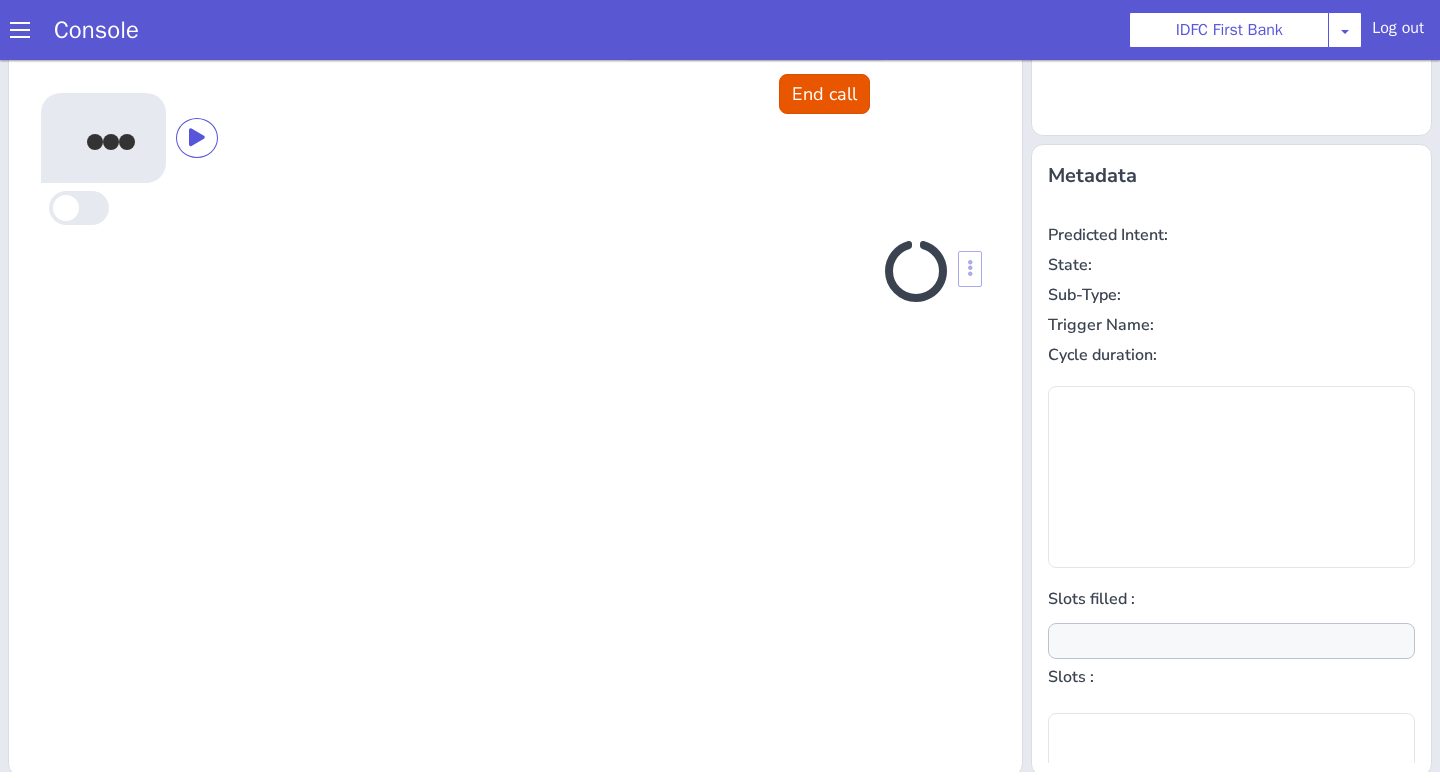 scroll, scrollTop: 242, scrollLeft: 0, axis: vertical 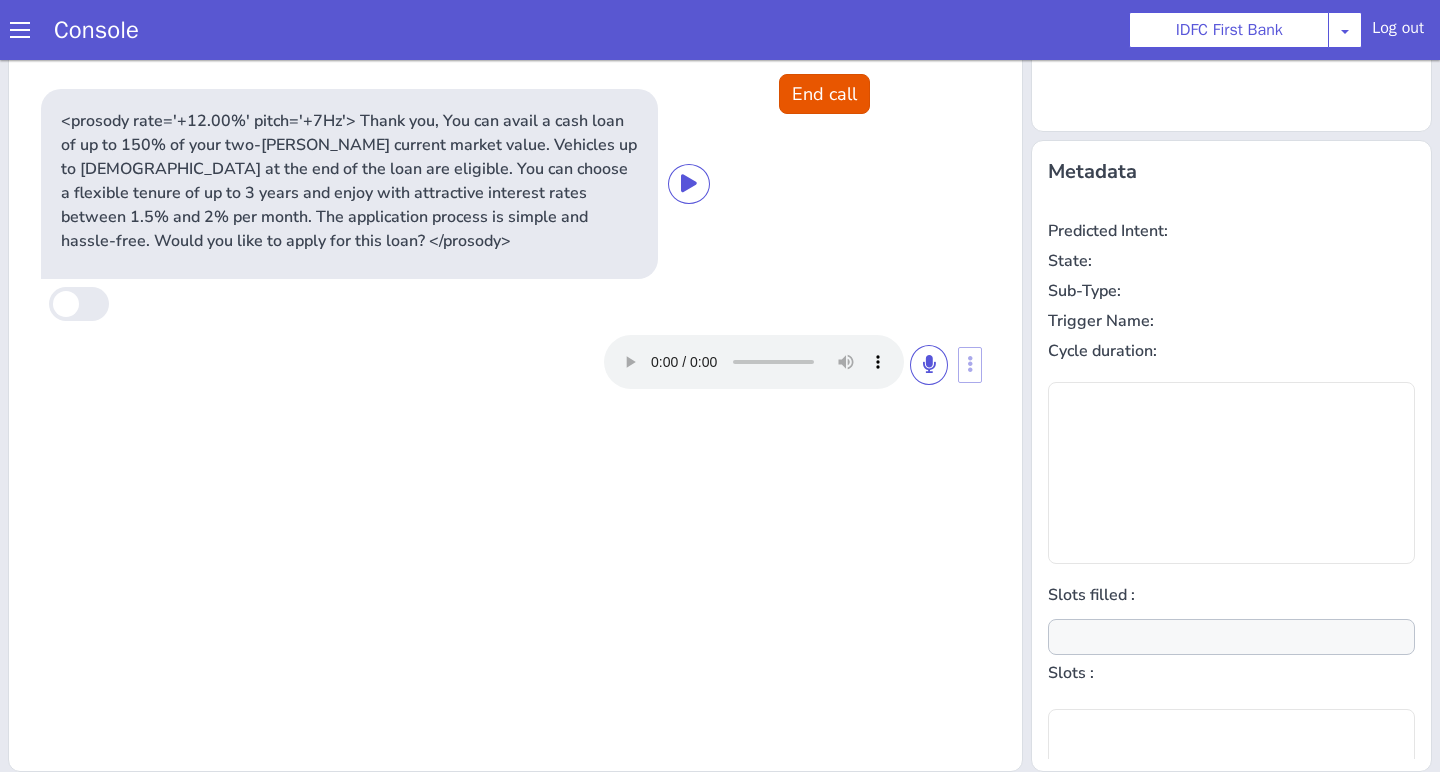 type on "null" 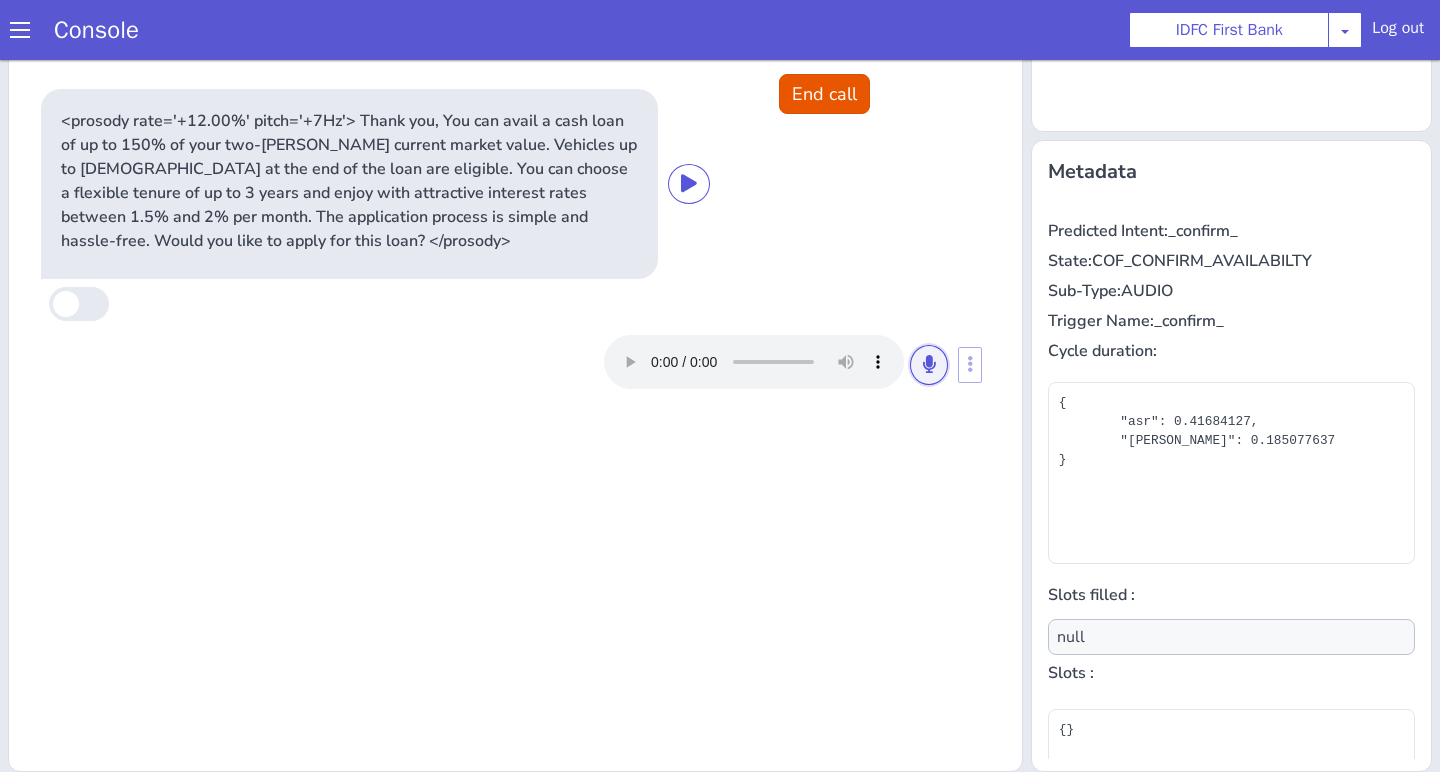 click at bounding box center [1224, 26] 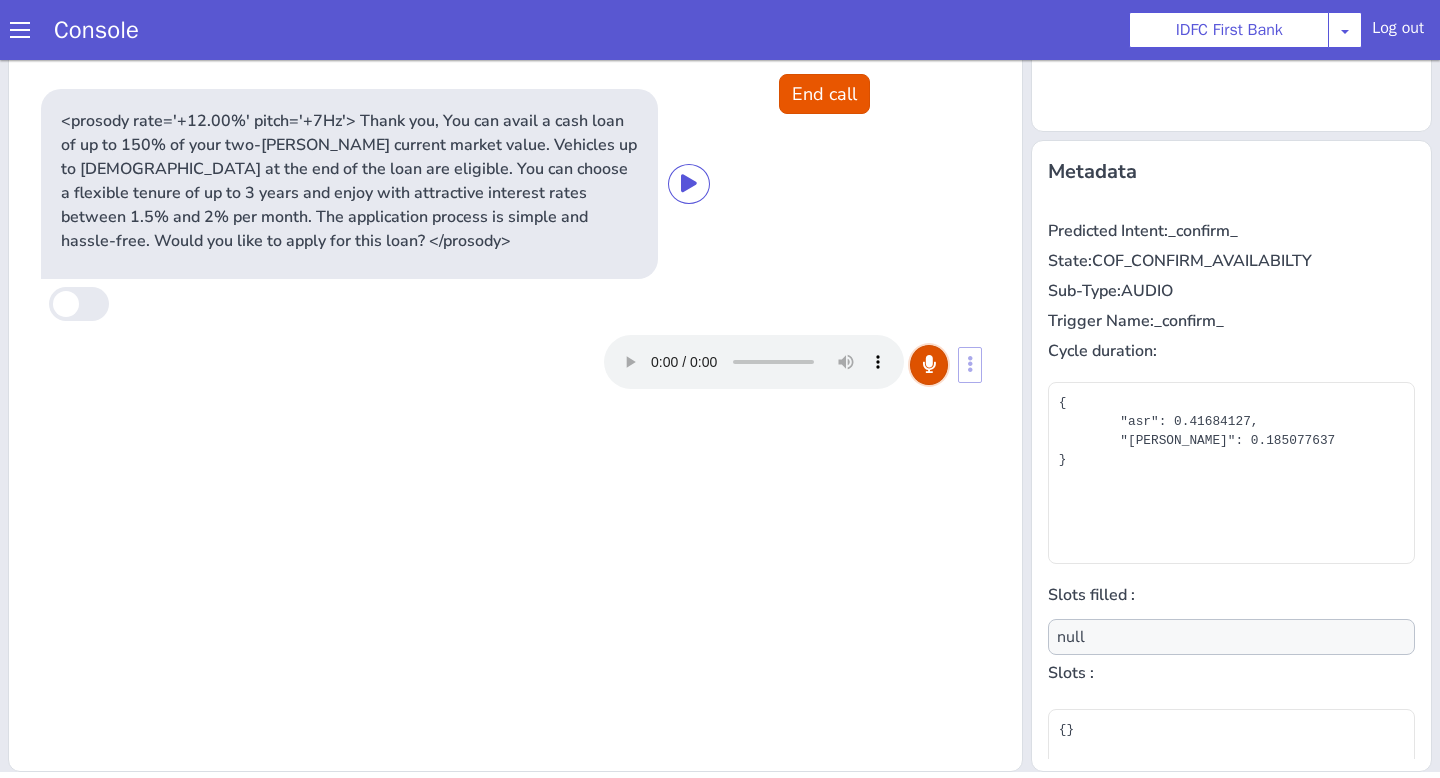 click at bounding box center [938, 345] 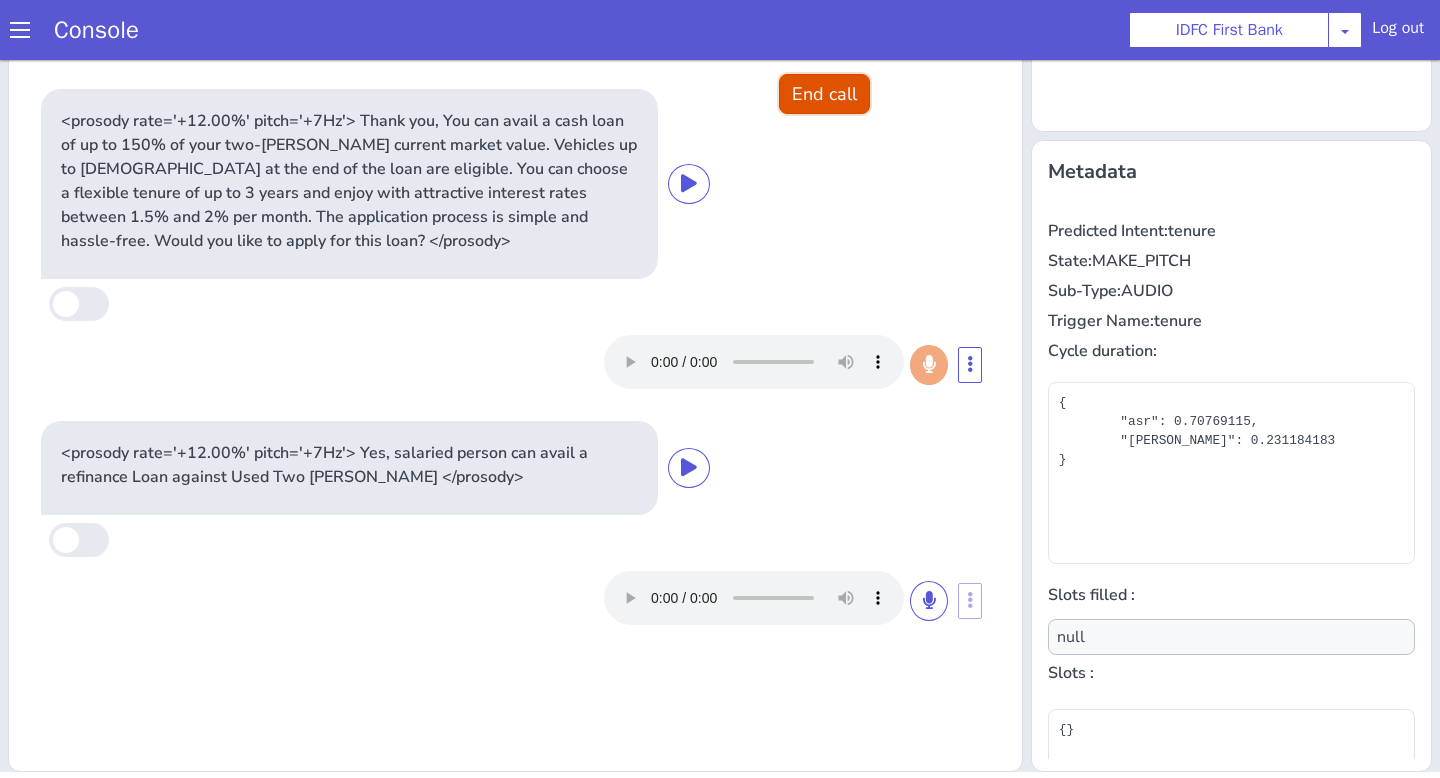 click on "End call" at bounding box center (1061, -204) 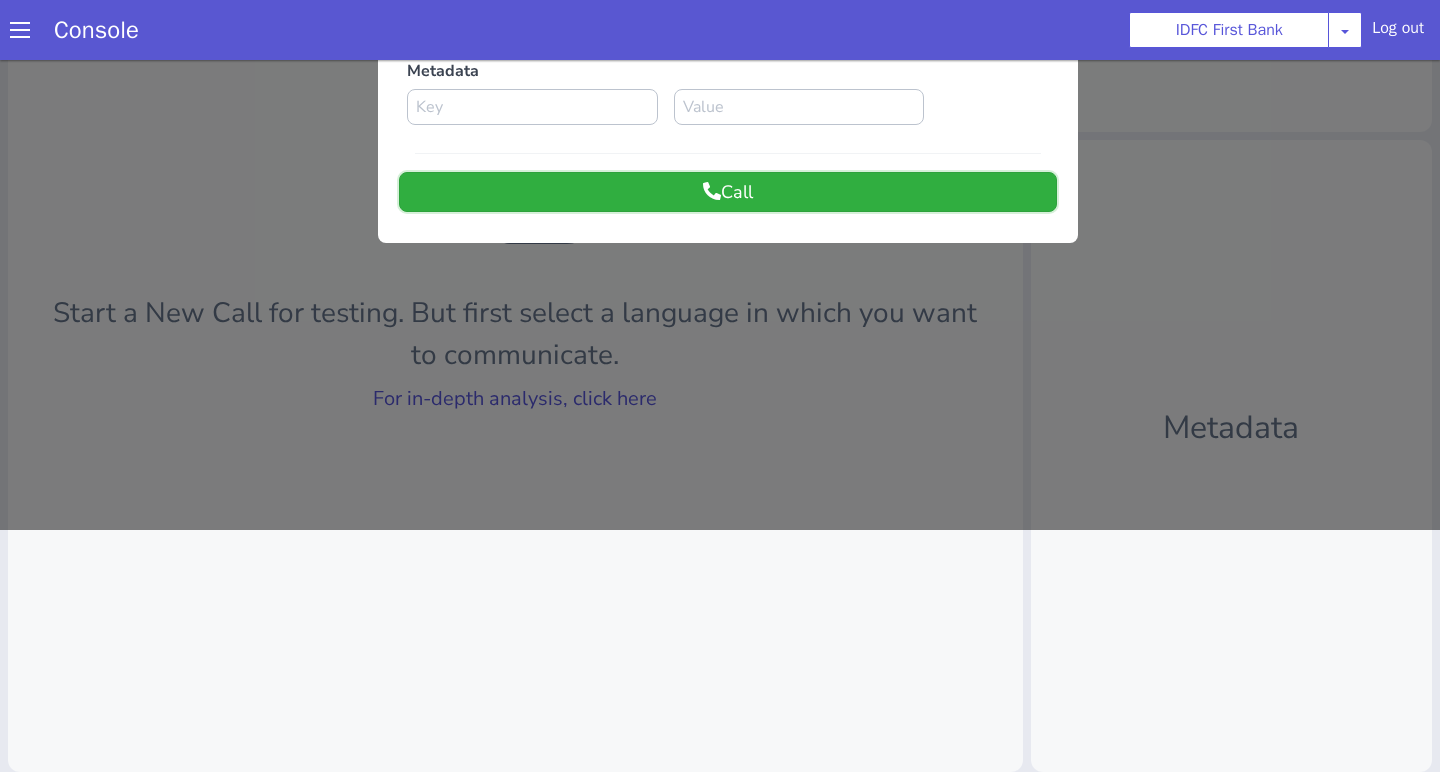click on "Call" at bounding box center (873, -23) 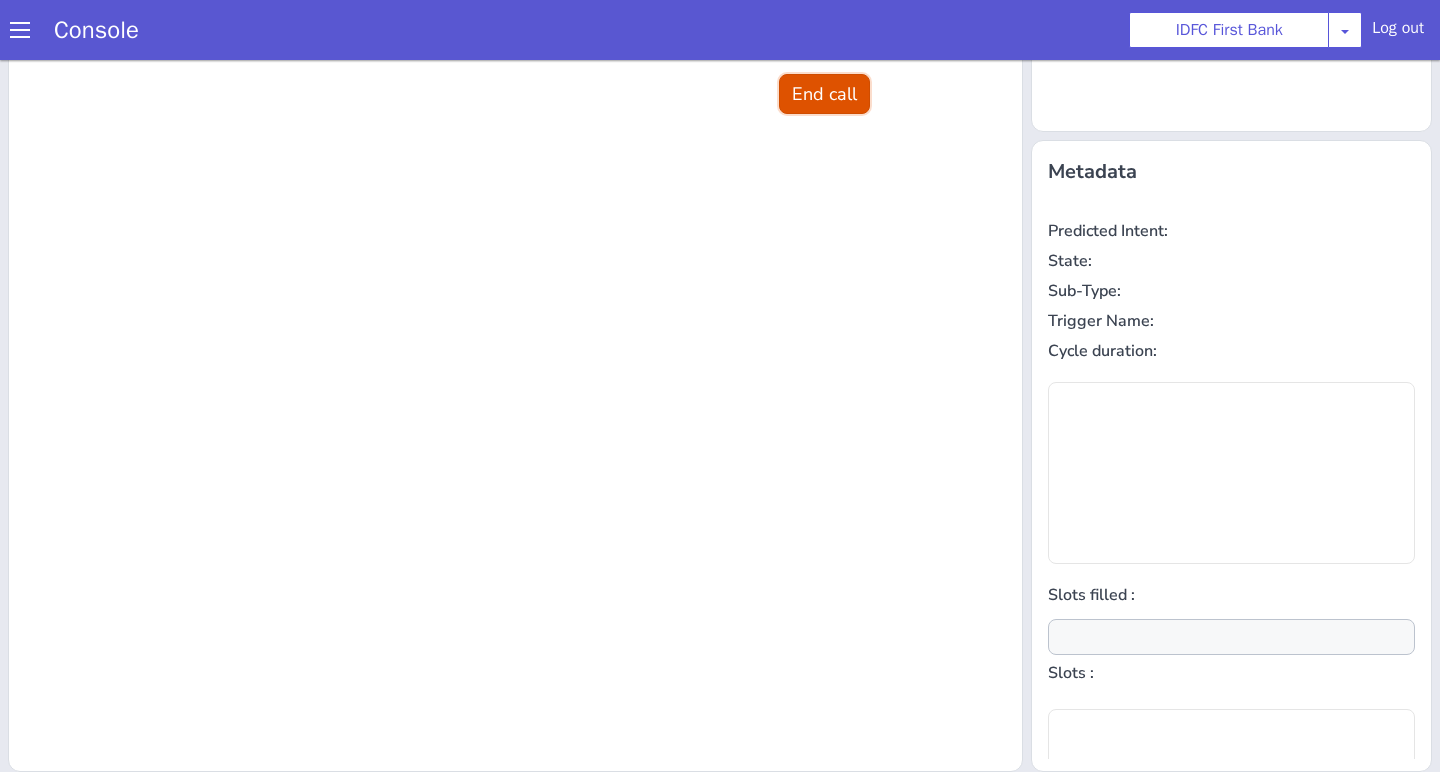 click on "End call" at bounding box center [833, 74] 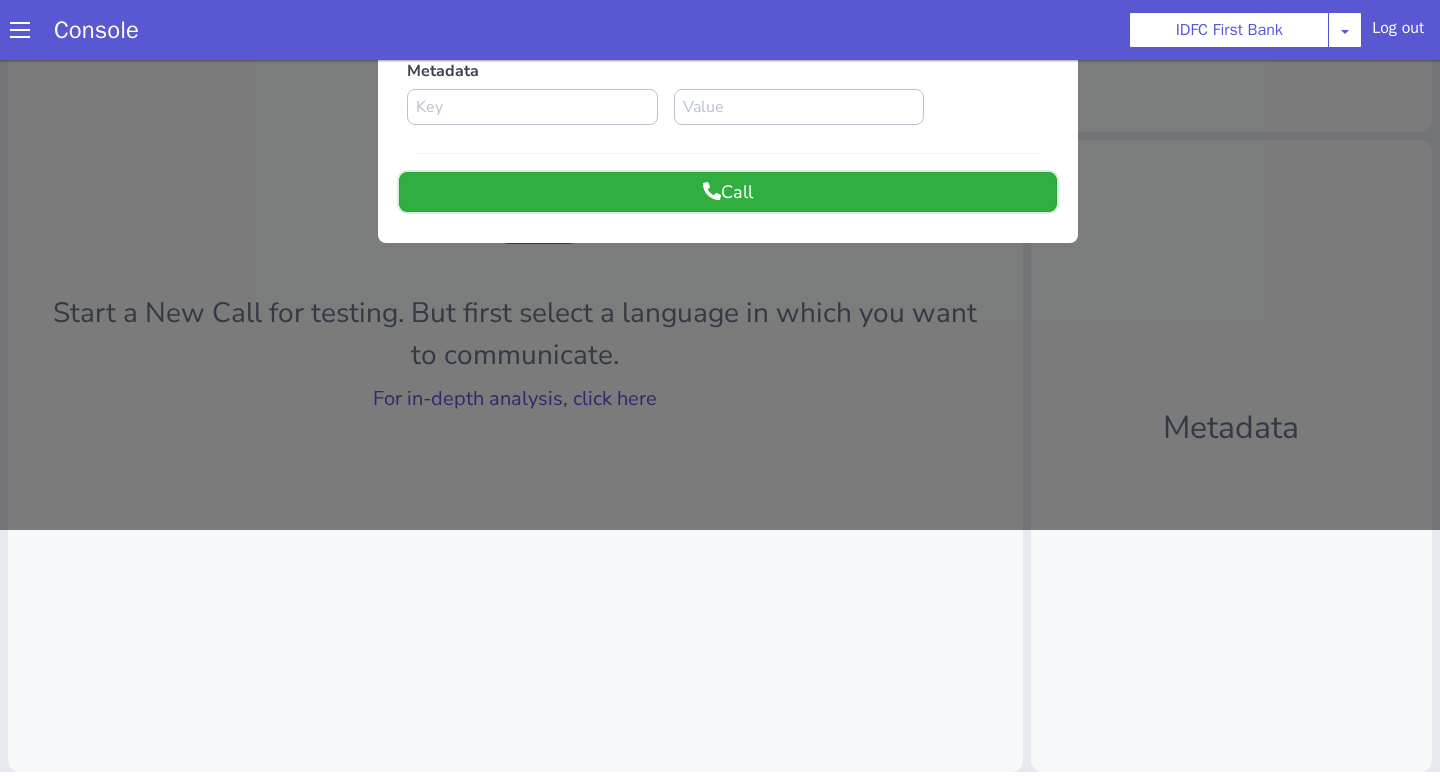 click on "Call" at bounding box center (1165, -218) 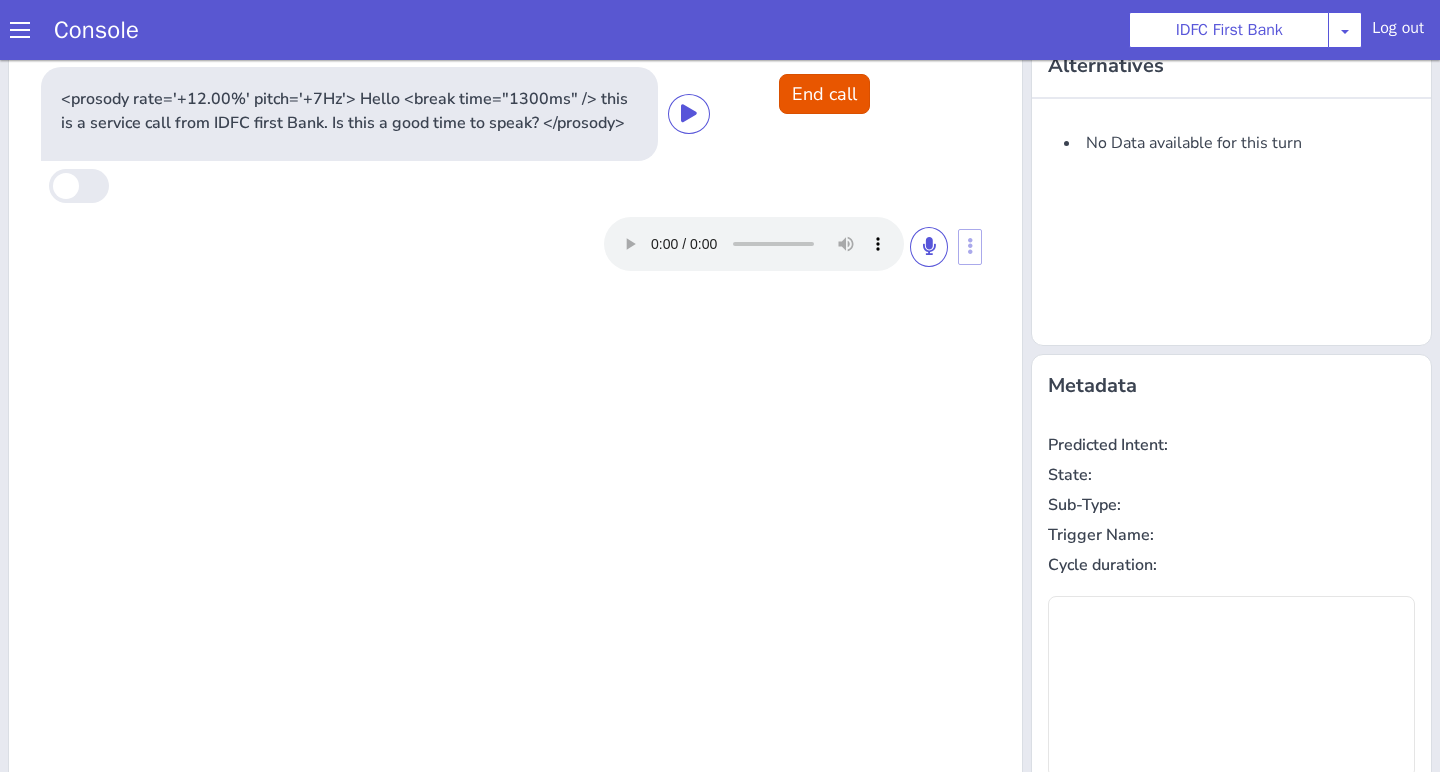 scroll, scrollTop: 7, scrollLeft: 0, axis: vertical 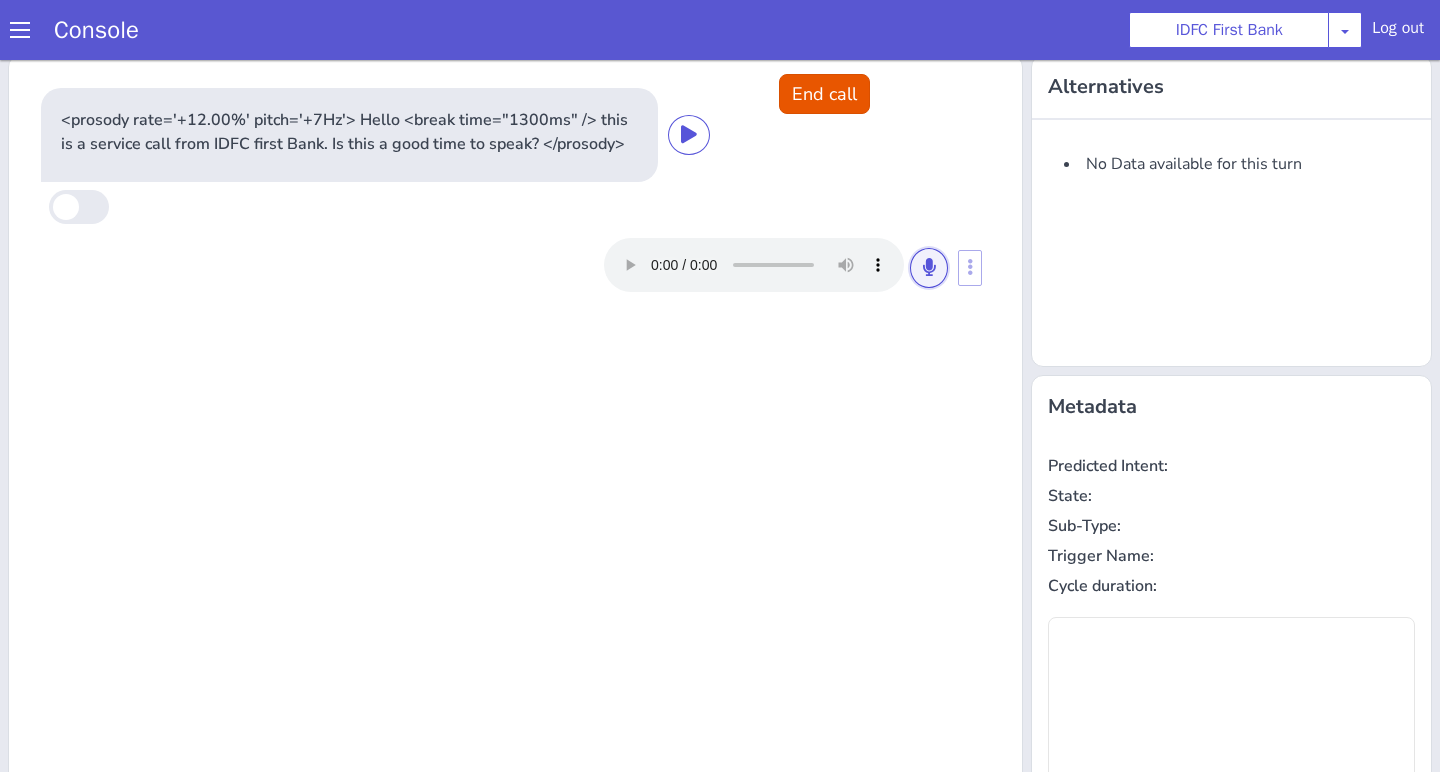 click at bounding box center (1116, 12) 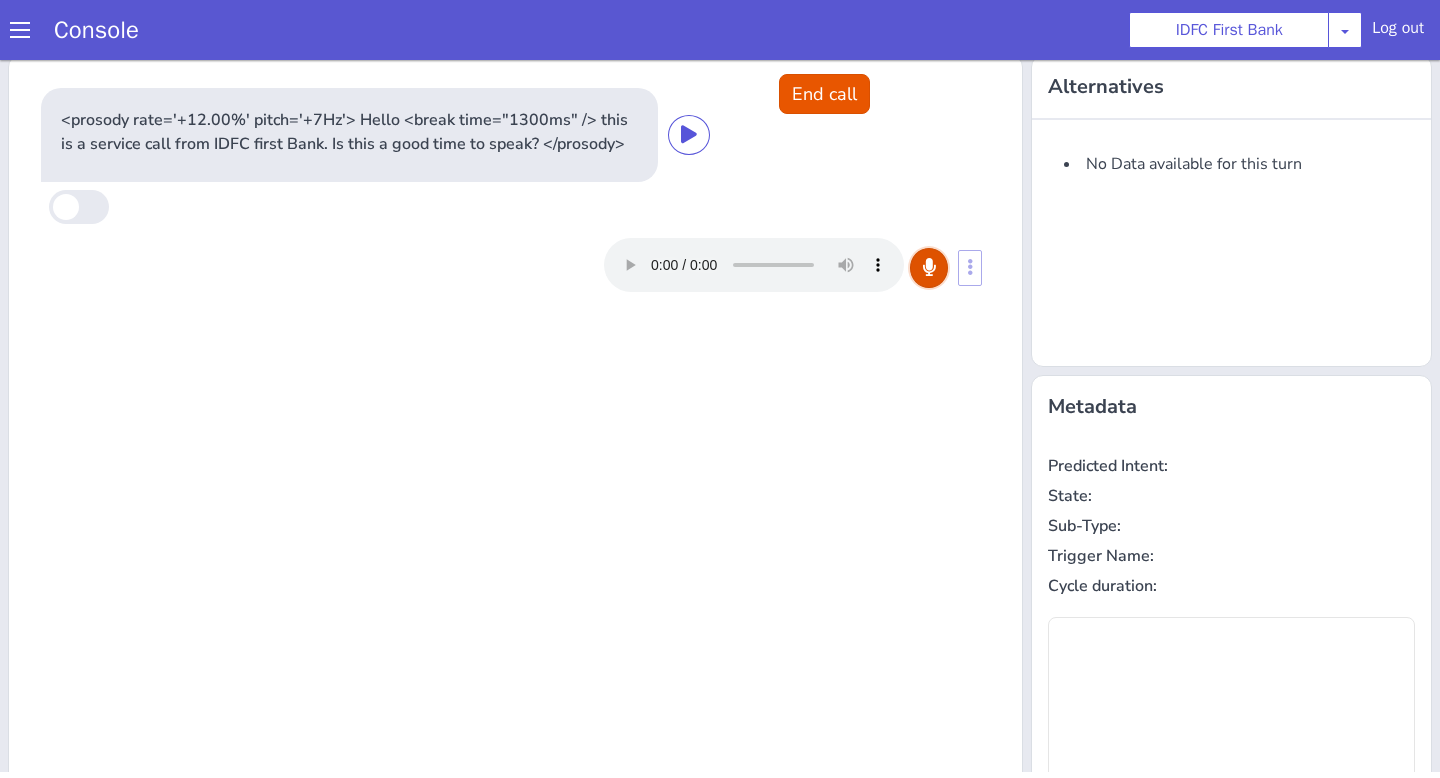 click at bounding box center [1038, 93] 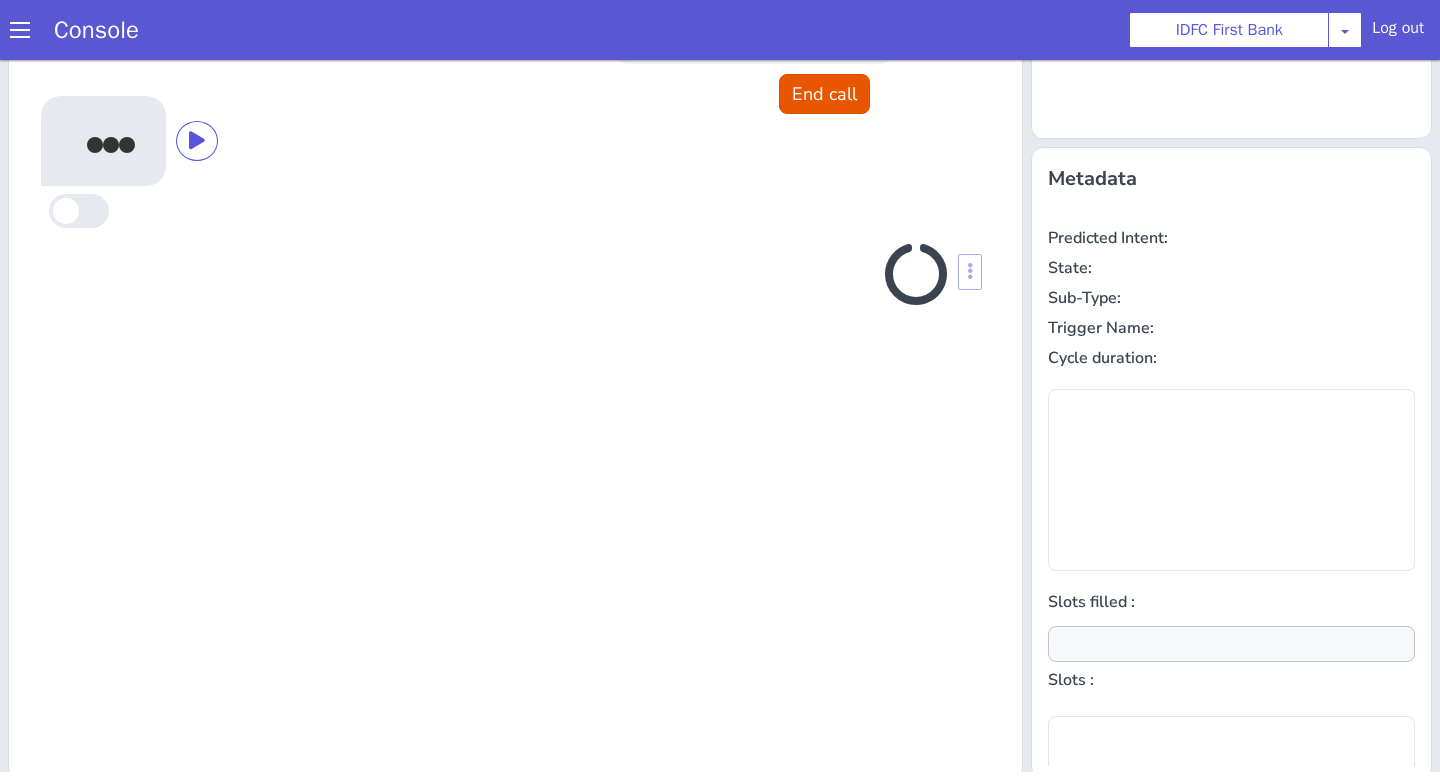 scroll, scrollTop: 242, scrollLeft: 0, axis: vertical 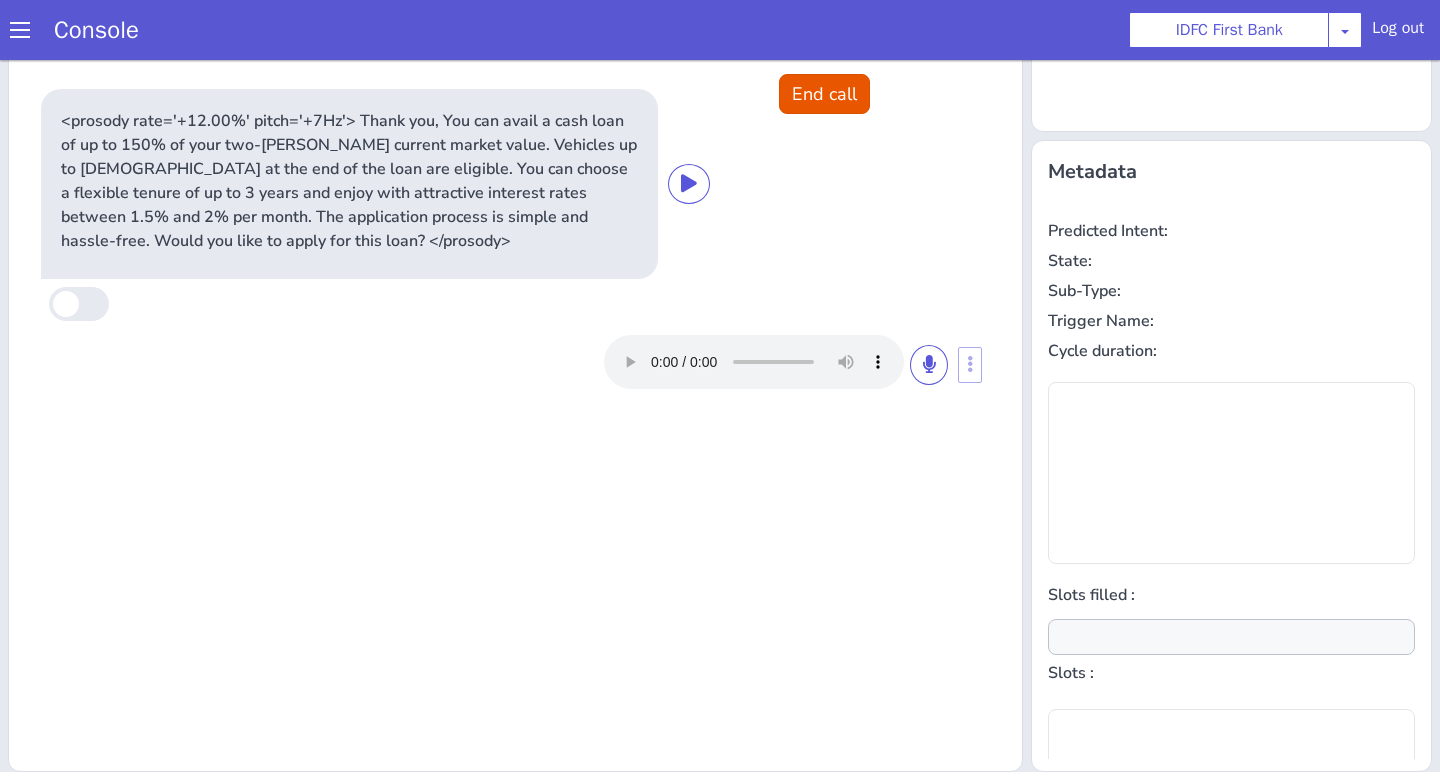 type on "null" 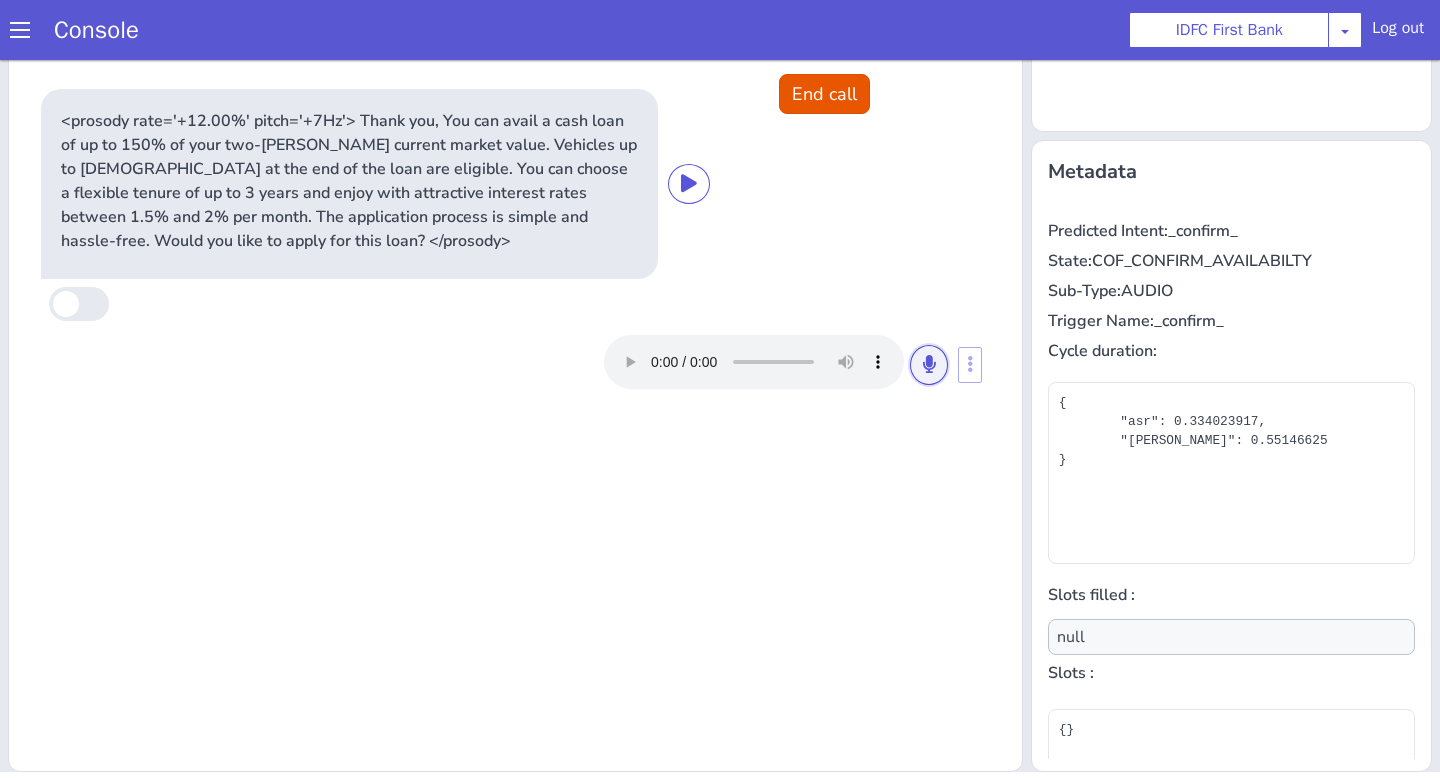 click at bounding box center (1038, 189) 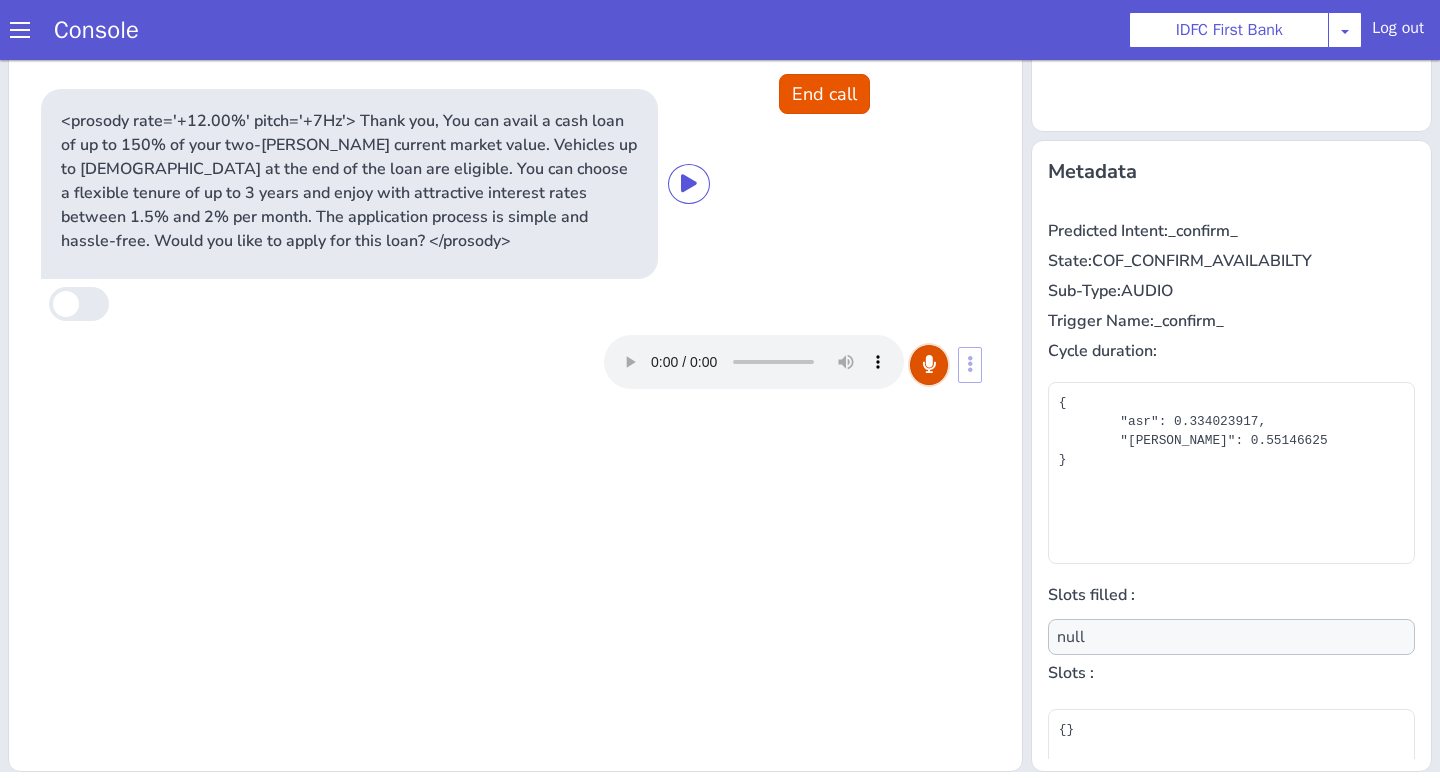 click at bounding box center [938, 344] 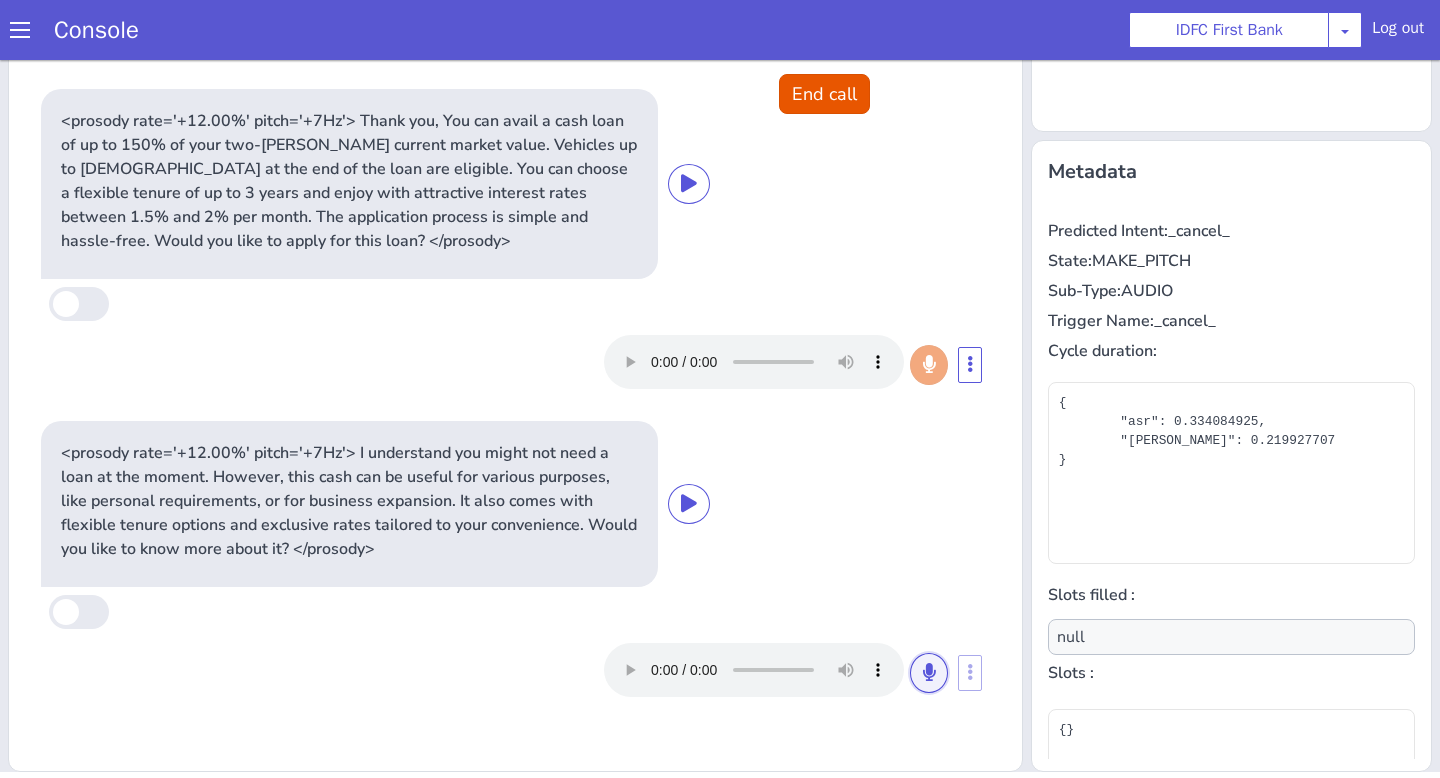 click at bounding box center (1166, 375) 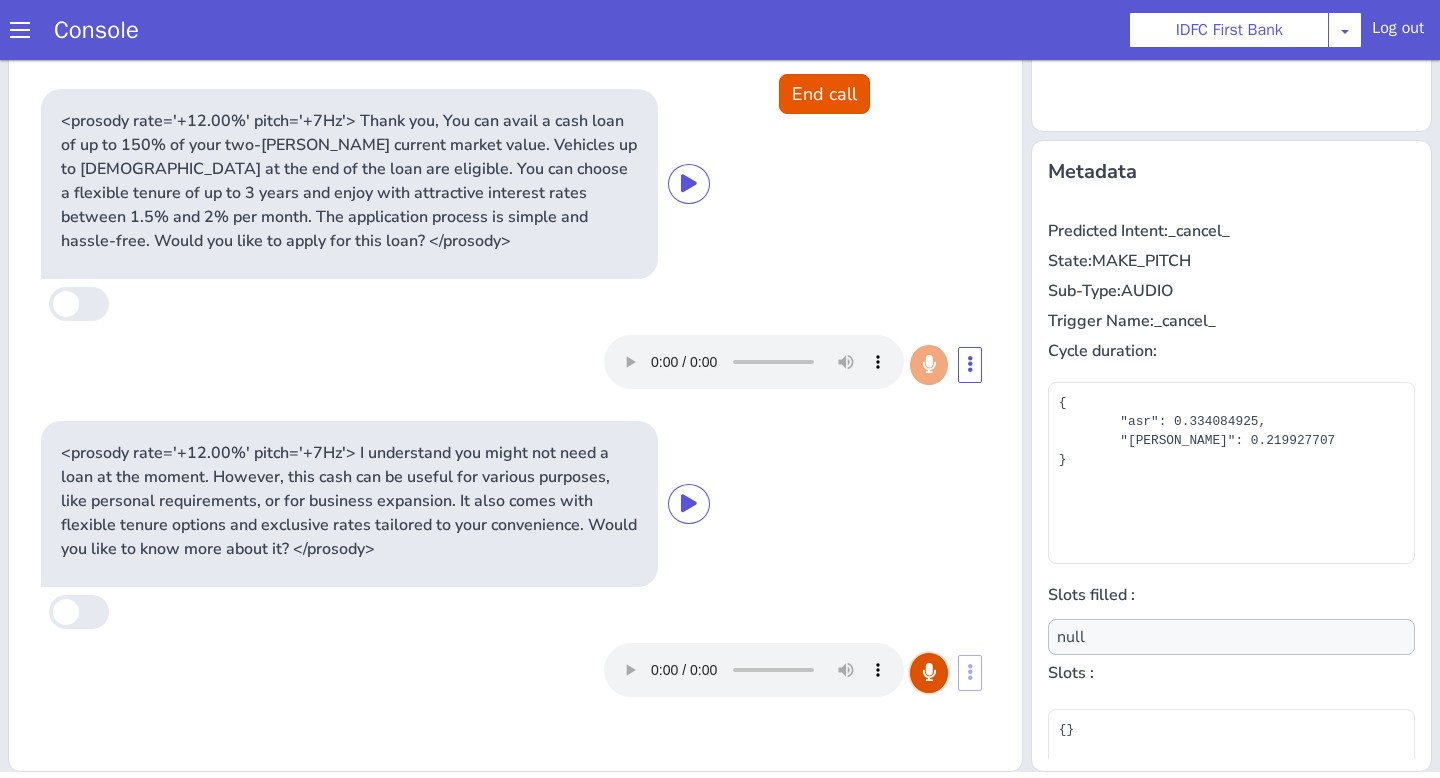 click at bounding box center (1038, 498) 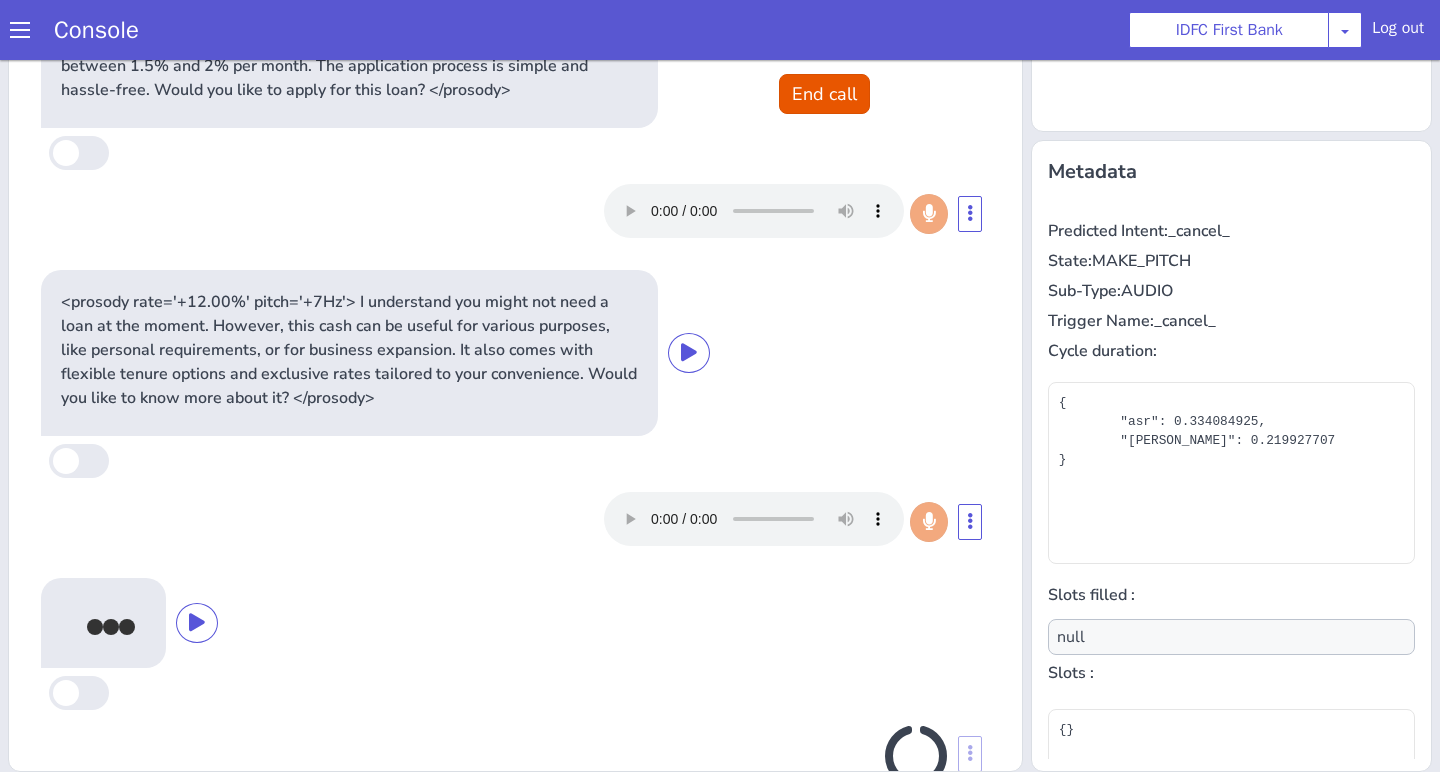 scroll, scrollTop: 208, scrollLeft: 0, axis: vertical 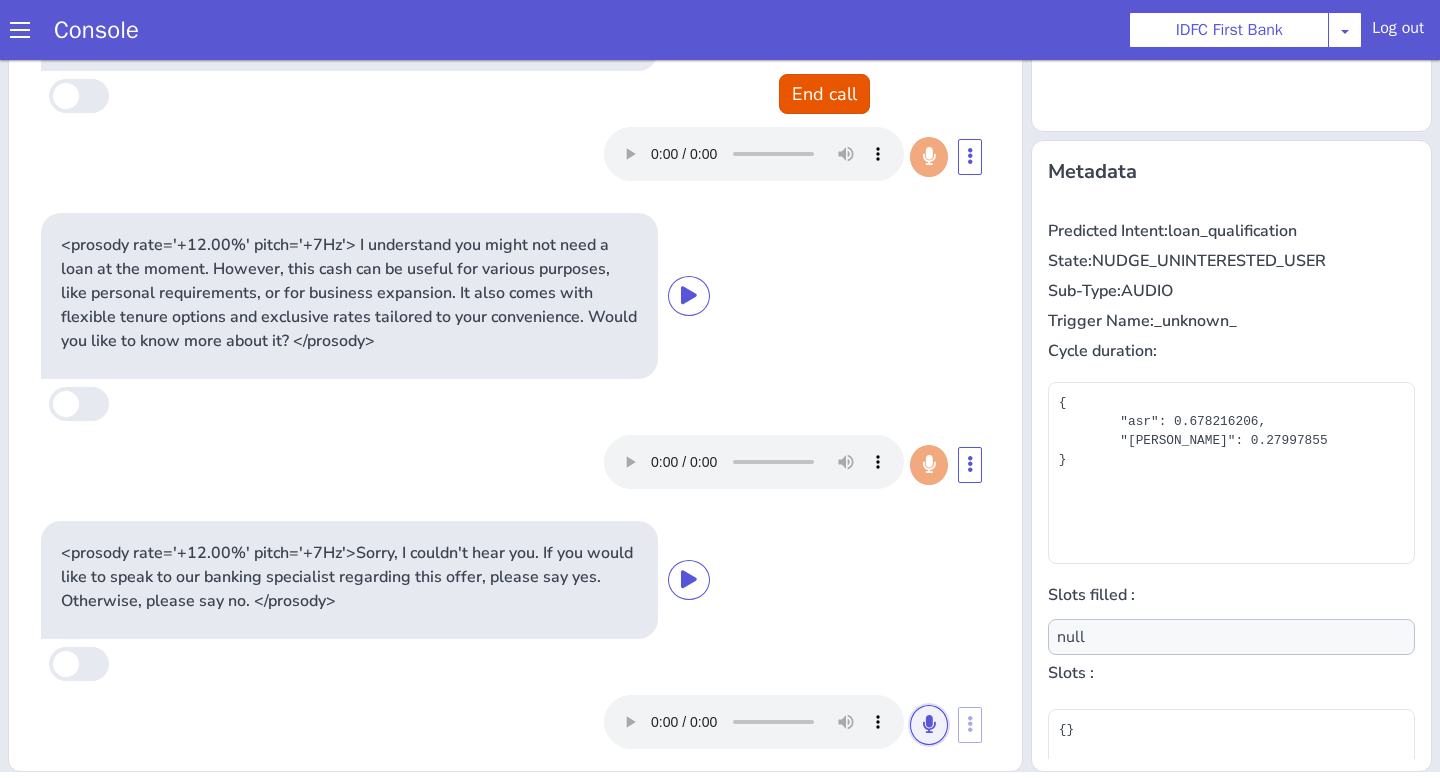 click at bounding box center (1166, 426) 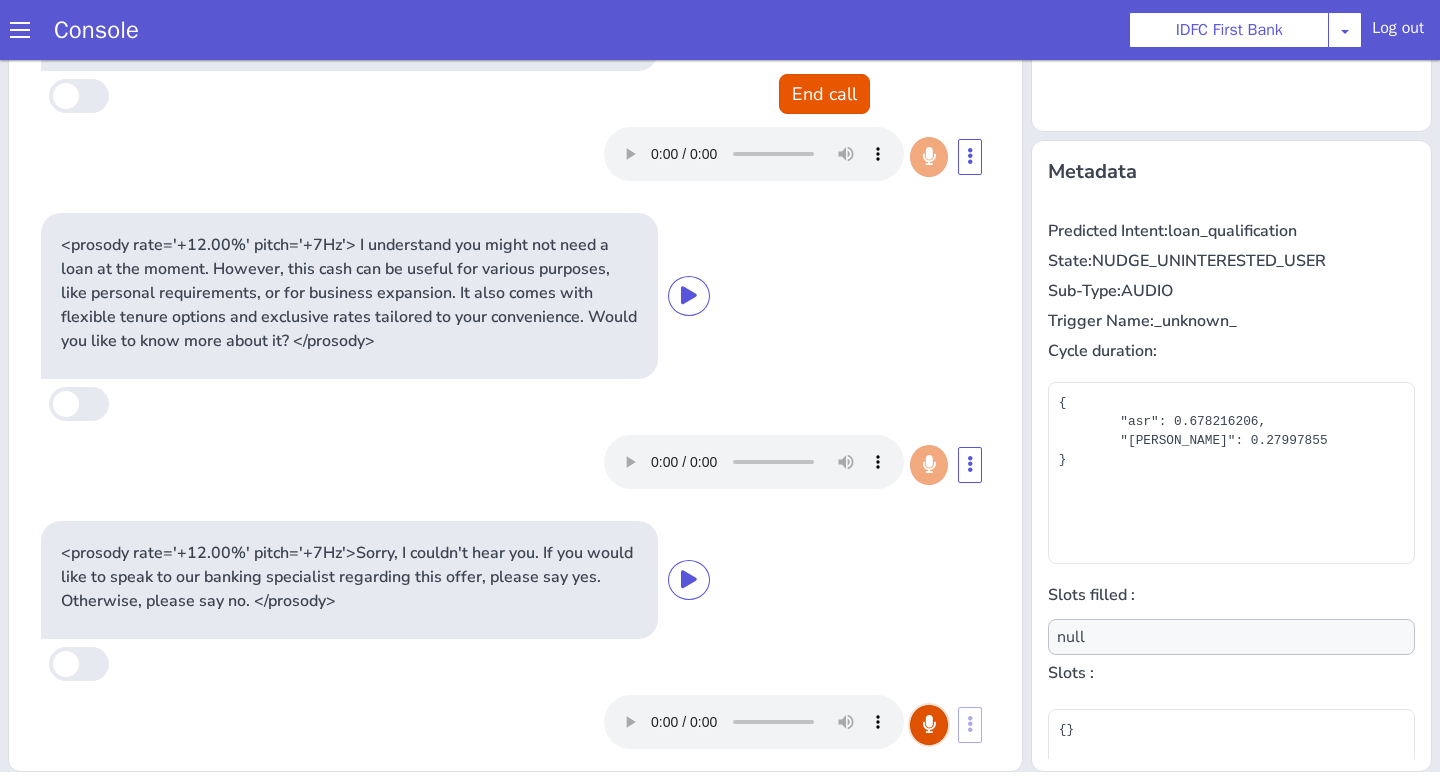 click at bounding box center (1366, 314) 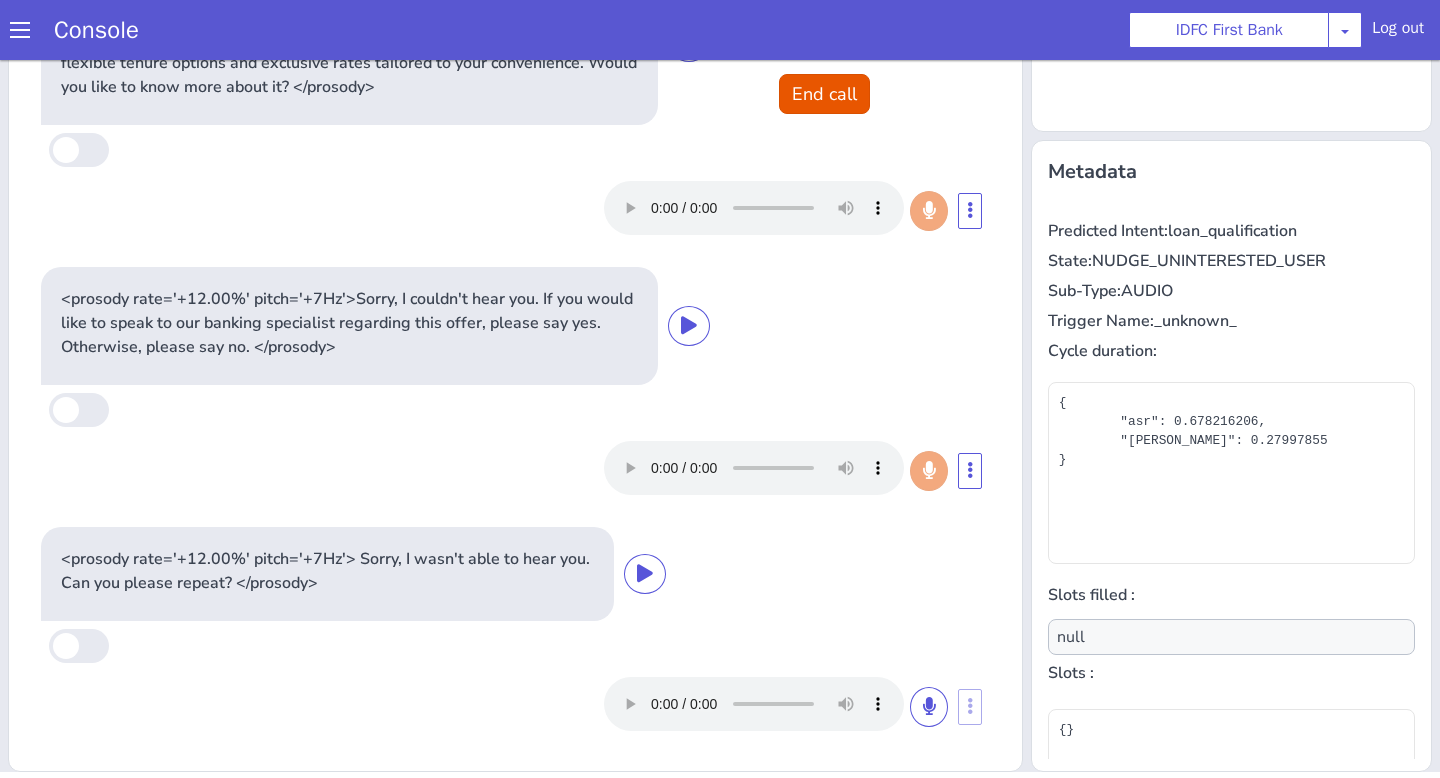 scroll, scrollTop: 462, scrollLeft: 0, axis: vertical 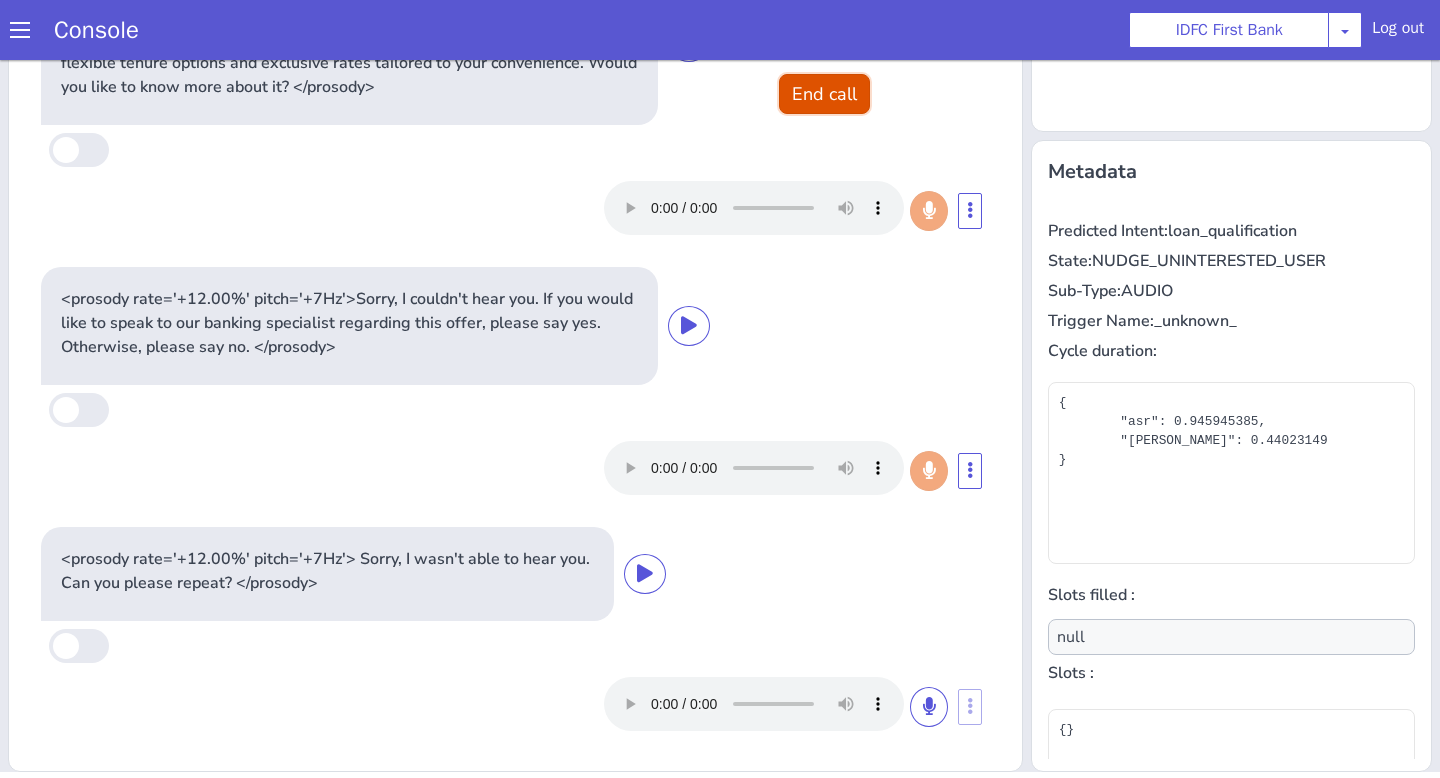 click on "End call" at bounding box center [833, 74] 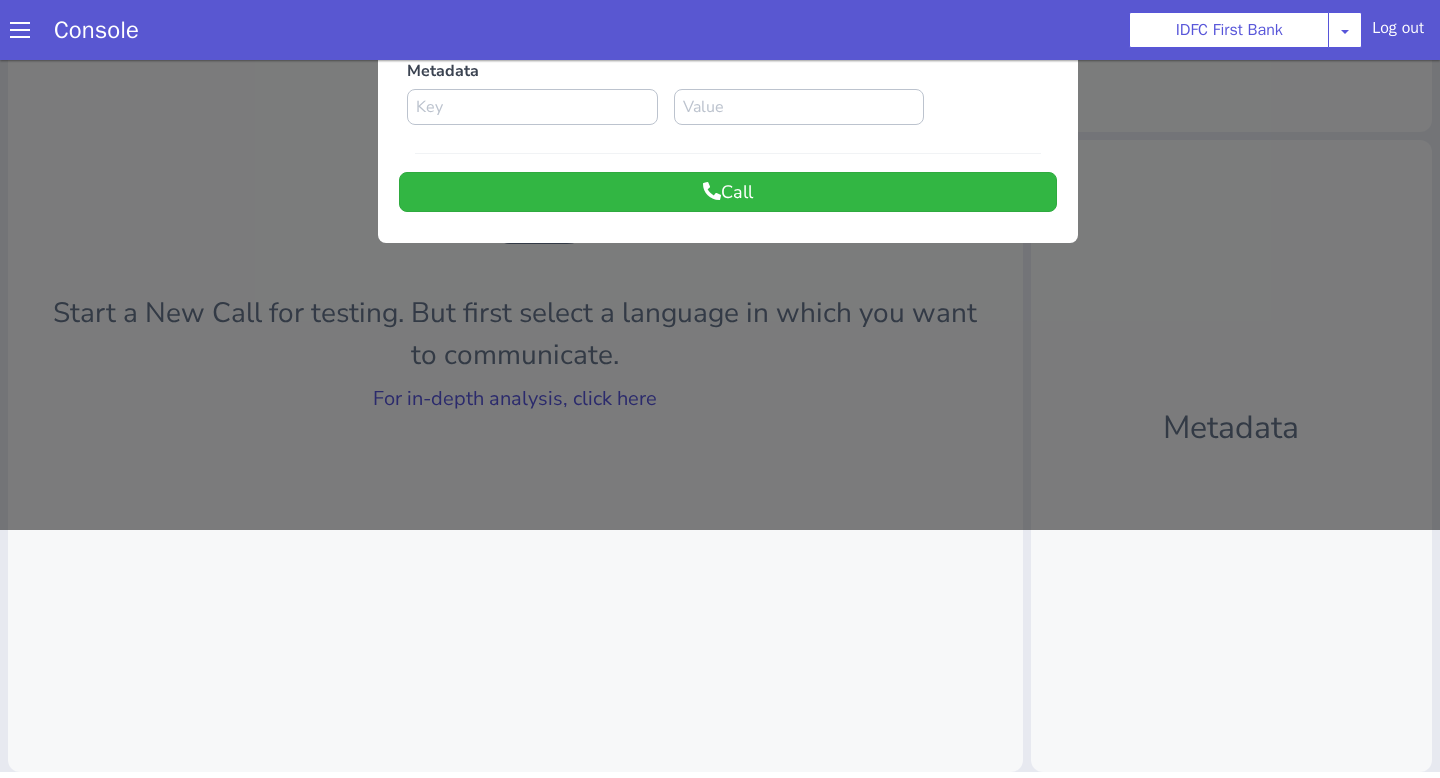 click at bounding box center (729, 151) 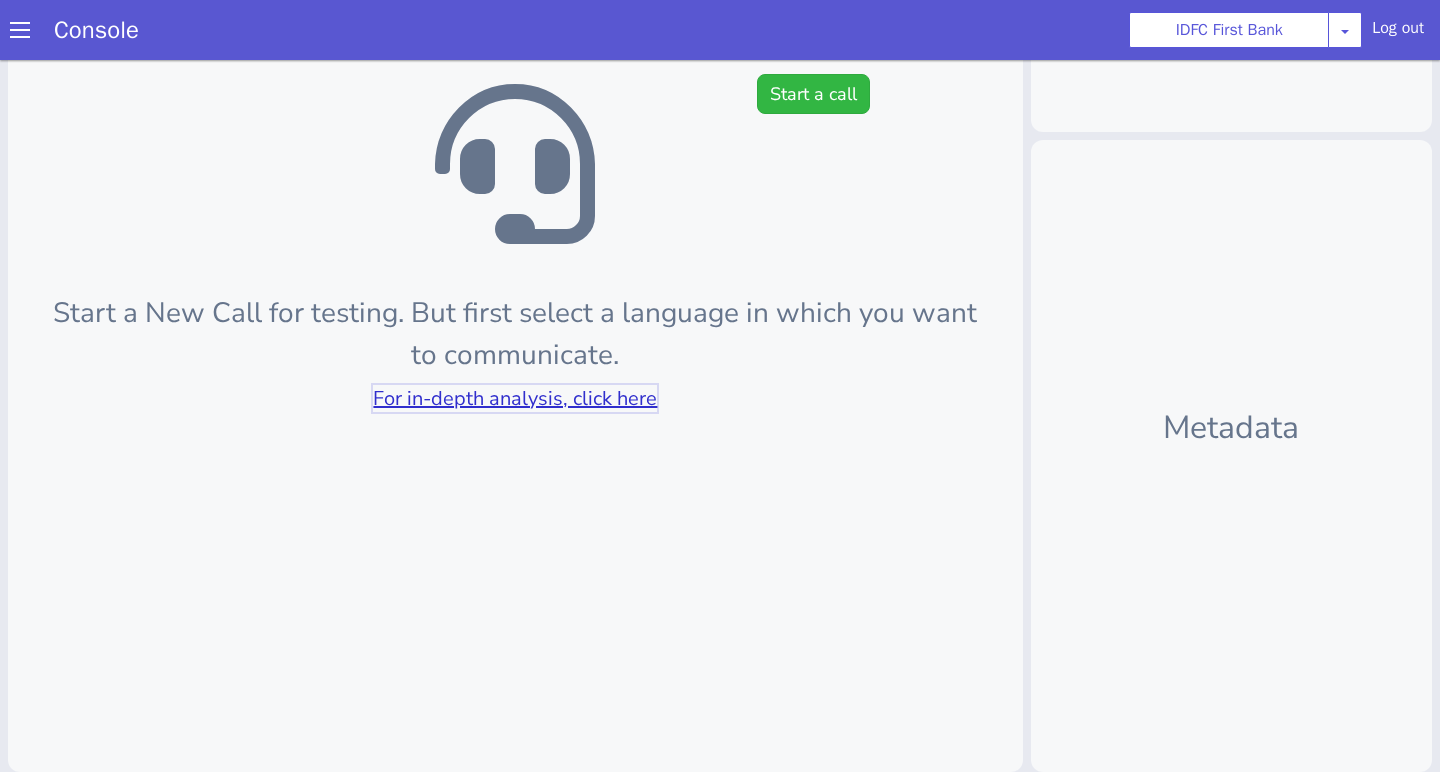 click on "For in-depth analysis, click here" at bounding box center (524, 378) 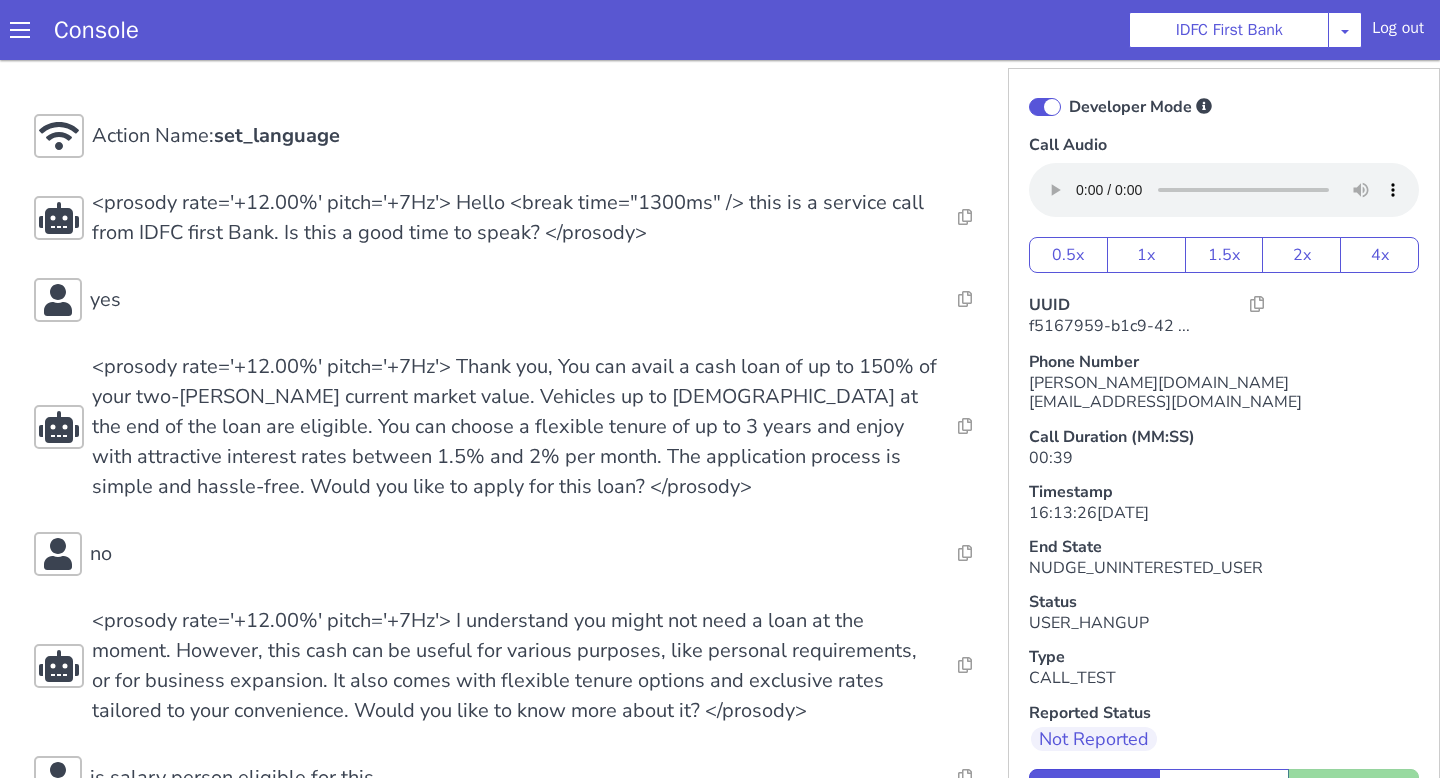 scroll, scrollTop: 409, scrollLeft: 0, axis: vertical 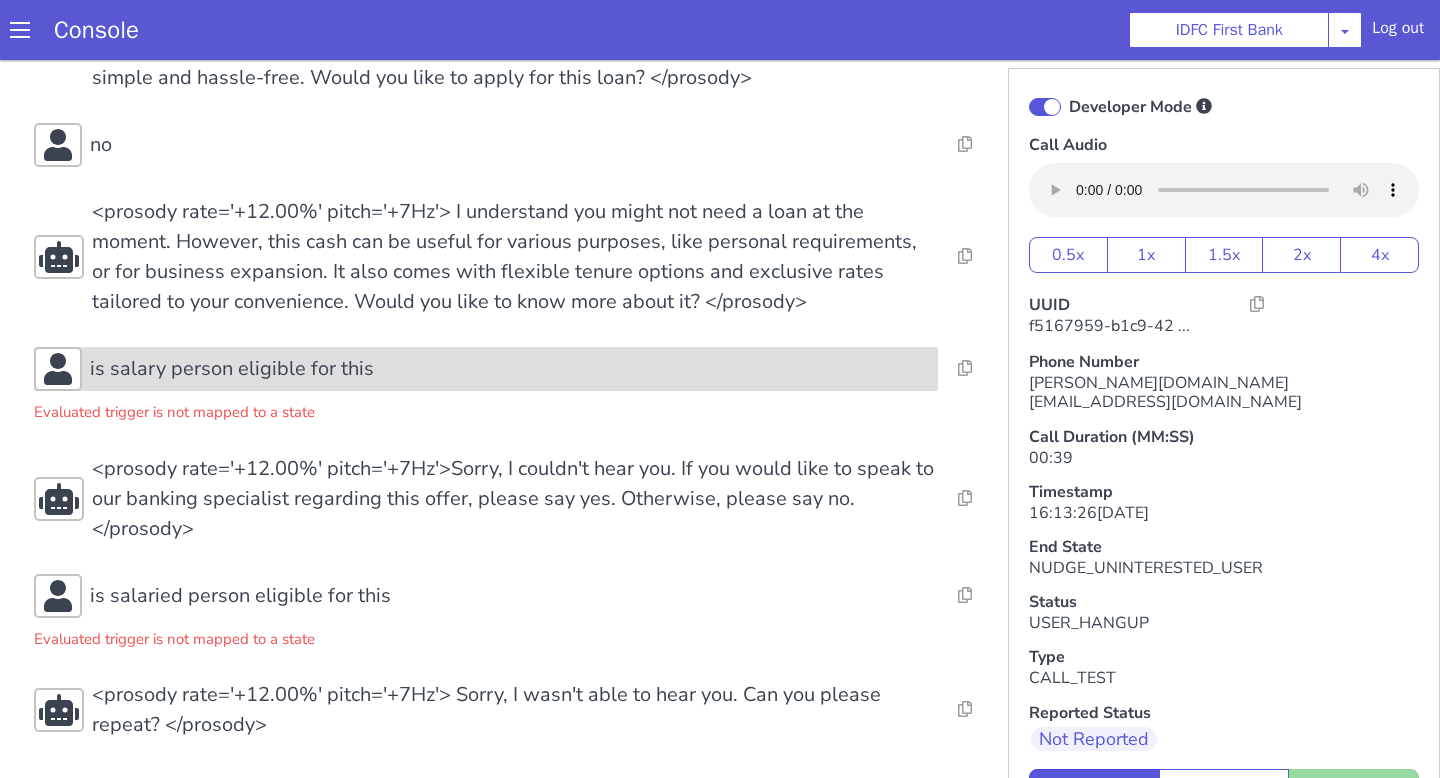 click on "is salary person eligible for this" at bounding box center [232, 369] 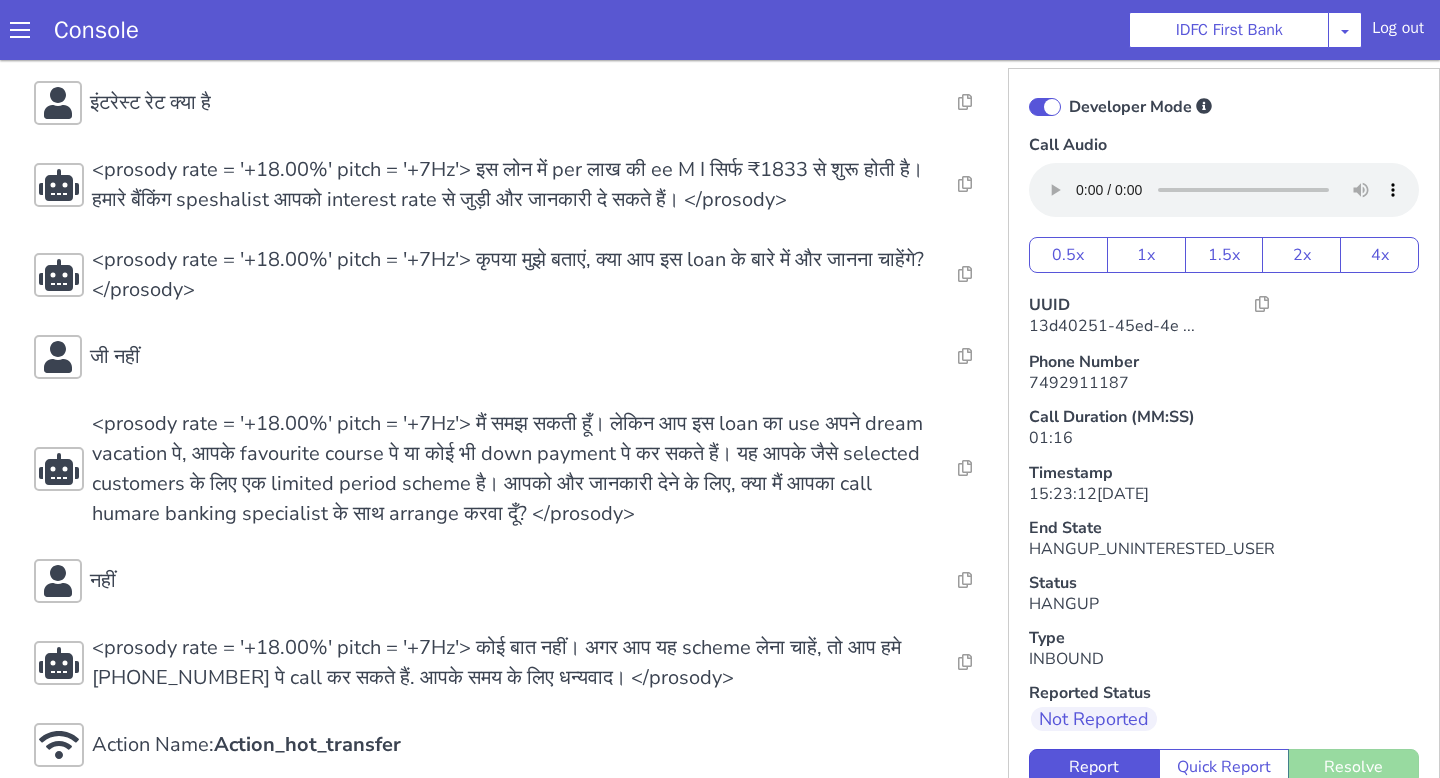 scroll, scrollTop: 448, scrollLeft: 0, axis: vertical 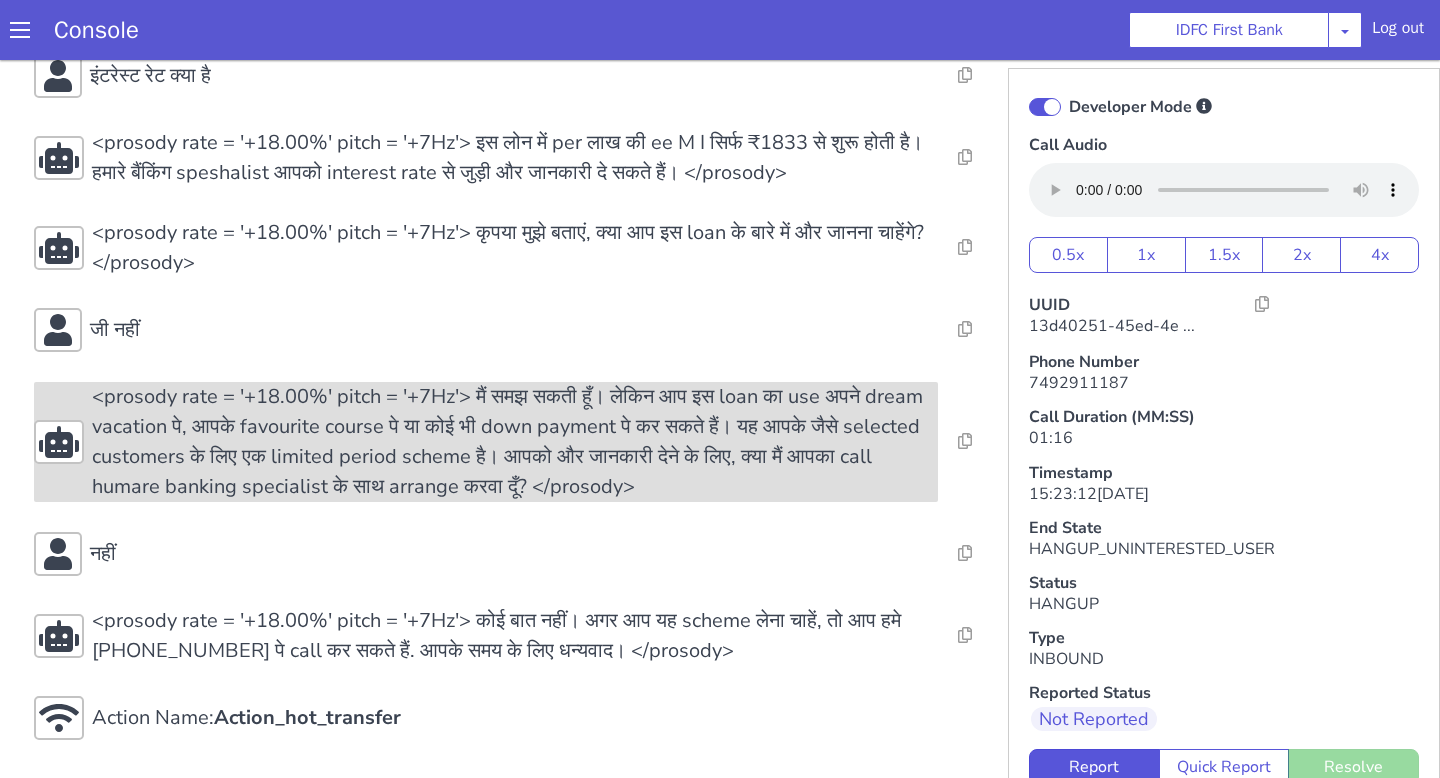 click on "<prosody rate = '+18.00%' pitch = '+7Hz'> मैं समझ सकती हूँ। लेकिन आप इस loan का use  अपने  dream vacation पे, आपके favourite course पे या कोई भी down payment पे कर सकते हैं। यह आपके जैसे selected customers के लिए एक limited period scheme है। आपको और जानकारी देने के लिए, क्या मैं आपका call humare banking specialist के साथ arrange करवा दूँ?  </prosody>" at bounding box center [515, 442] 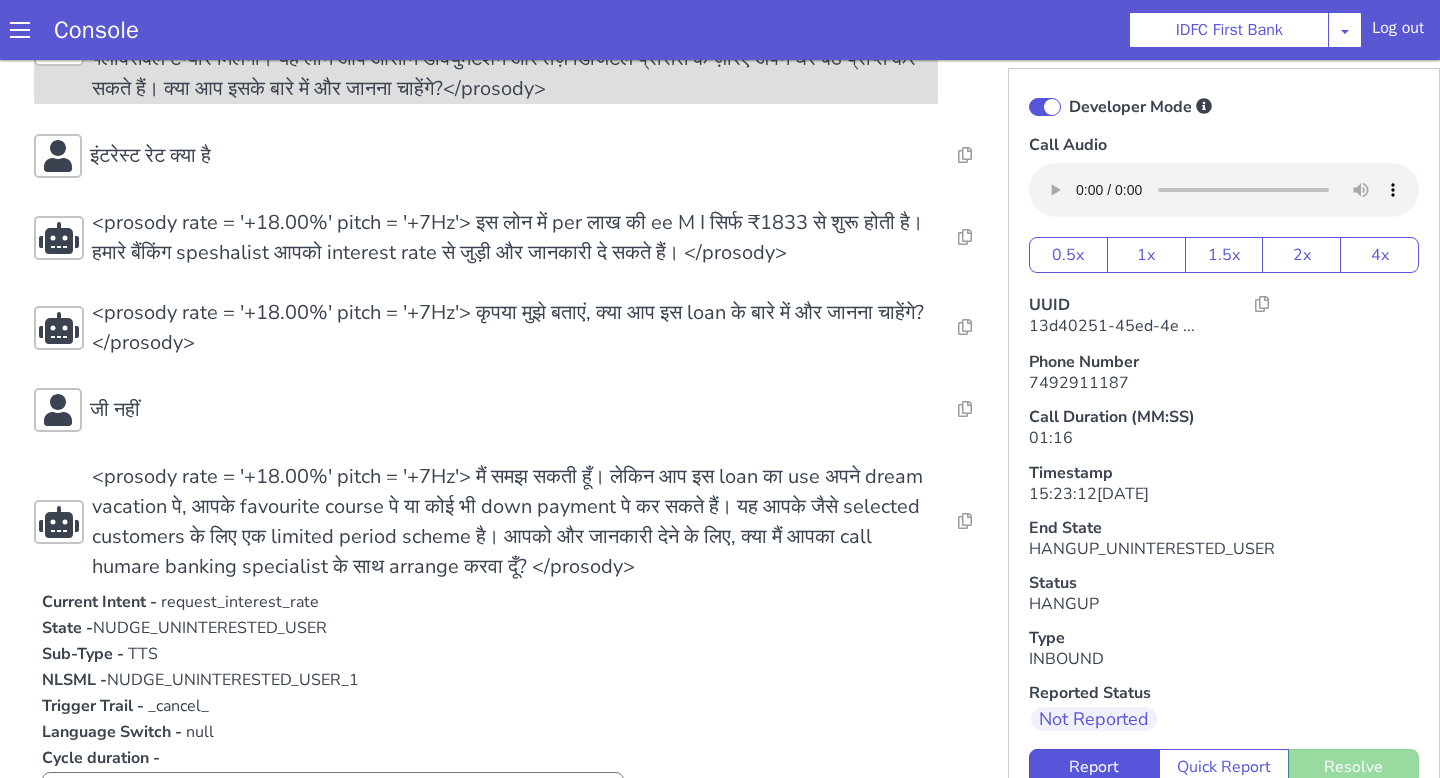 scroll, scrollTop: 385, scrollLeft: 0, axis: vertical 